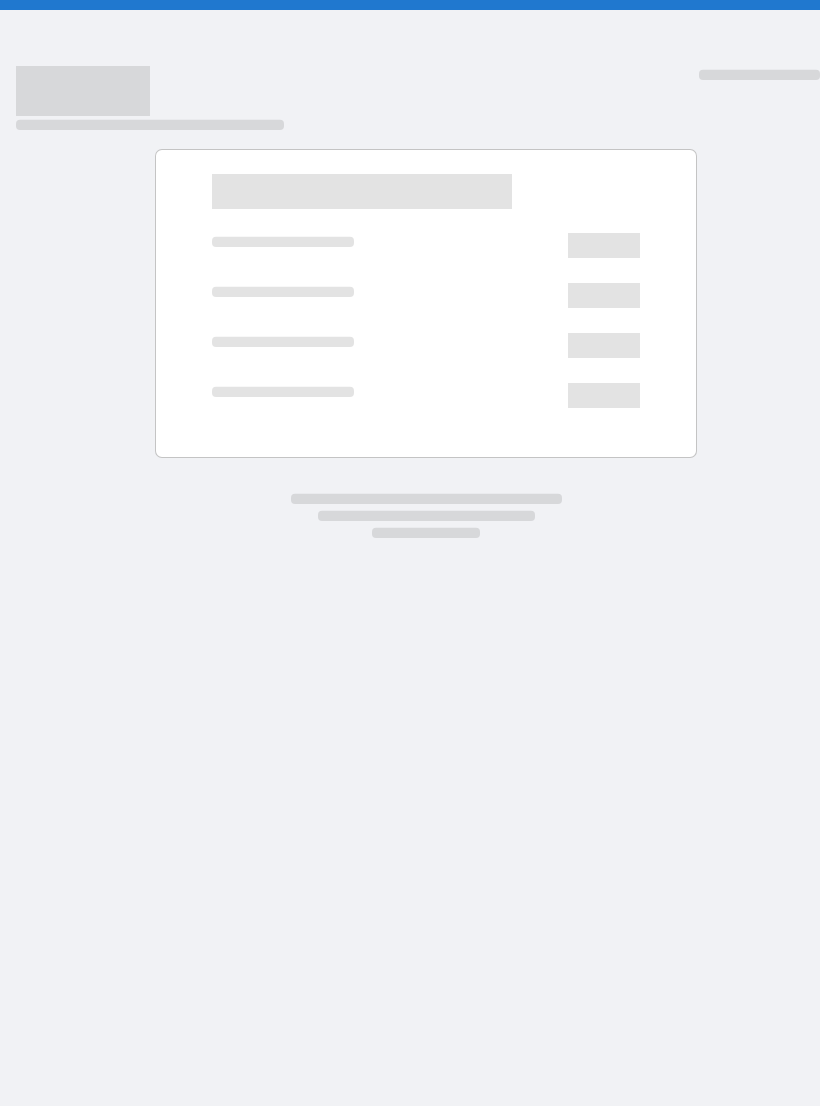 scroll, scrollTop: 0, scrollLeft: 0, axis: both 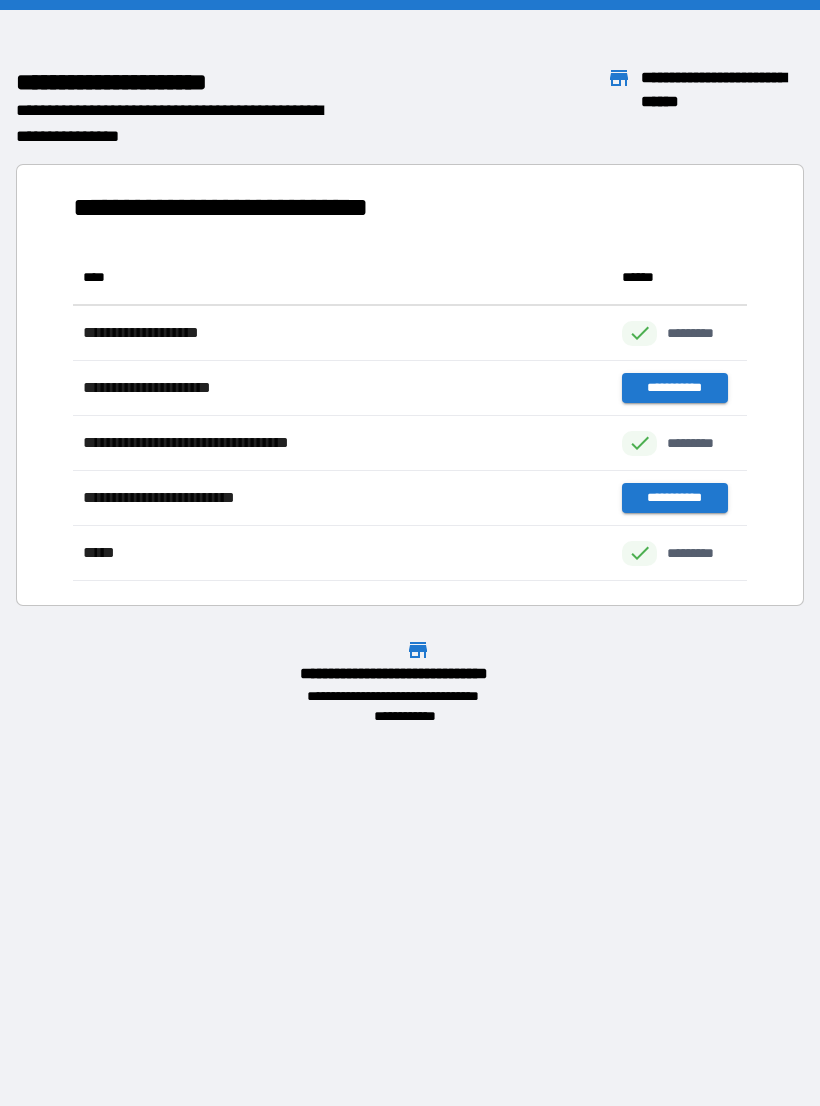 click on "**********" at bounding box center (410, 553) 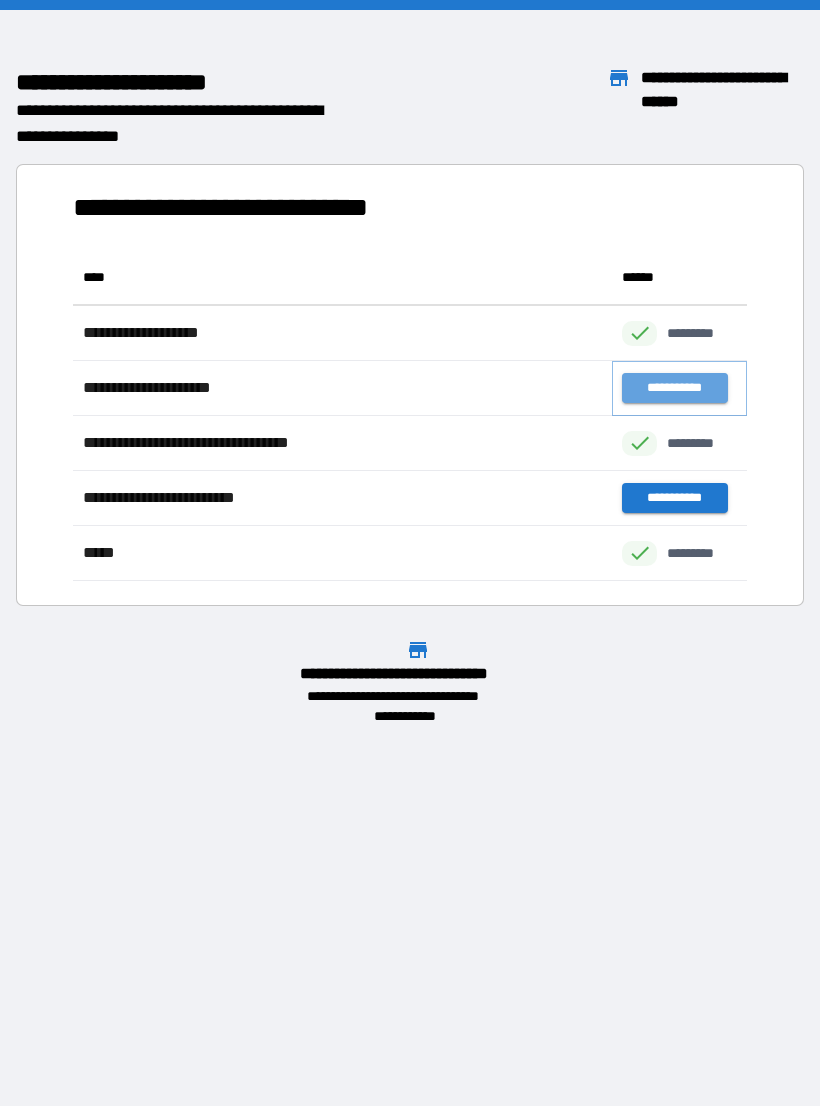 click on "**********" at bounding box center [674, 388] 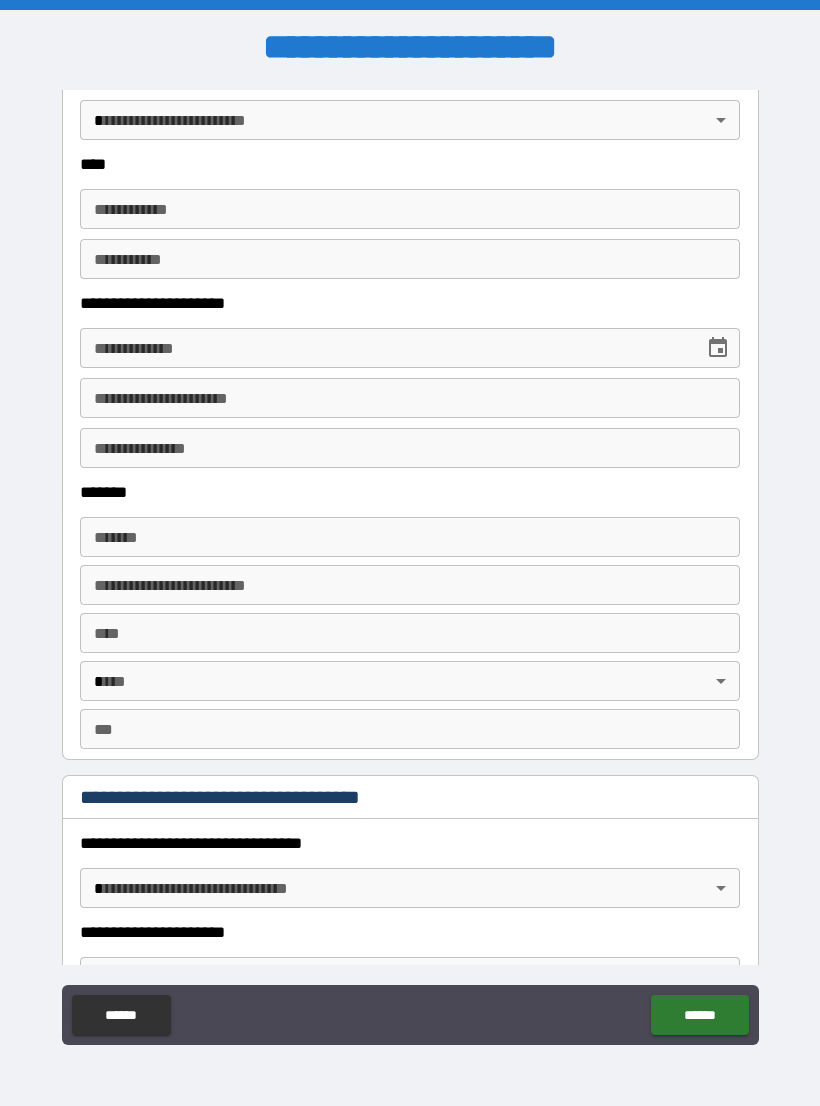 scroll, scrollTop: 0, scrollLeft: 0, axis: both 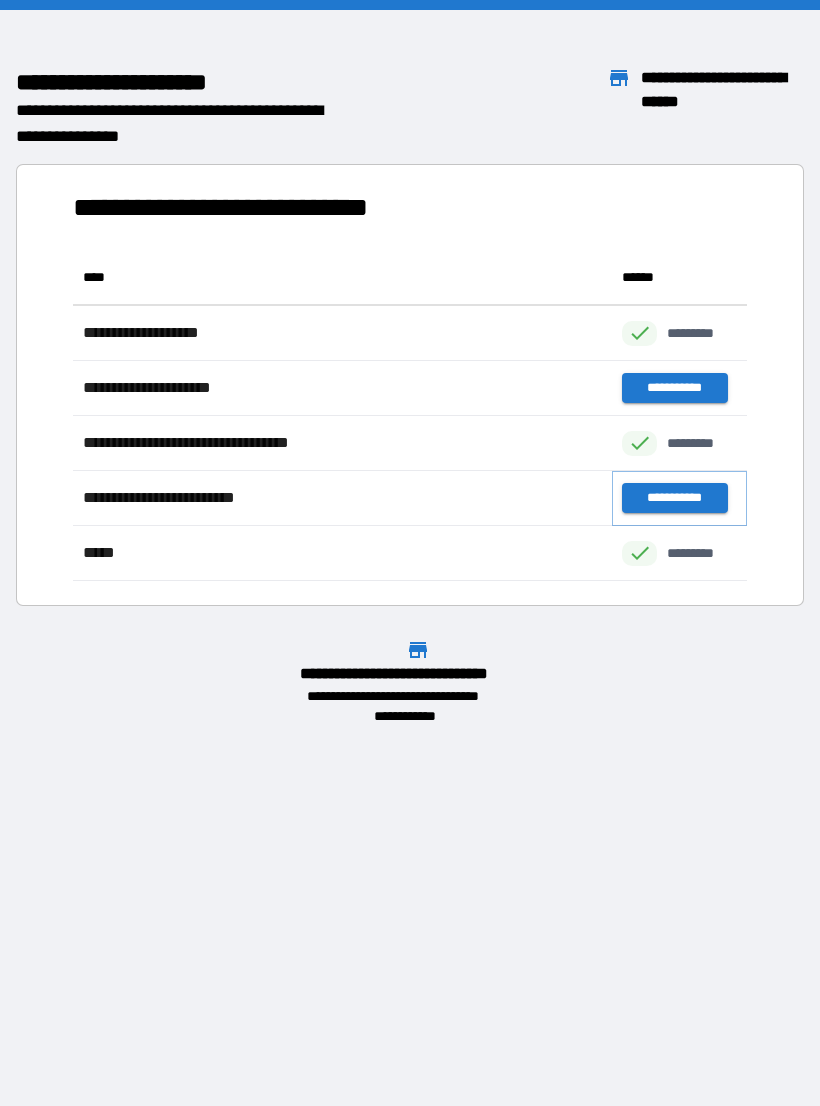 click on "**********" at bounding box center [674, 498] 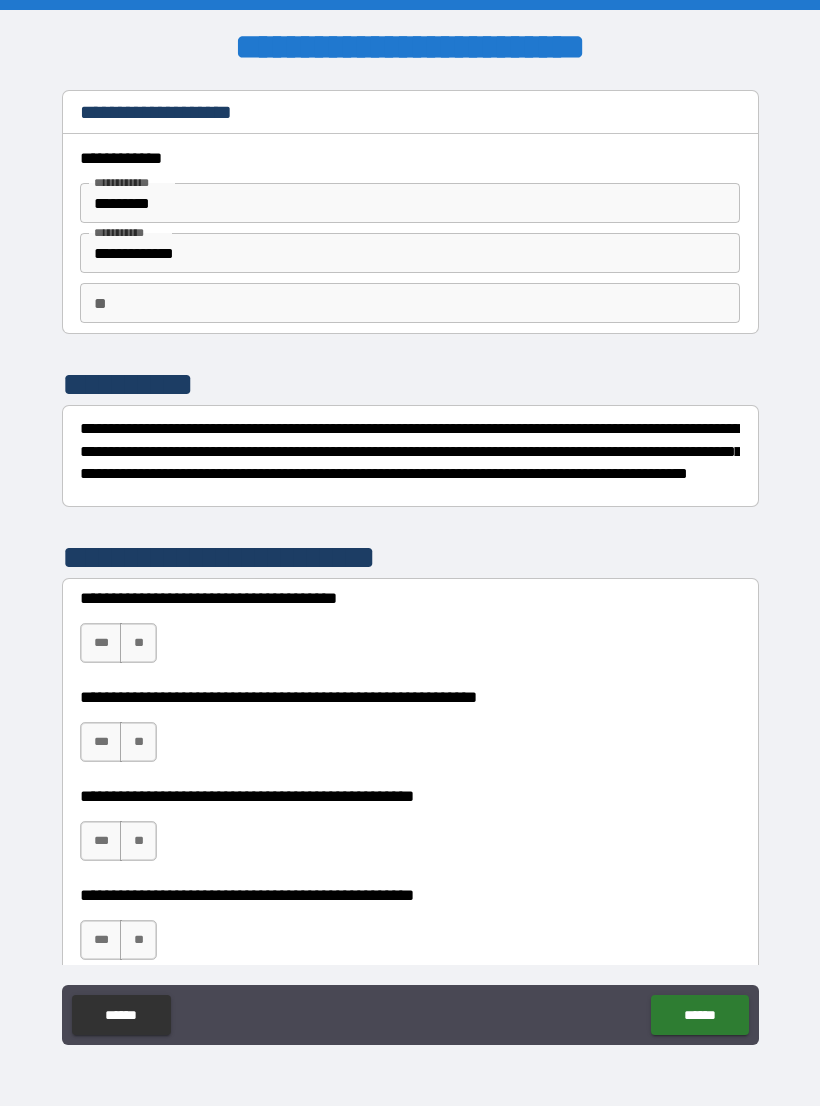 click on "***" at bounding box center [101, 643] 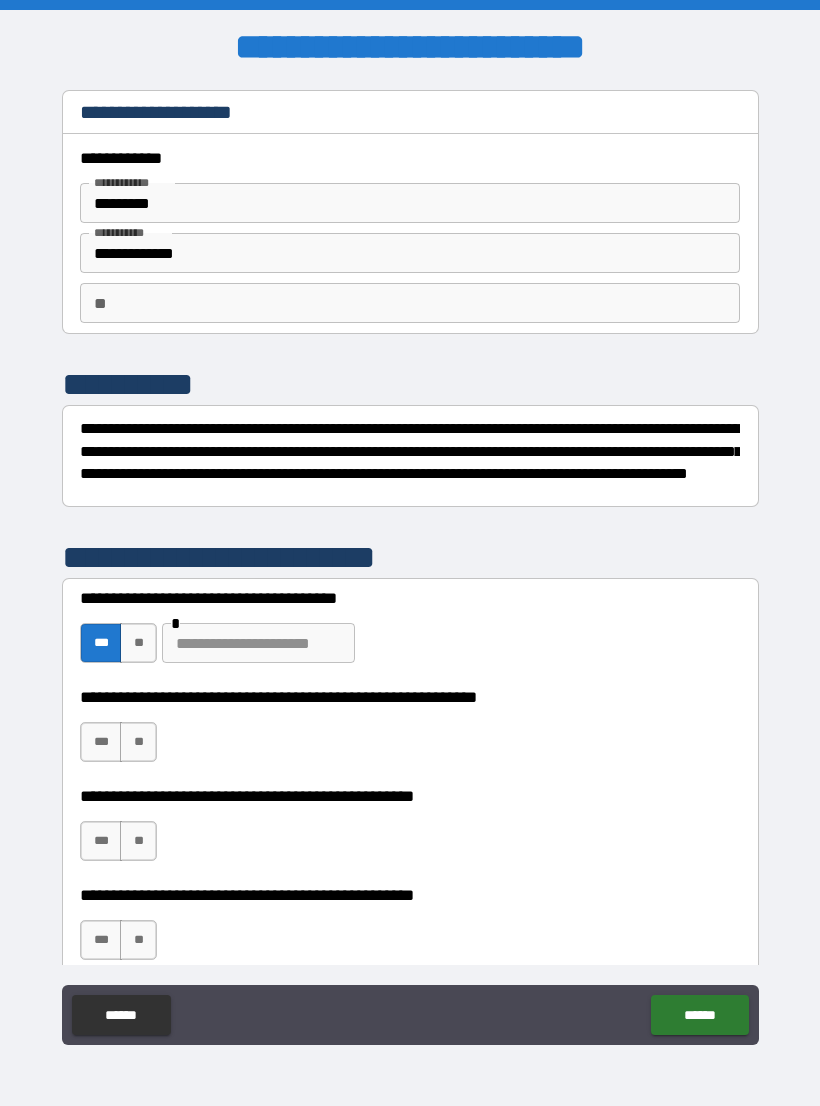 click on "***" at bounding box center (101, 742) 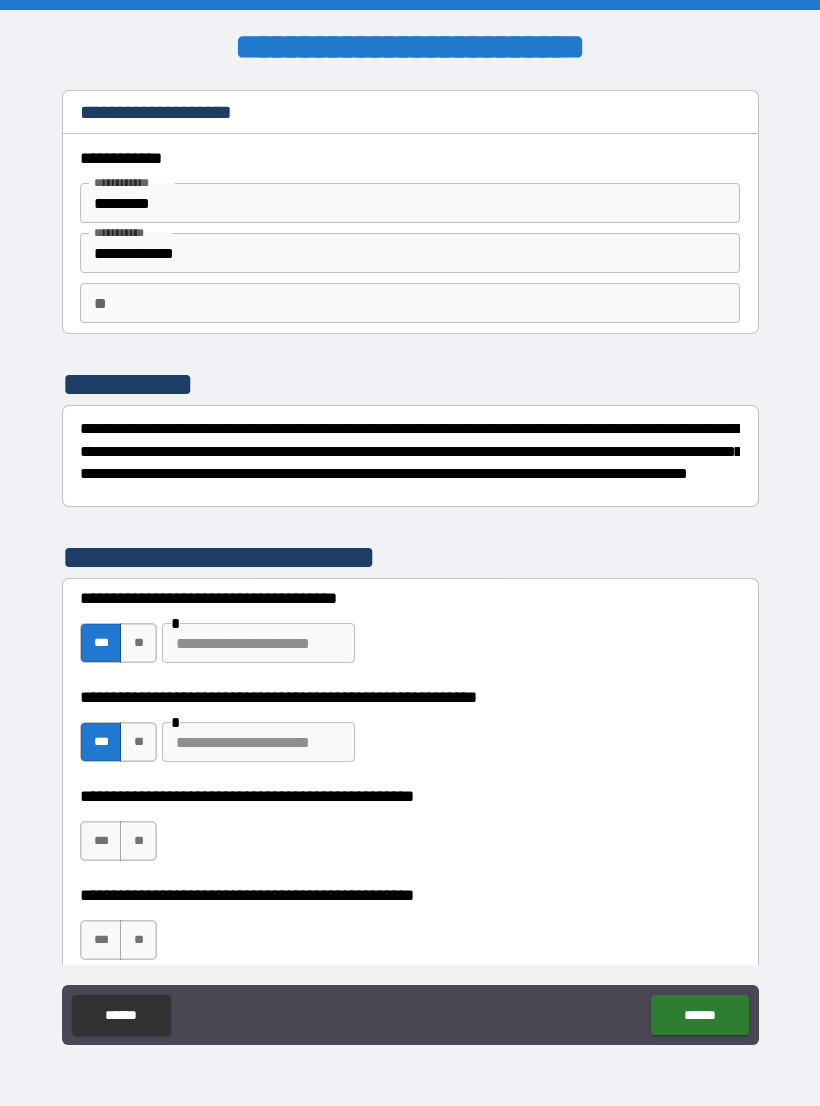 click on "**" at bounding box center [138, 841] 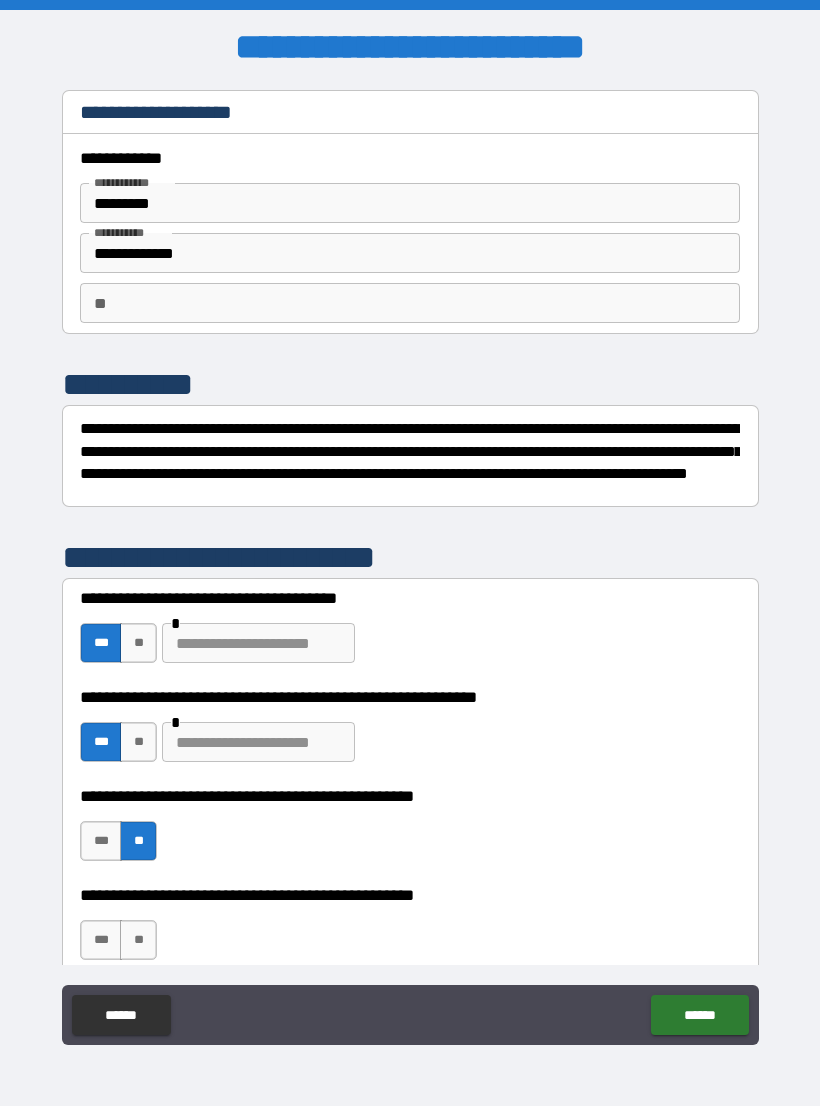 click on "***" at bounding box center [101, 940] 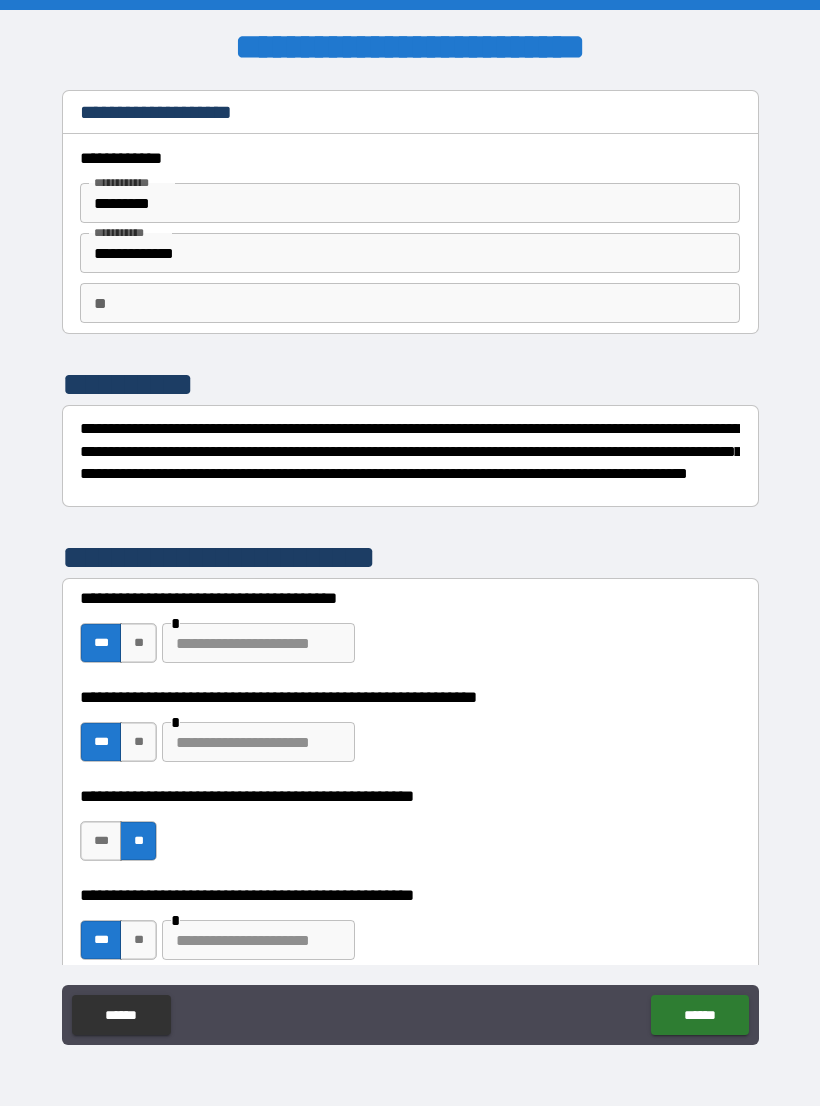 click on "******" at bounding box center [699, 1015] 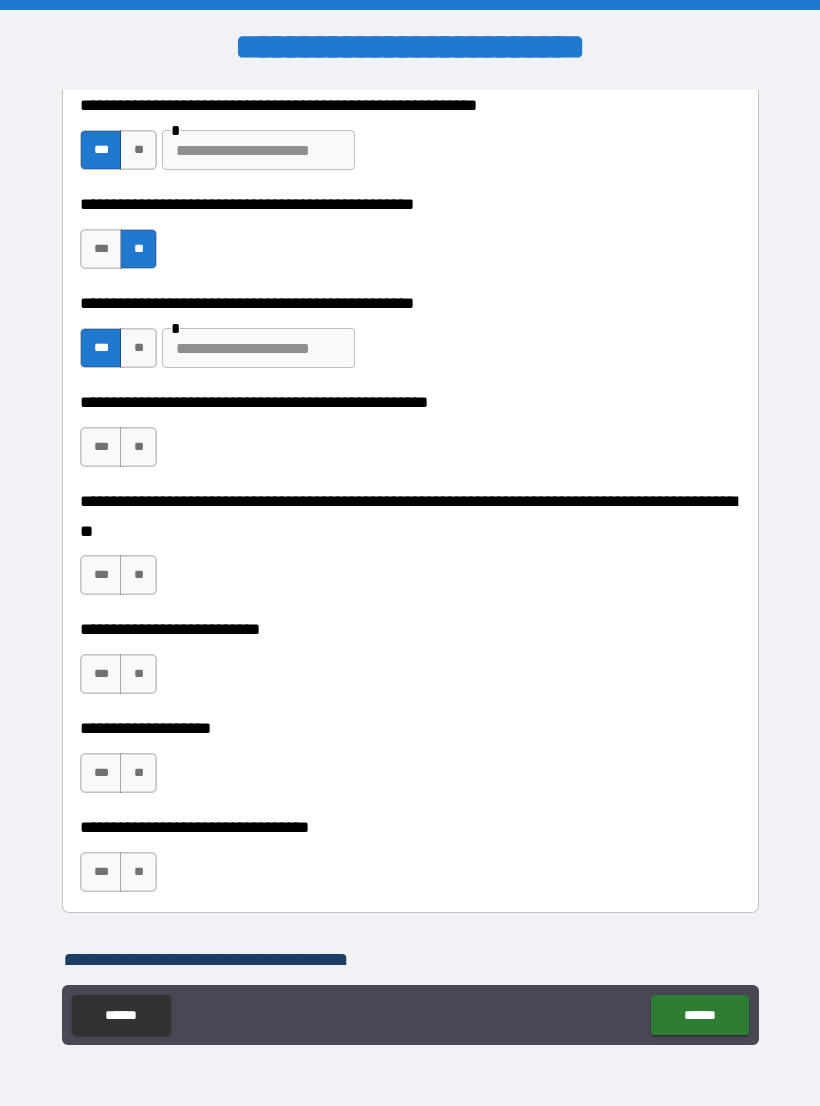 scroll, scrollTop: 594, scrollLeft: 0, axis: vertical 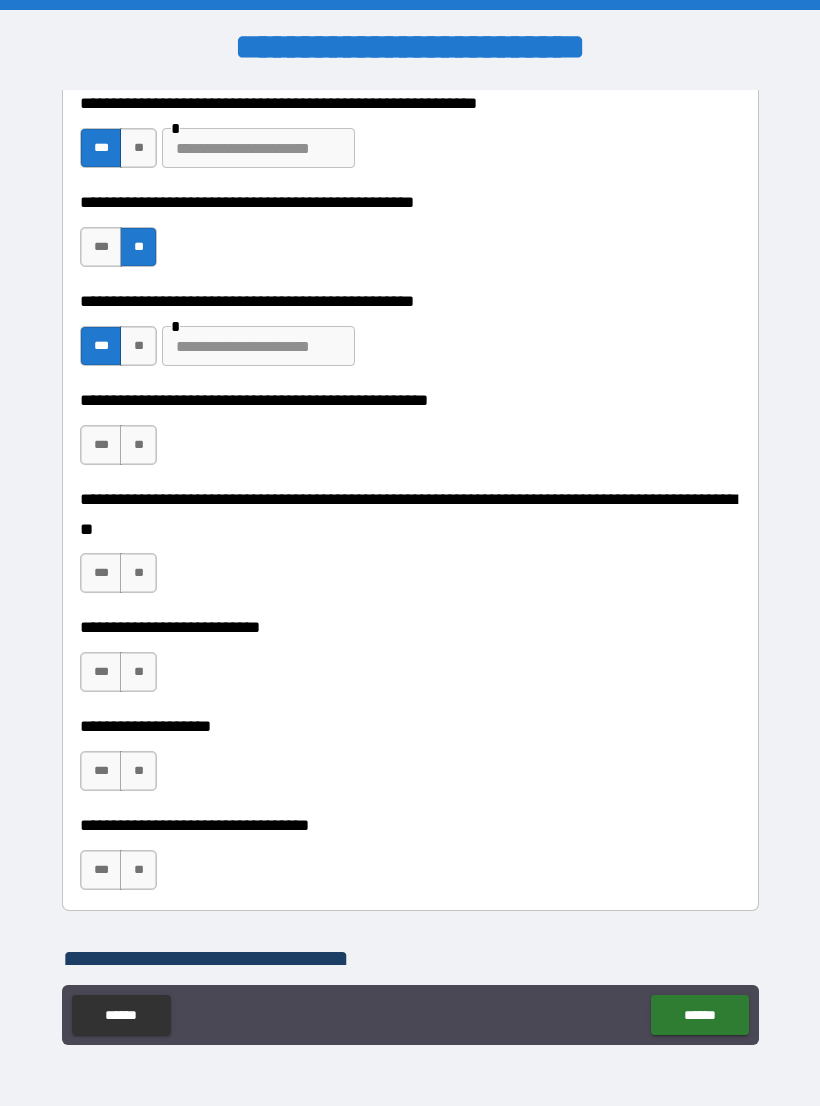 click on "**" at bounding box center [138, 445] 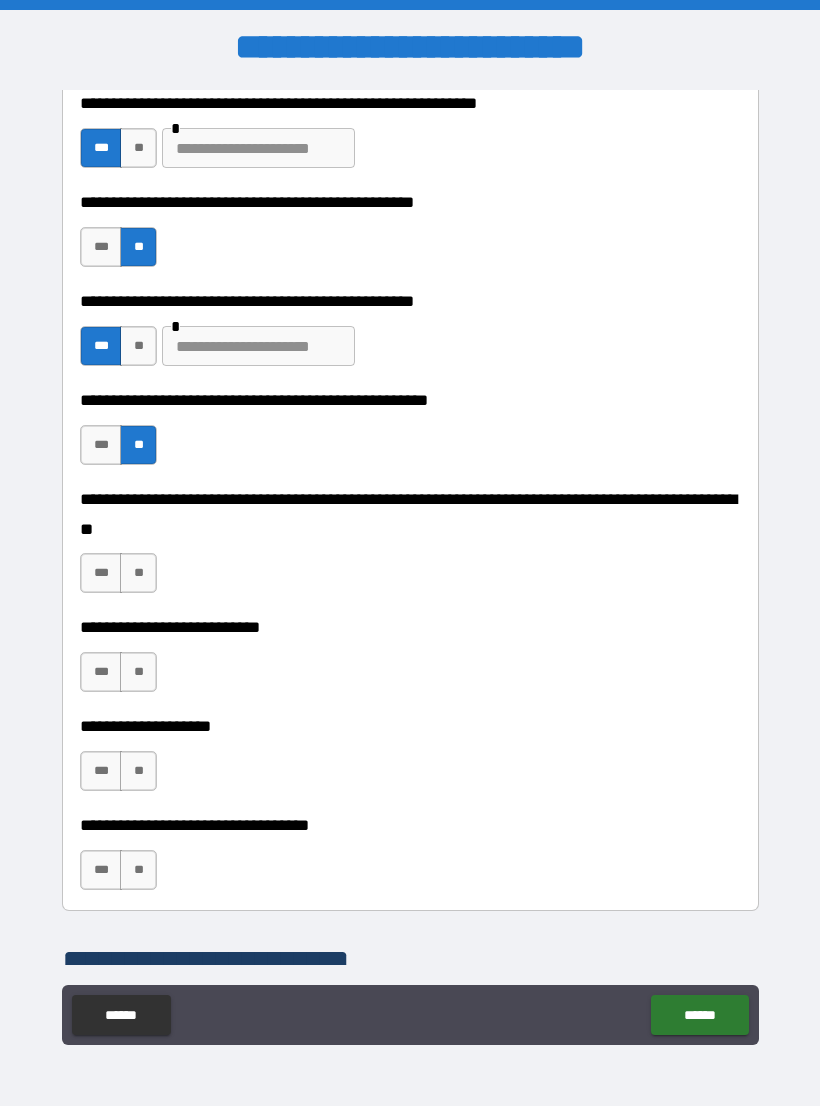 click on "***" at bounding box center [101, 573] 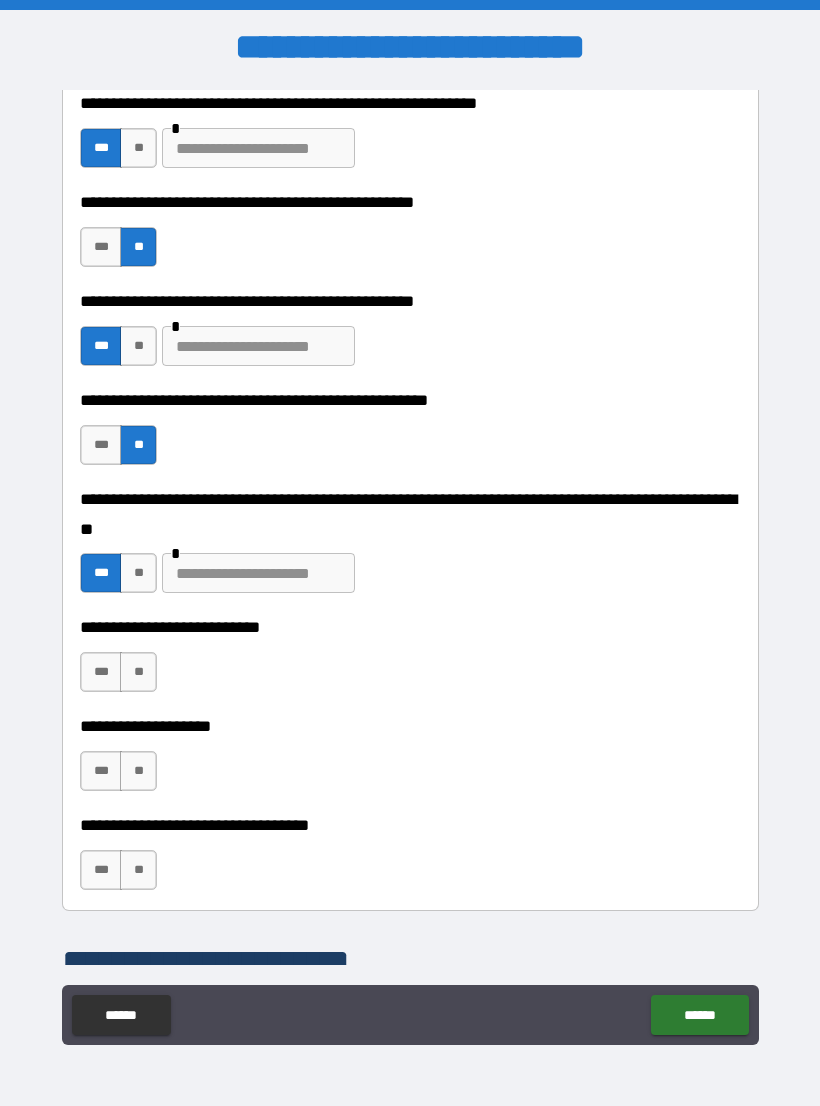click on "**" at bounding box center (138, 672) 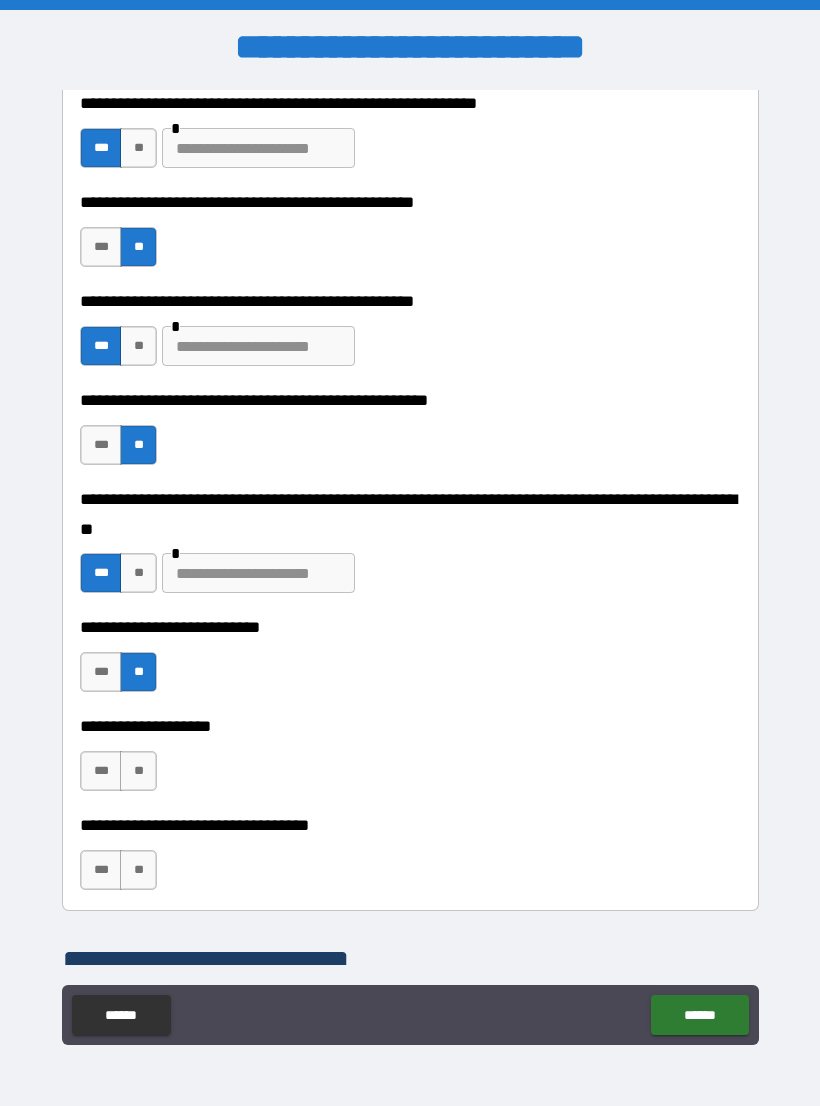 click on "**" at bounding box center [138, 771] 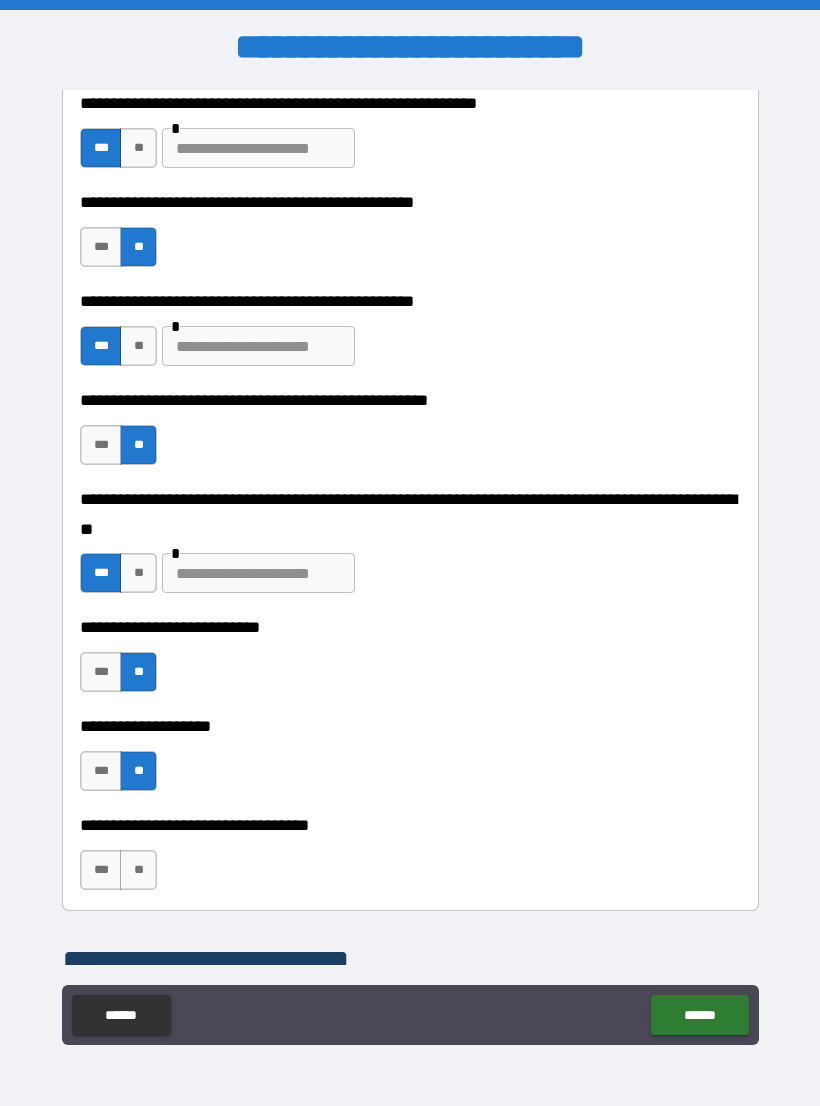 click on "**" at bounding box center [138, 870] 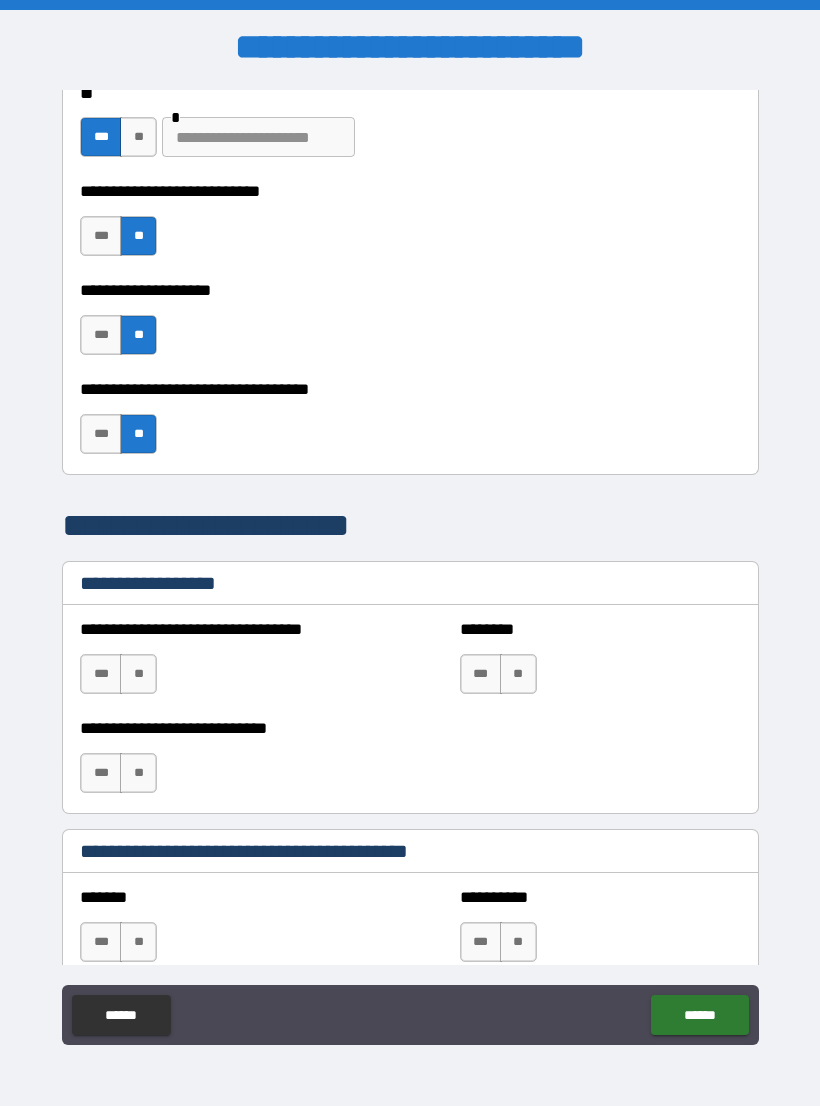 scroll, scrollTop: 1036, scrollLeft: 0, axis: vertical 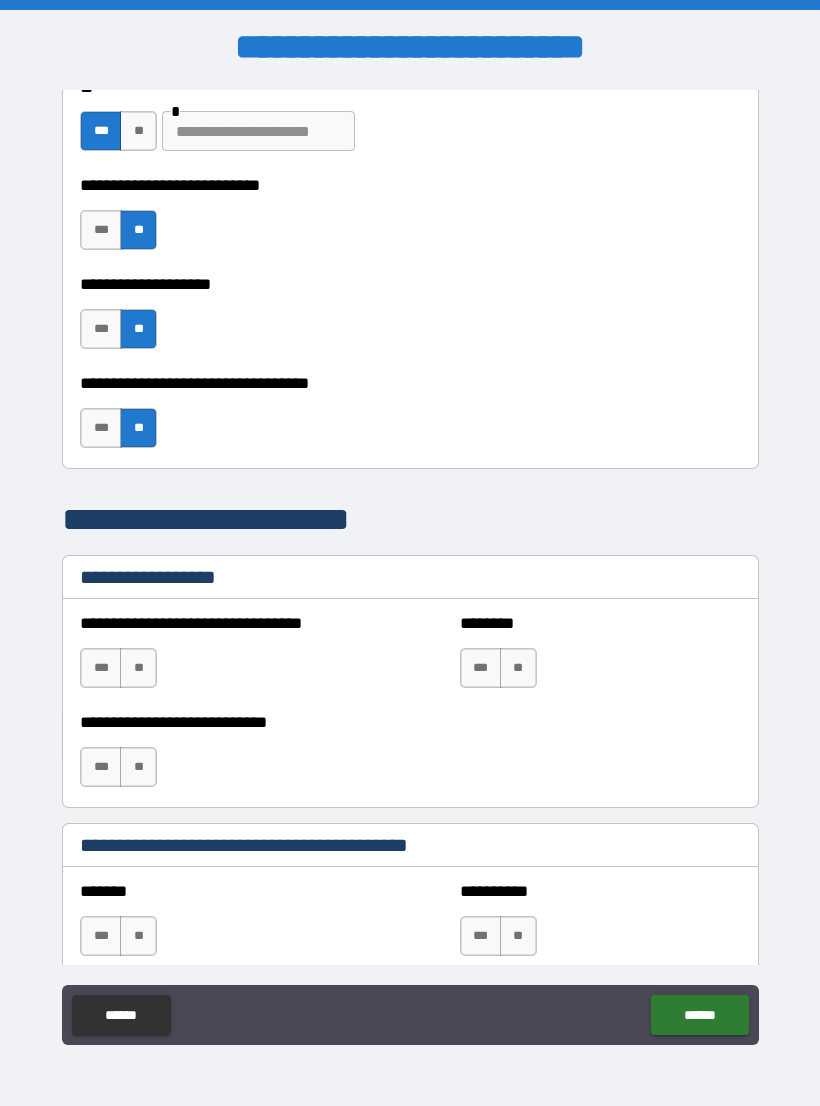 click on "**" at bounding box center [138, 668] 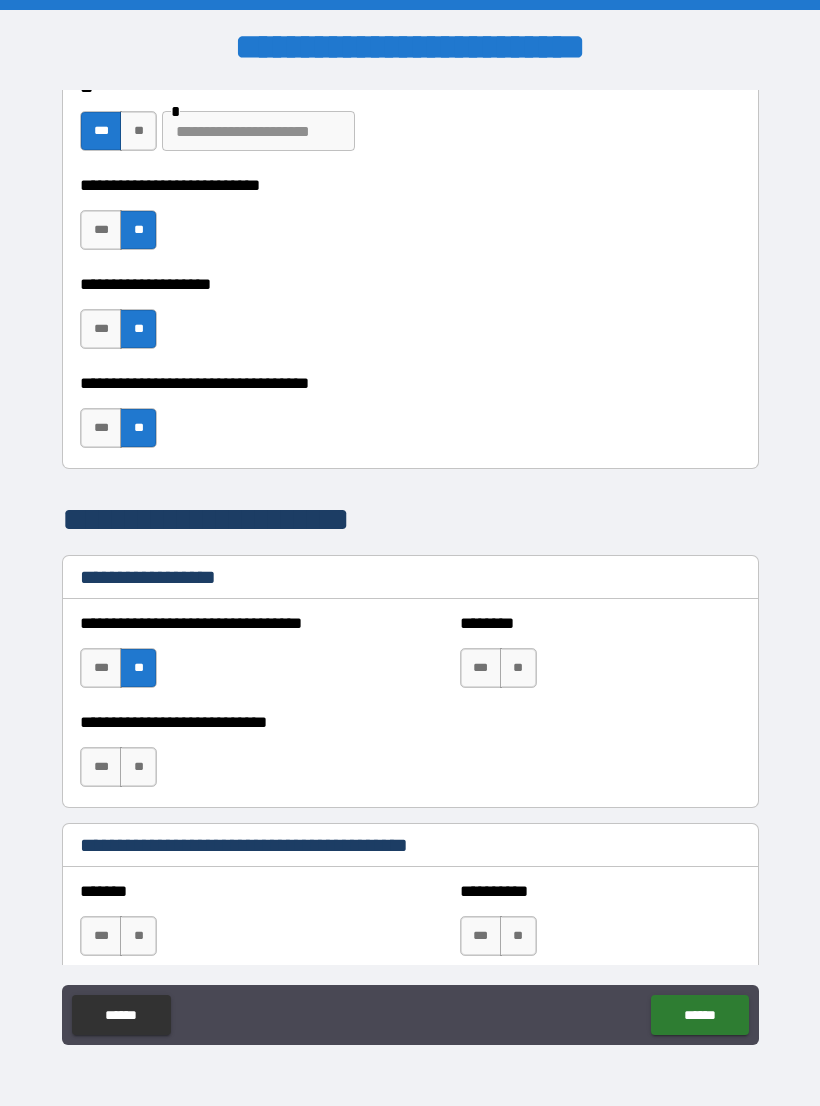 click on "**" at bounding box center (518, 668) 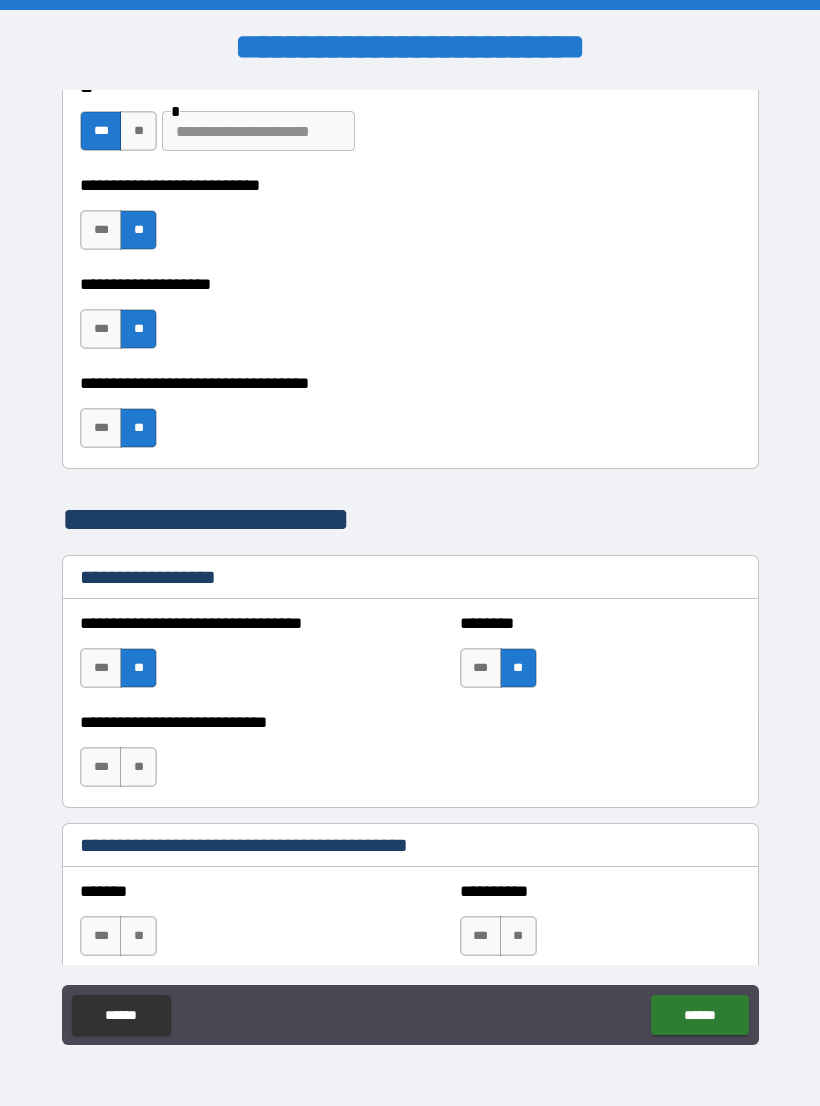 click on "**" at bounding box center [138, 767] 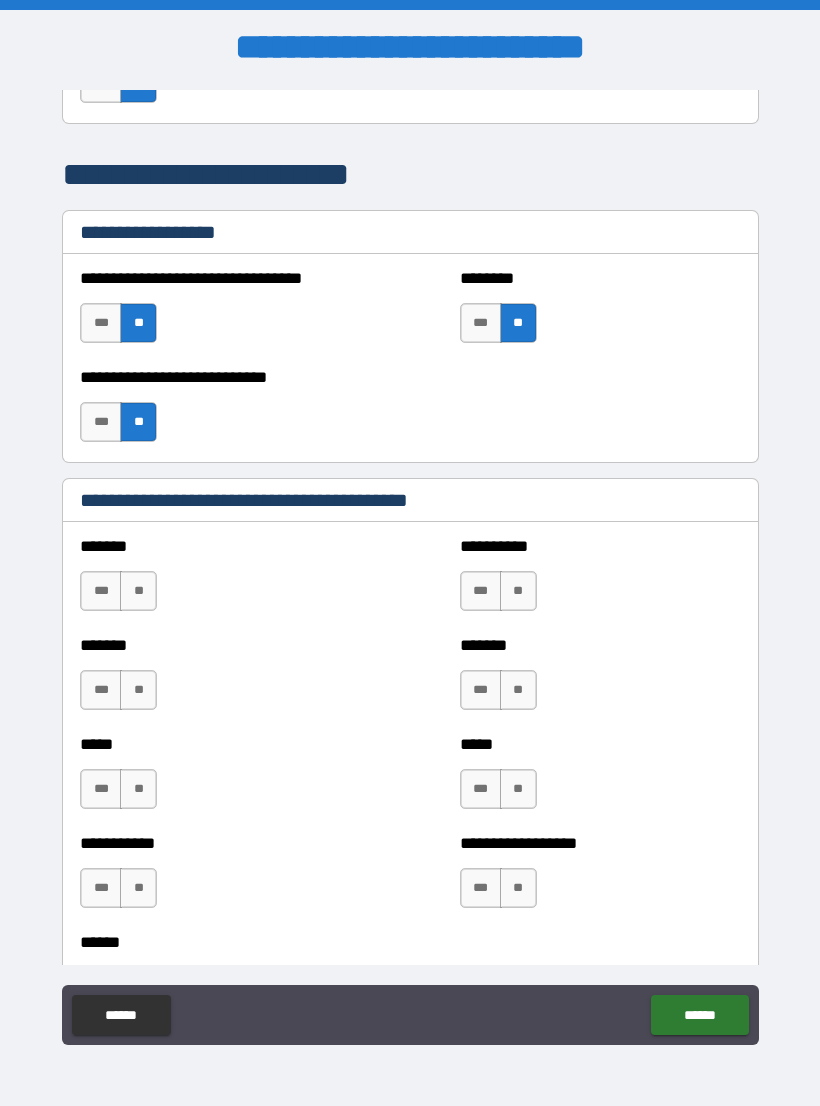scroll, scrollTop: 1392, scrollLeft: 0, axis: vertical 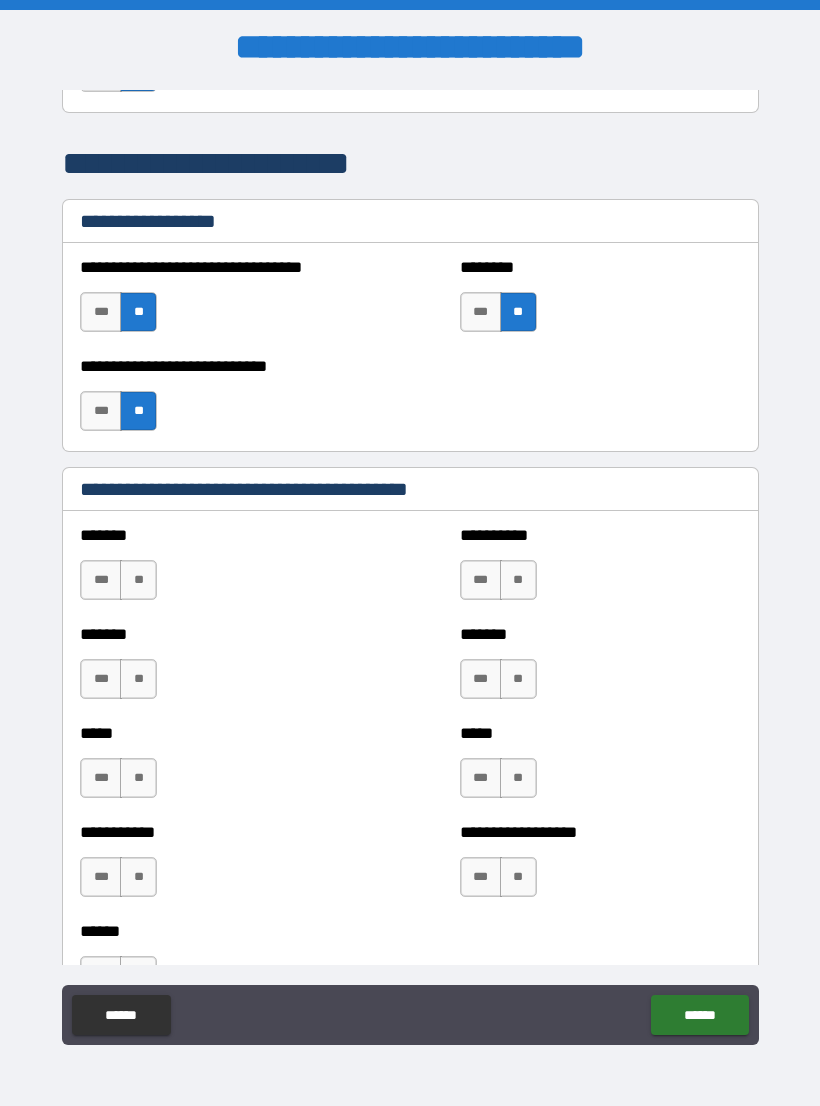 click on "**" at bounding box center [138, 580] 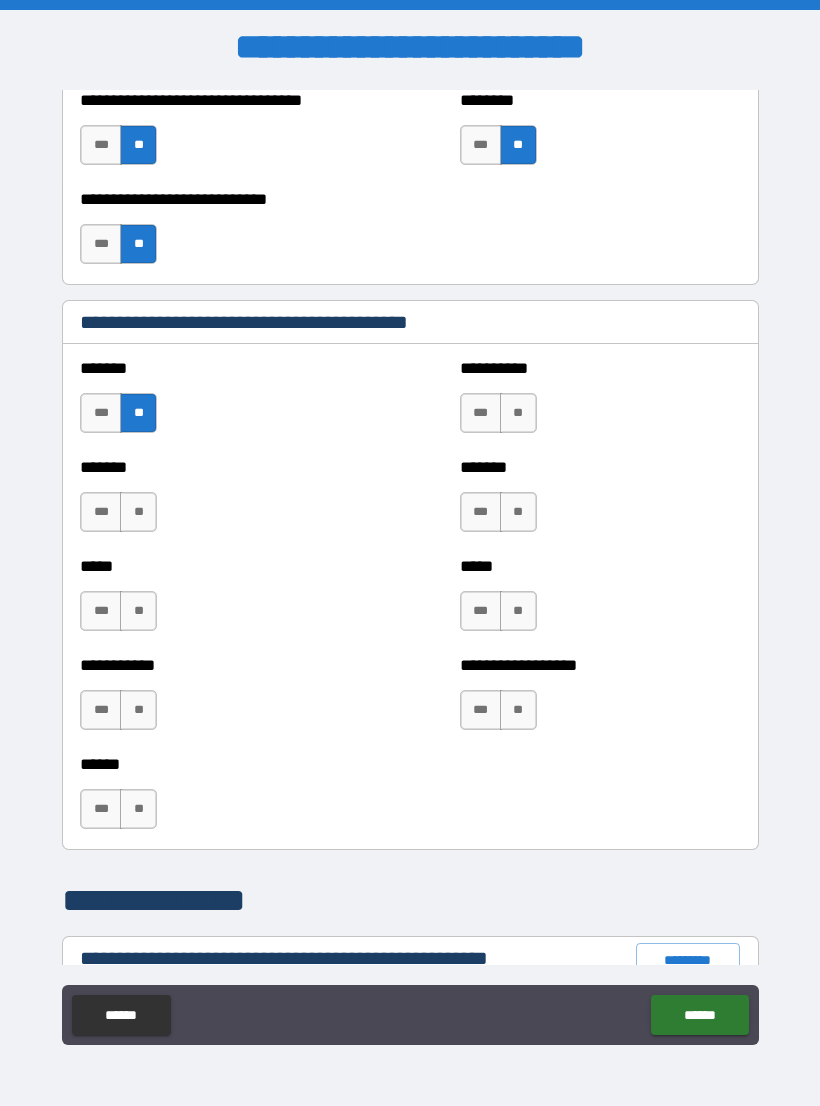 scroll, scrollTop: 1561, scrollLeft: 0, axis: vertical 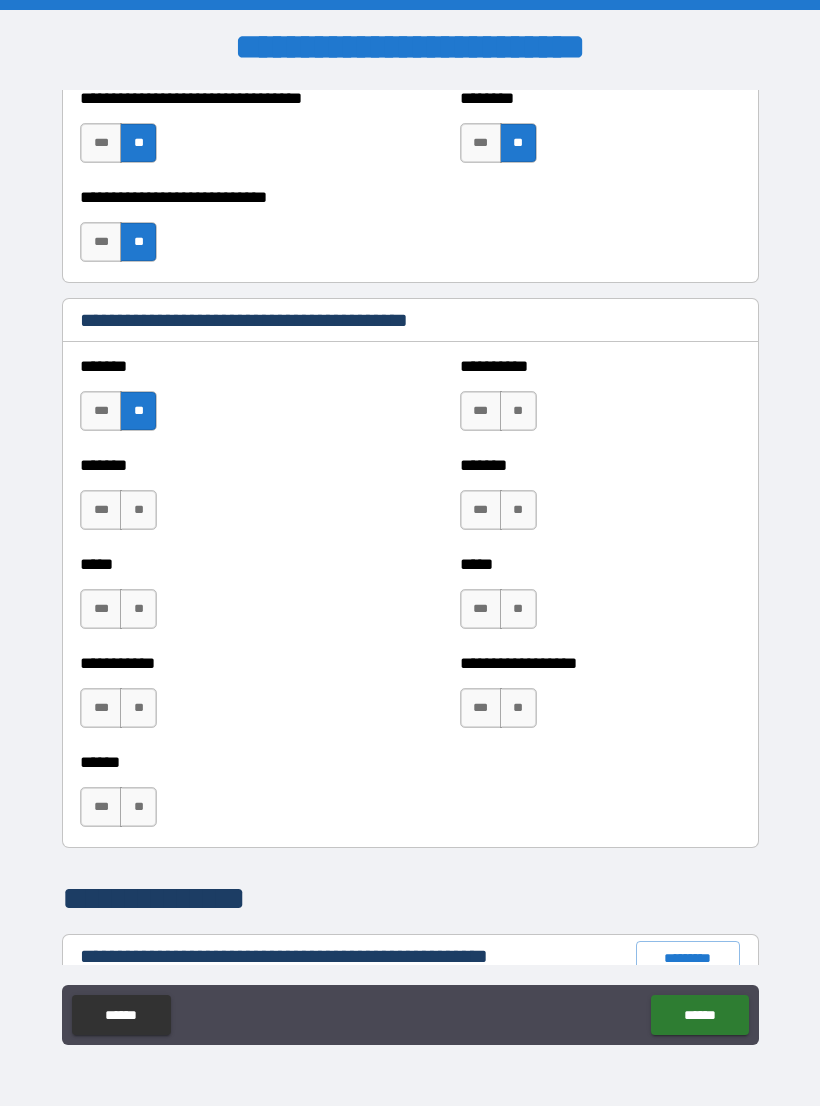 click on "**" at bounding box center (138, 510) 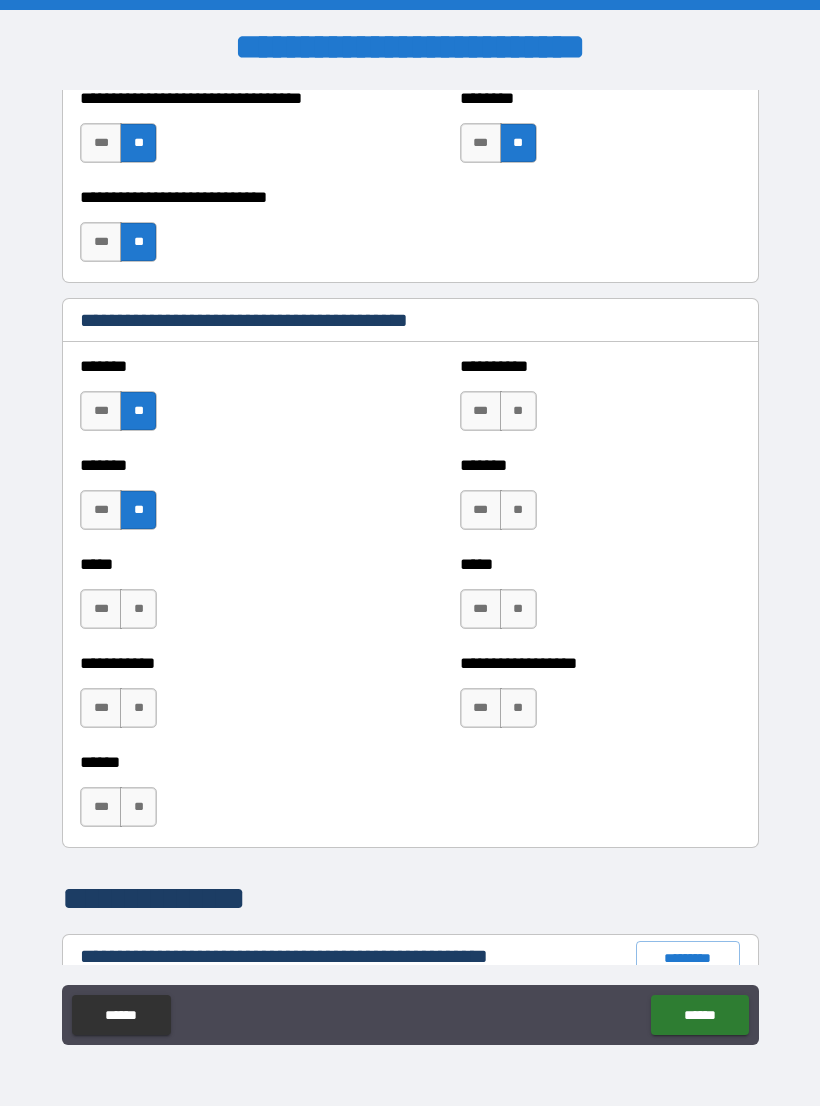 click on "**" at bounding box center [138, 609] 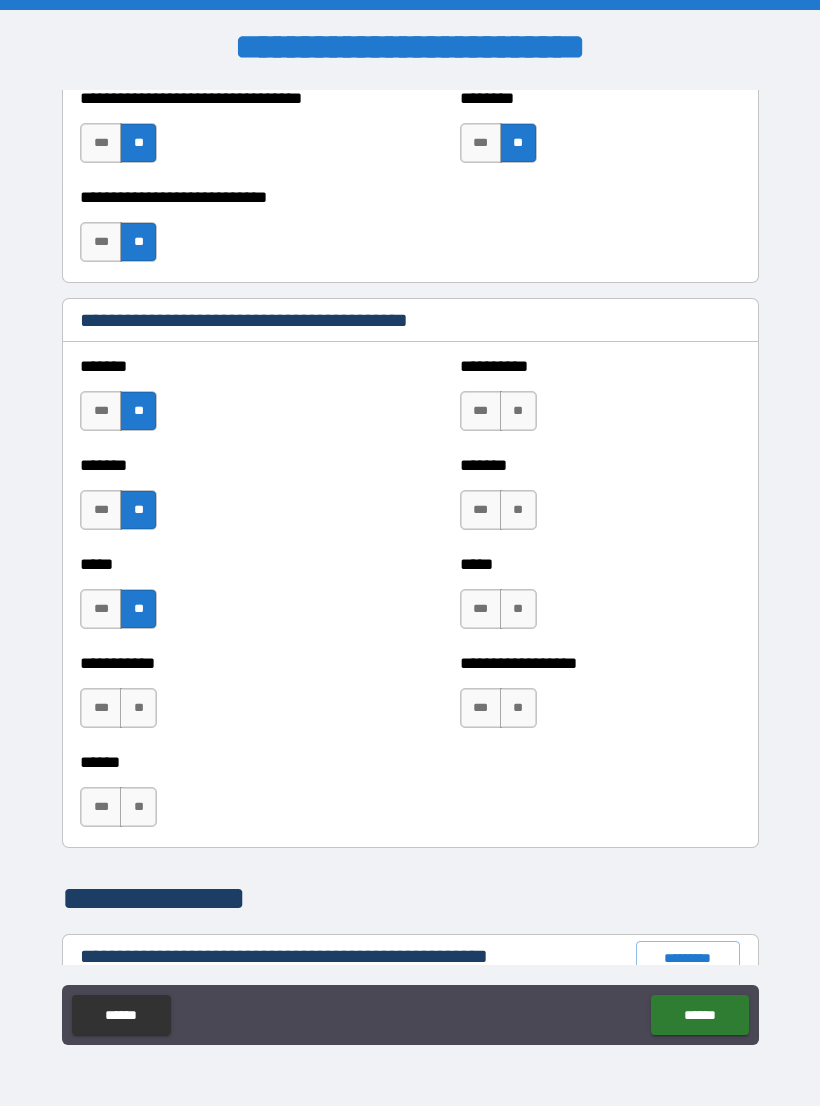 click on "***" at bounding box center [101, 708] 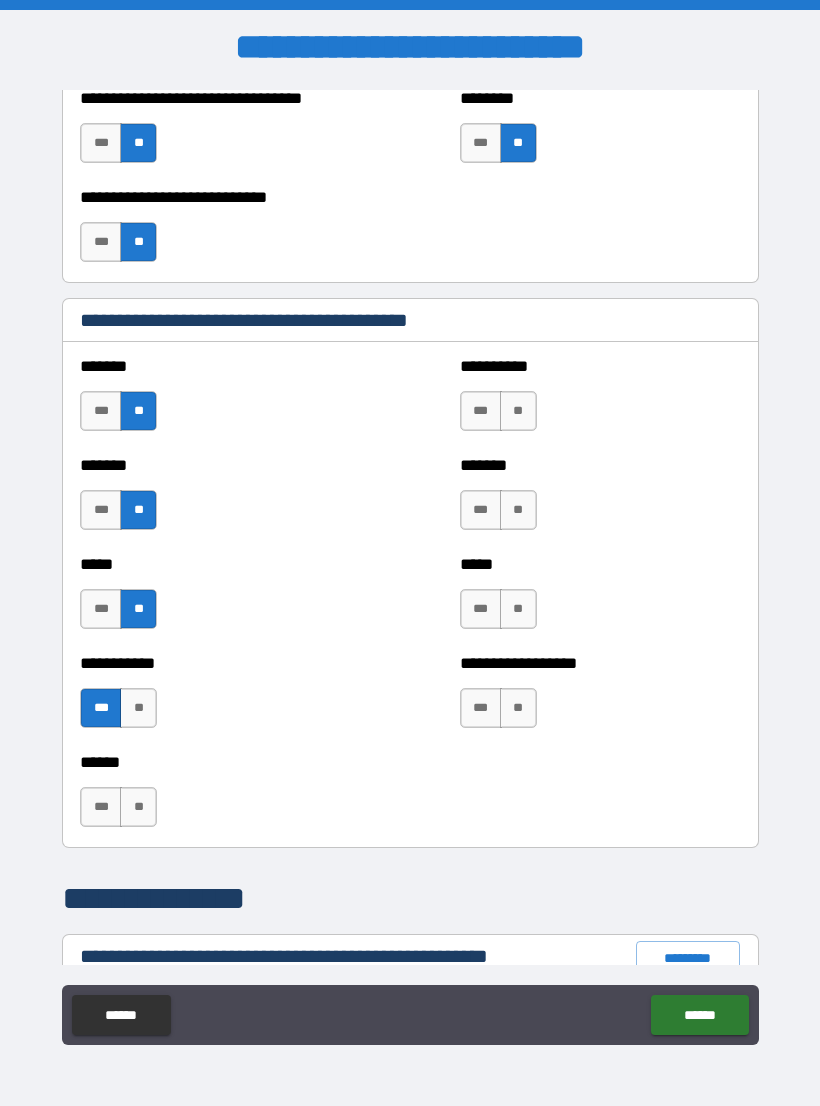 click on "**" at bounding box center (518, 411) 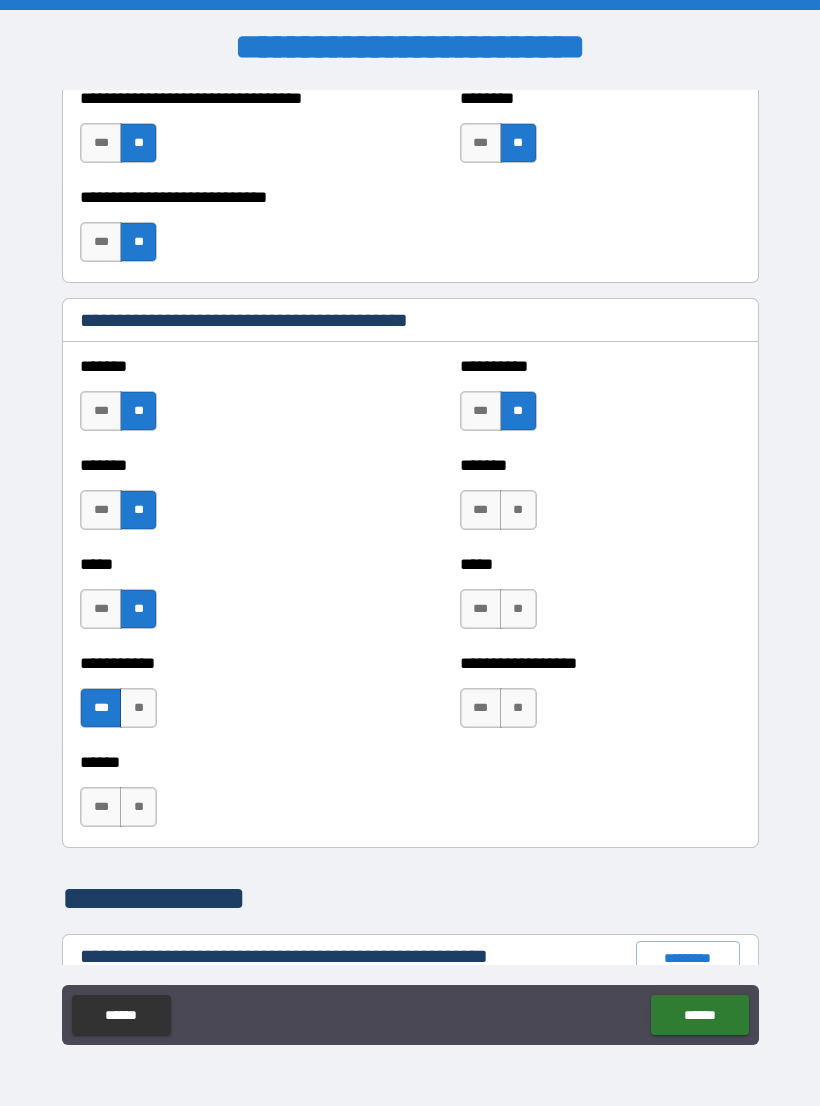 click on "**" at bounding box center [518, 510] 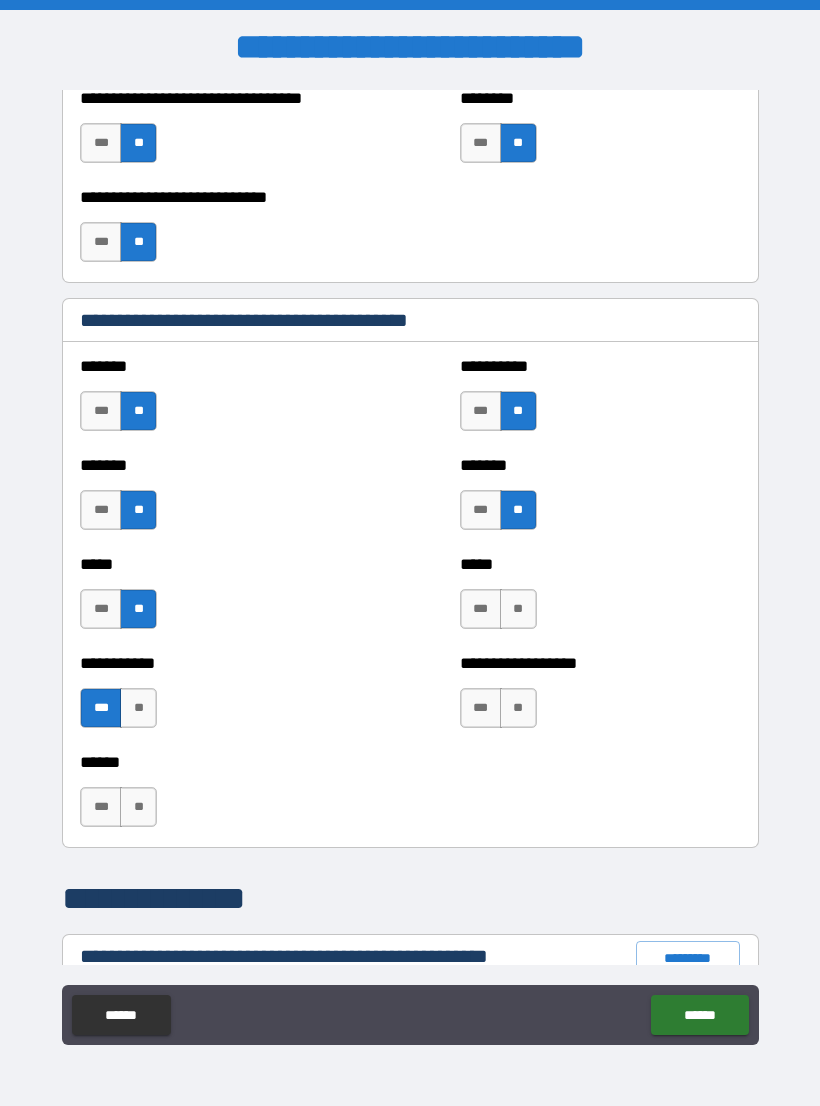 click on "**" at bounding box center (518, 609) 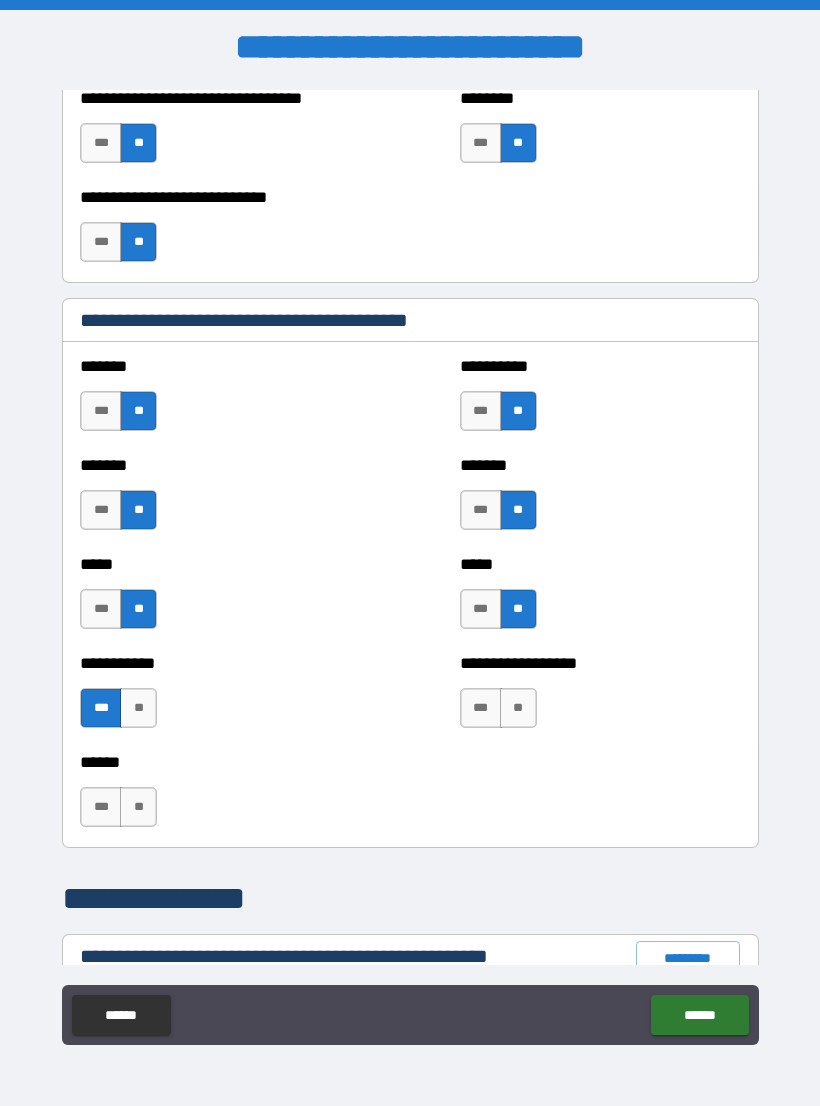 click on "**" at bounding box center [518, 708] 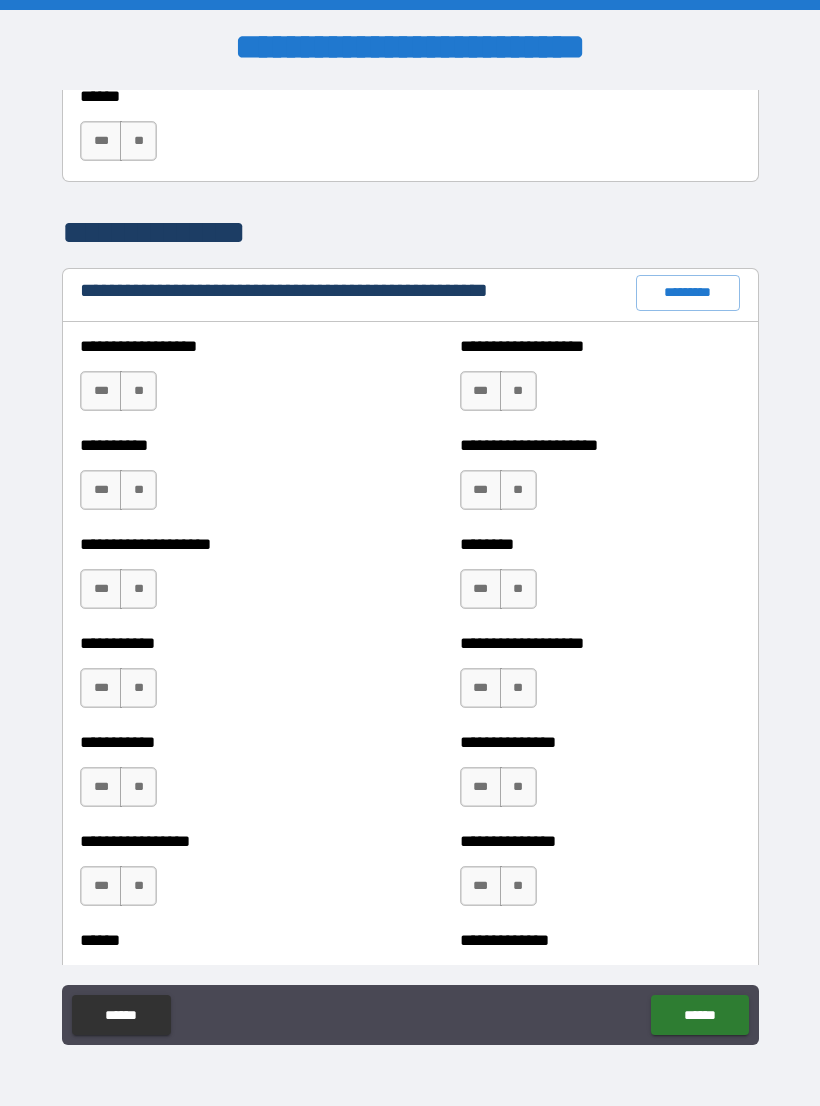 scroll, scrollTop: 2232, scrollLeft: 0, axis: vertical 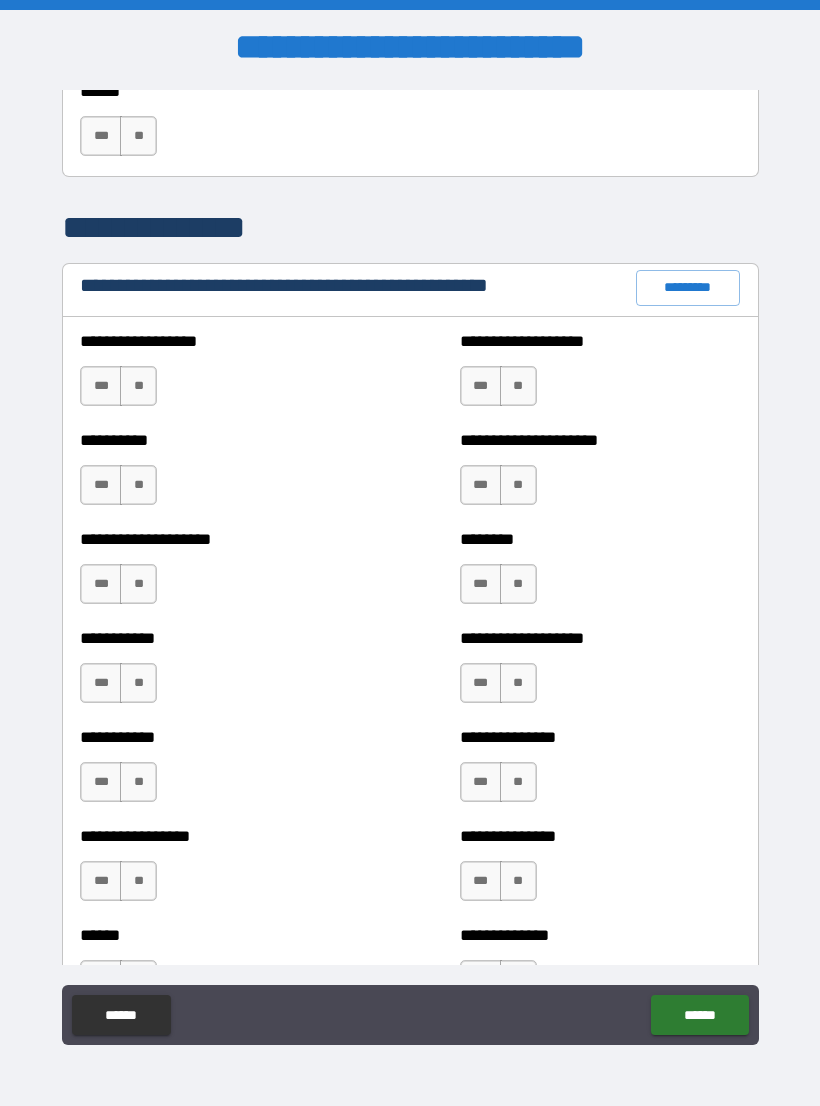click on "**" at bounding box center (138, 386) 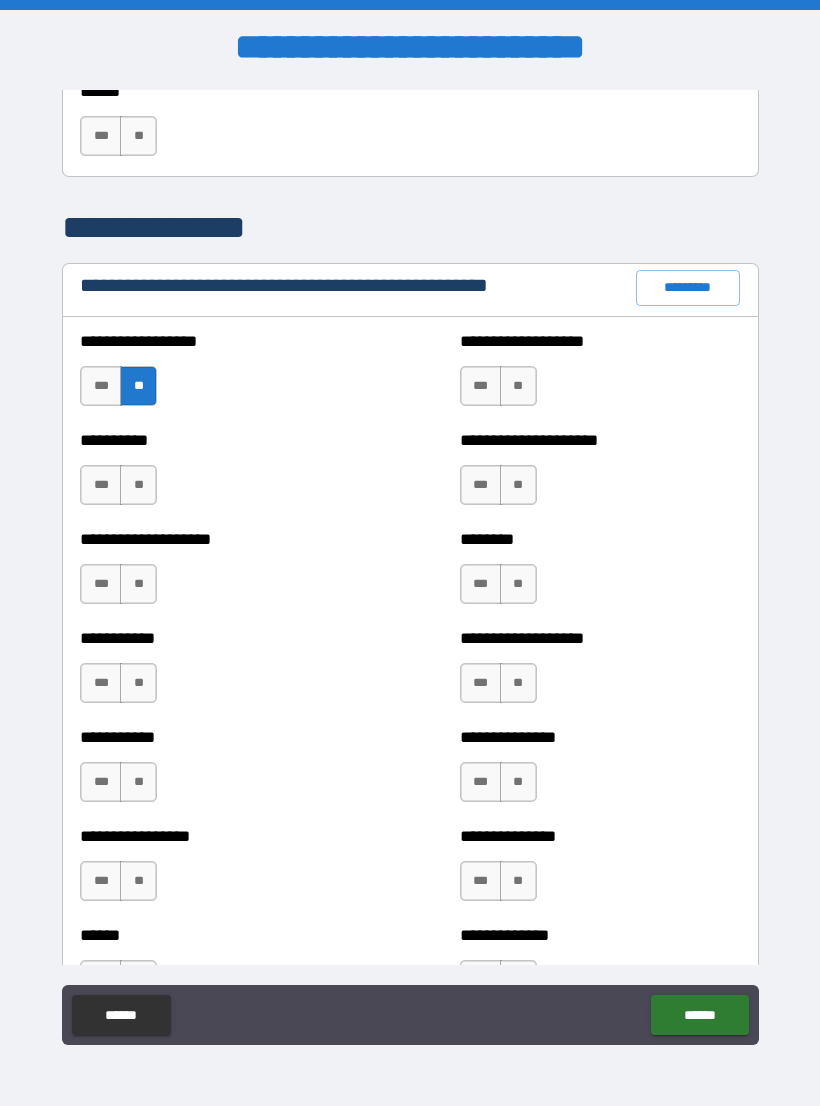 click on "**" at bounding box center (138, 485) 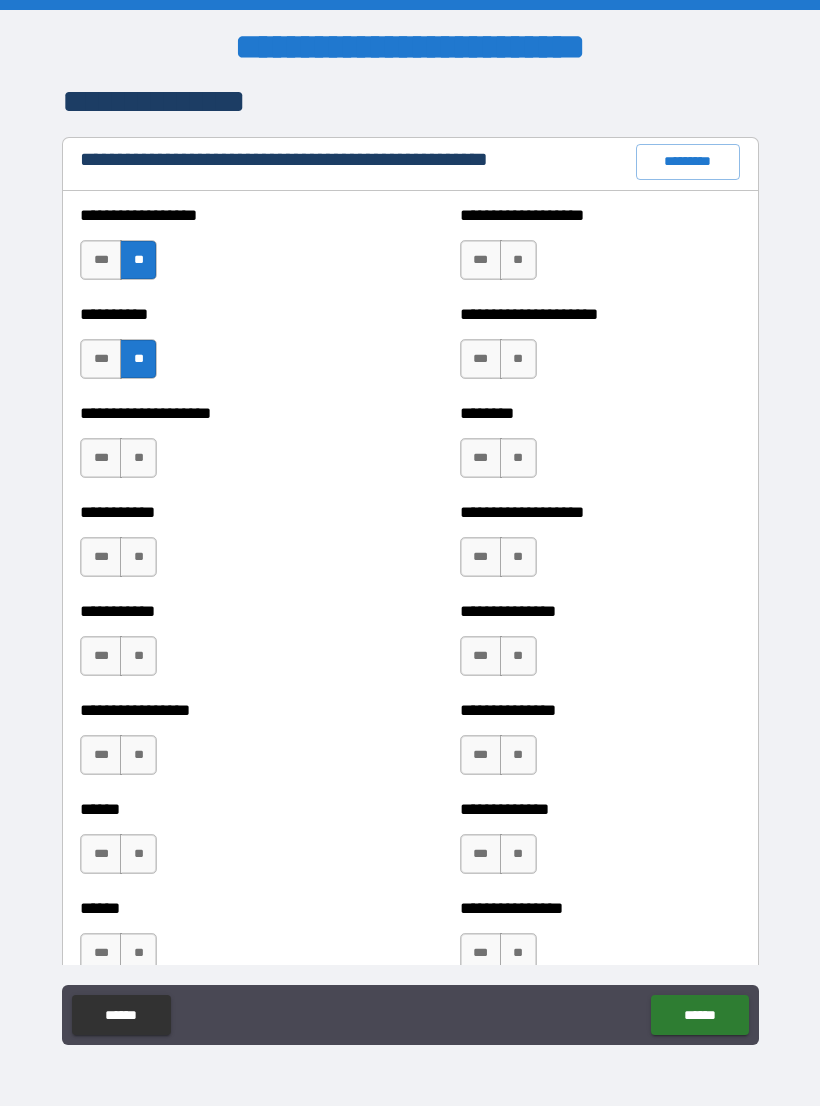 scroll, scrollTop: 2363, scrollLeft: 0, axis: vertical 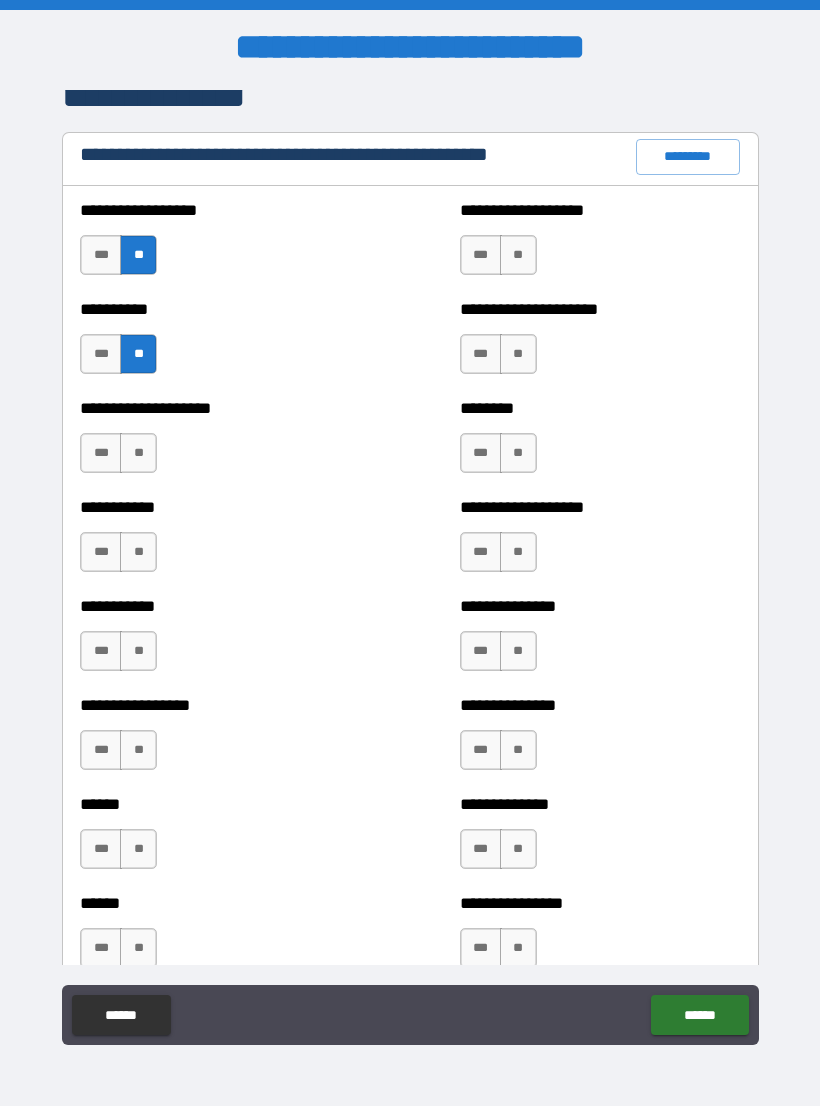 click on "**" at bounding box center [138, 453] 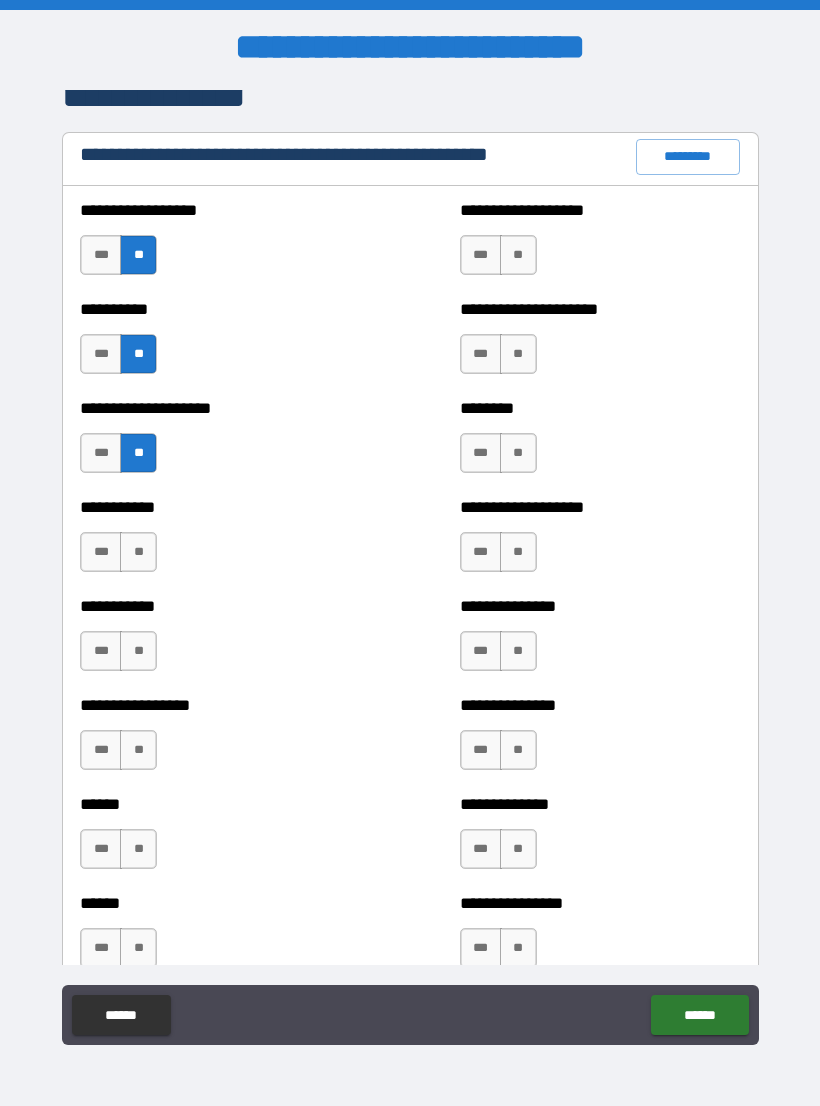 click on "**" at bounding box center [138, 552] 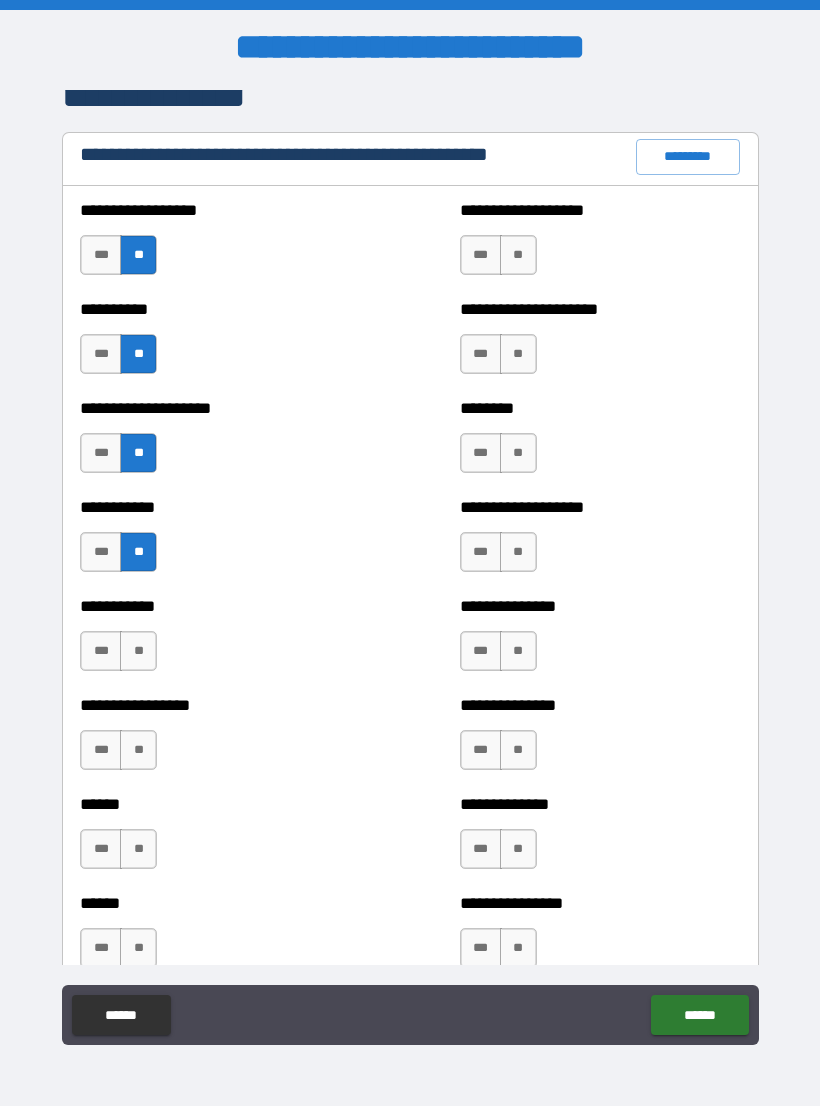 click on "**" at bounding box center [138, 651] 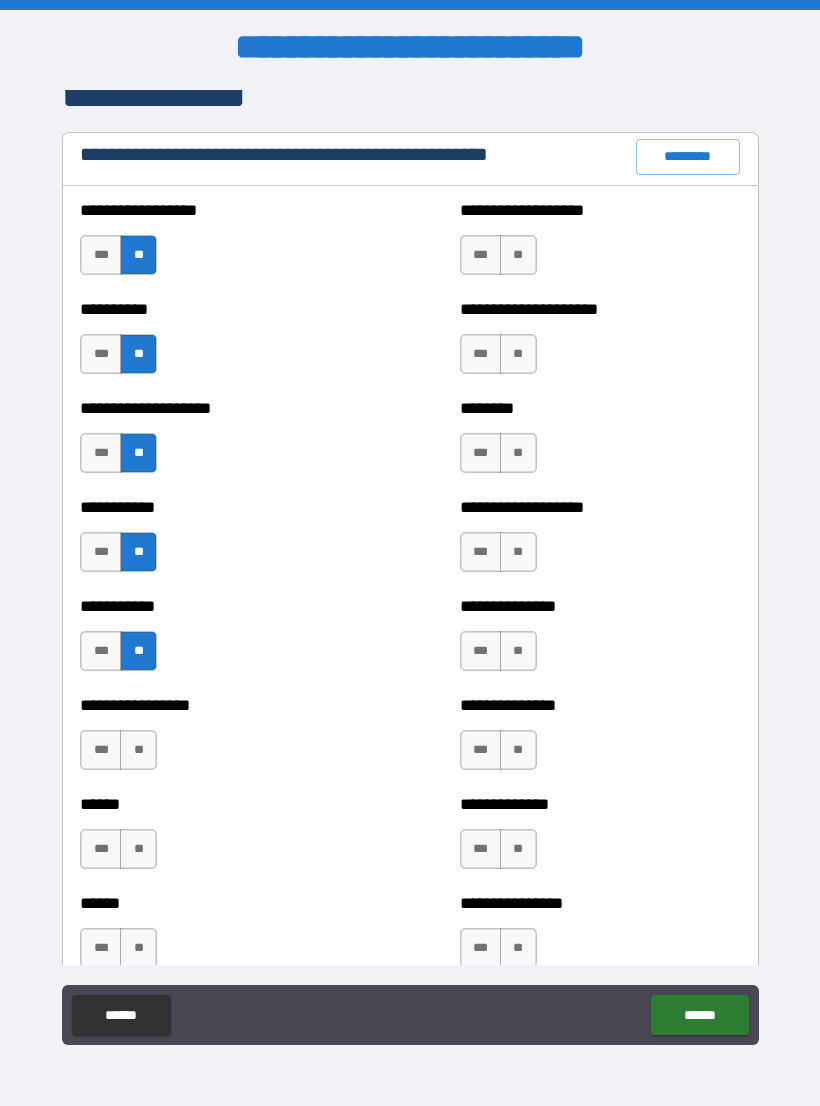 click on "**" at bounding box center (138, 750) 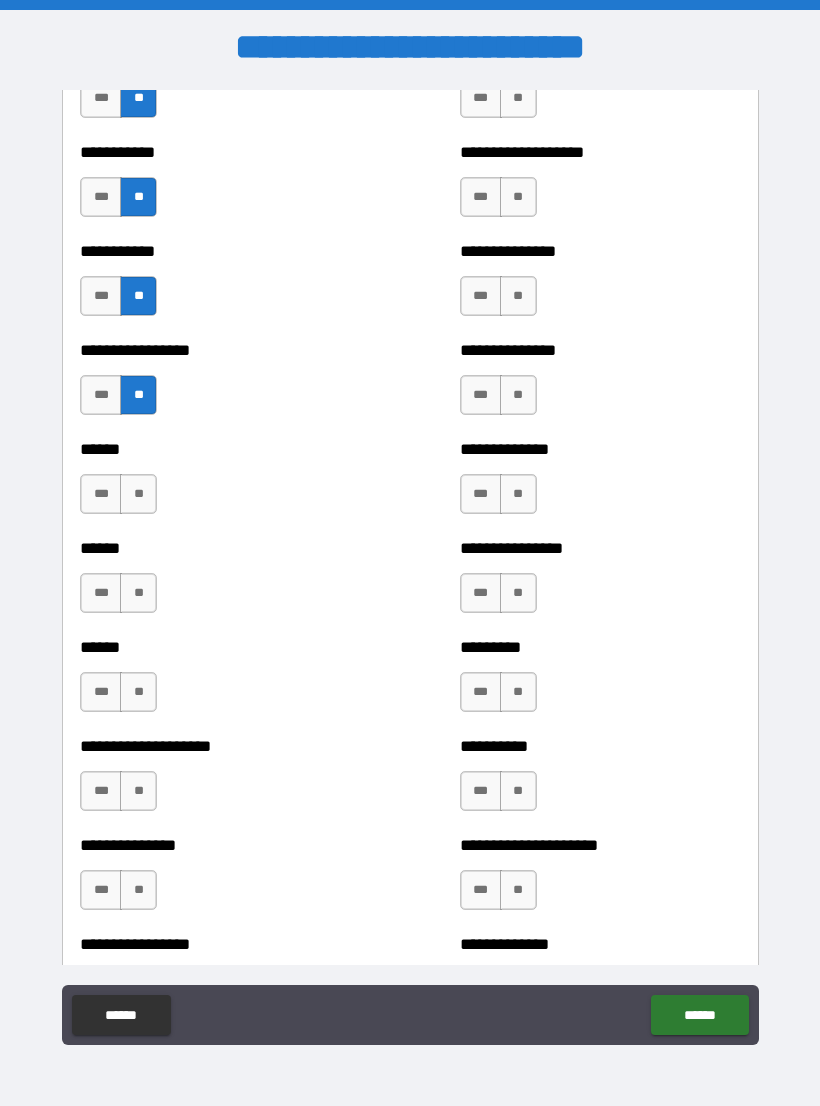 scroll, scrollTop: 2726, scrollLeft: 0, axis: vertical 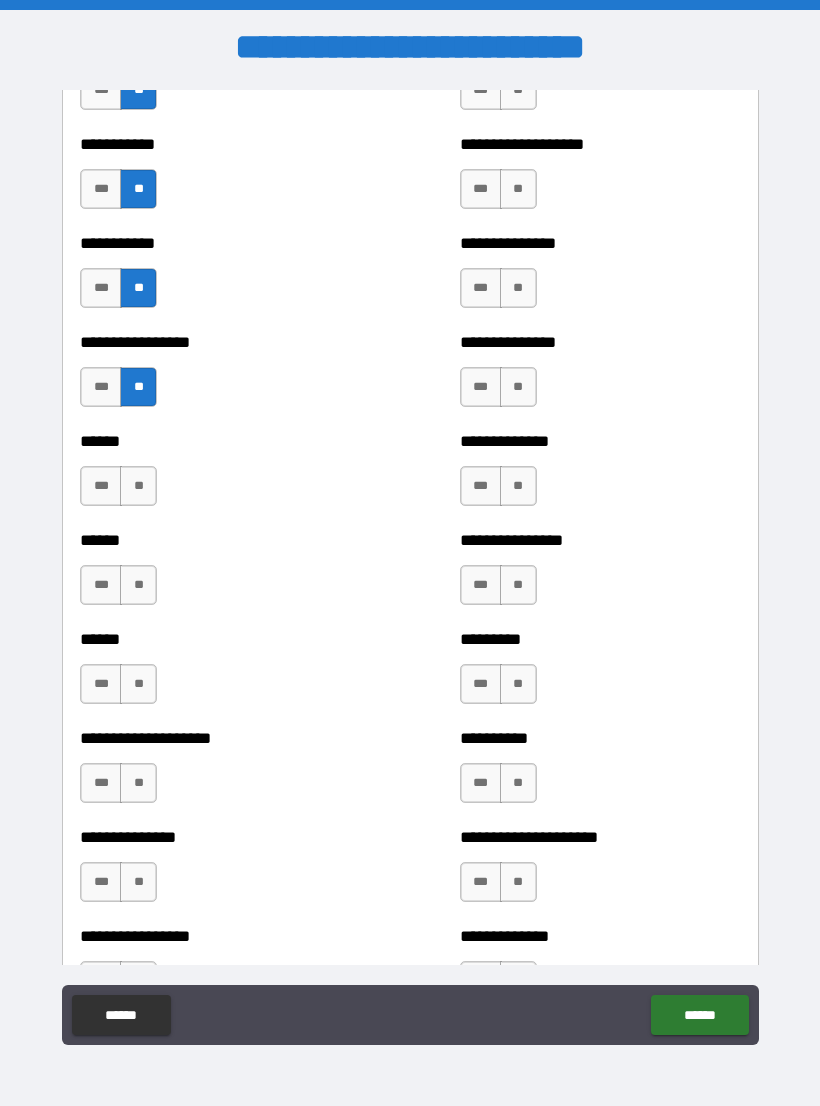 click on "**" at bounding box center [138, 486] 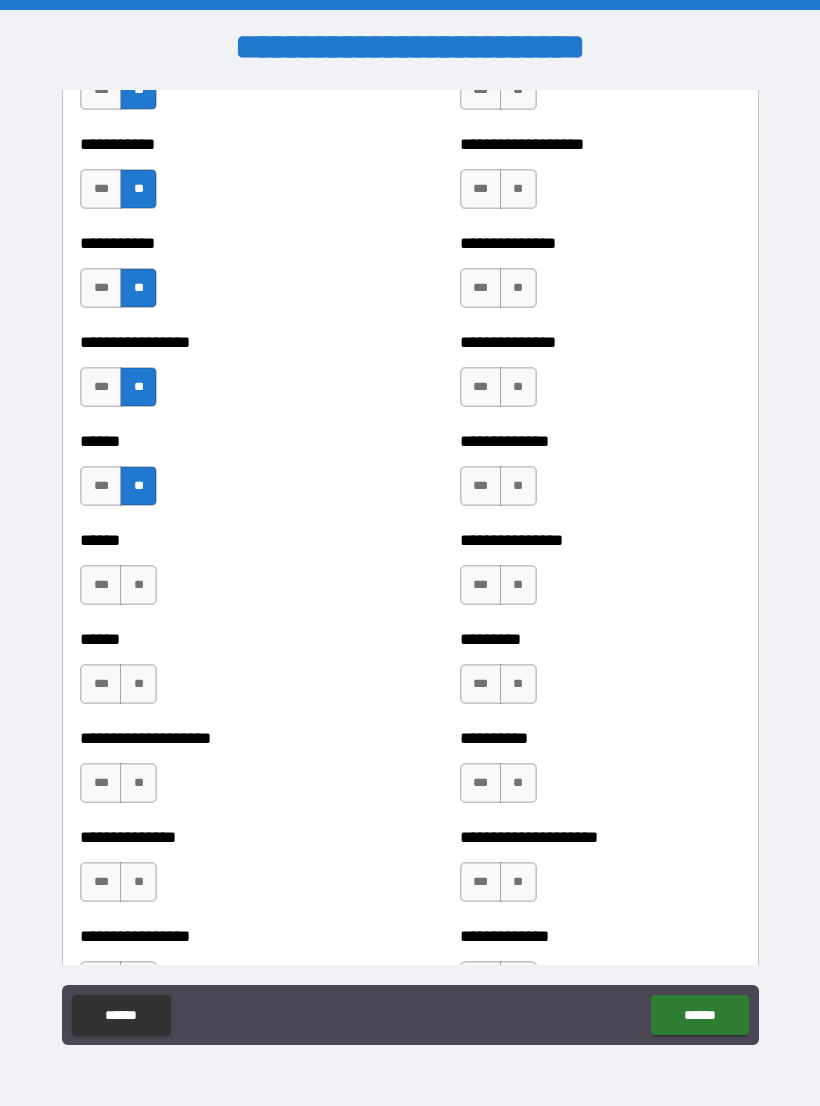 click on "**" at bounding box center (138, 585) 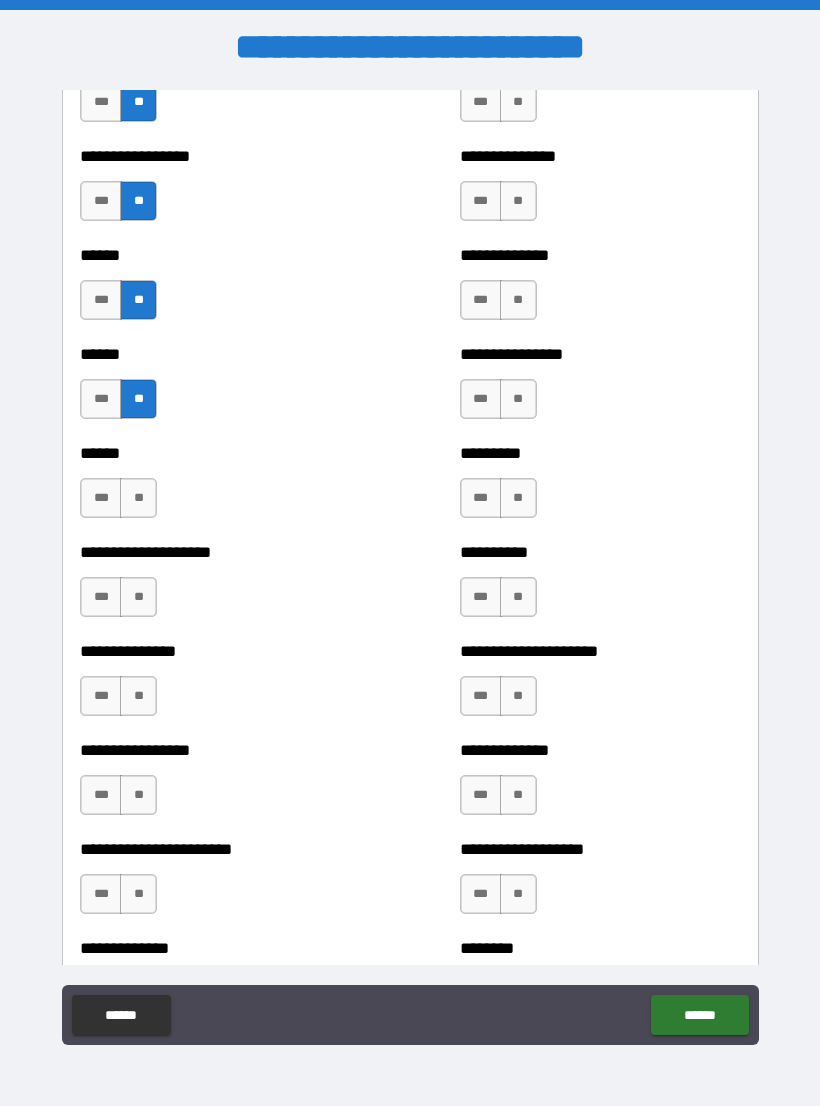 scroll, scrollTop: 2927, scrollLeft: 0, axis: vertical 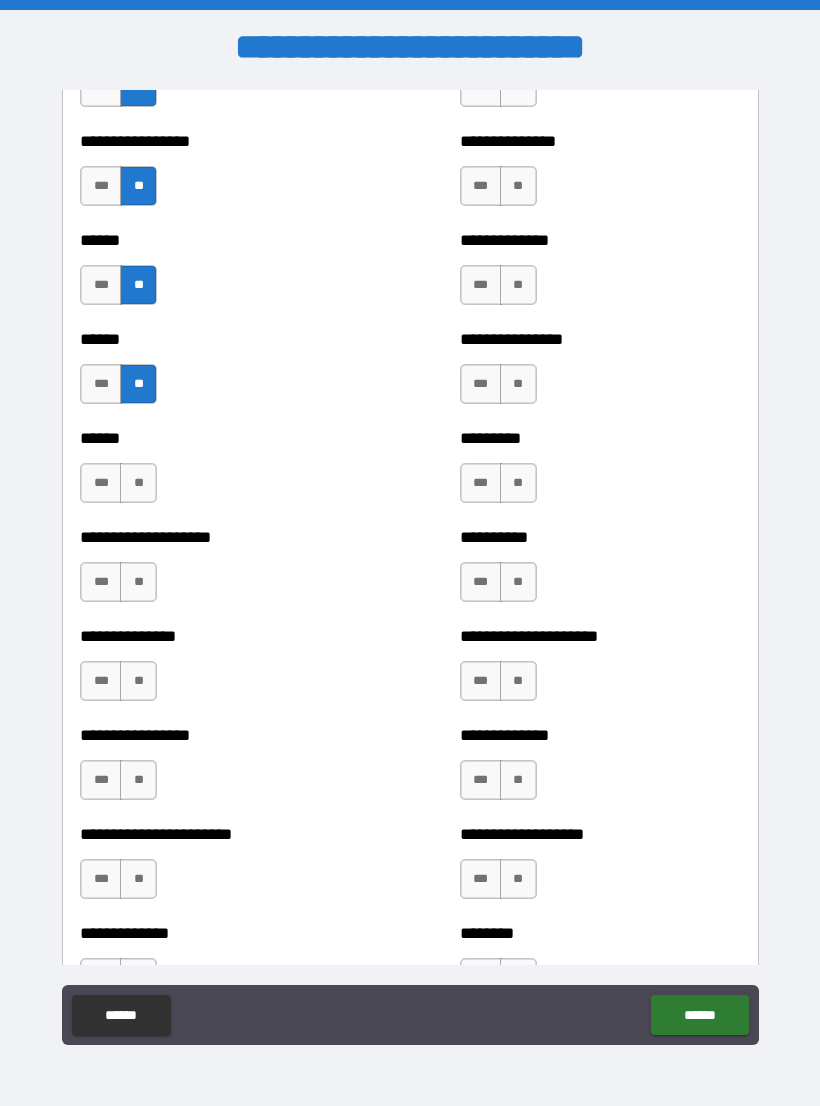 click on "***" at bounding box center (101, 483) 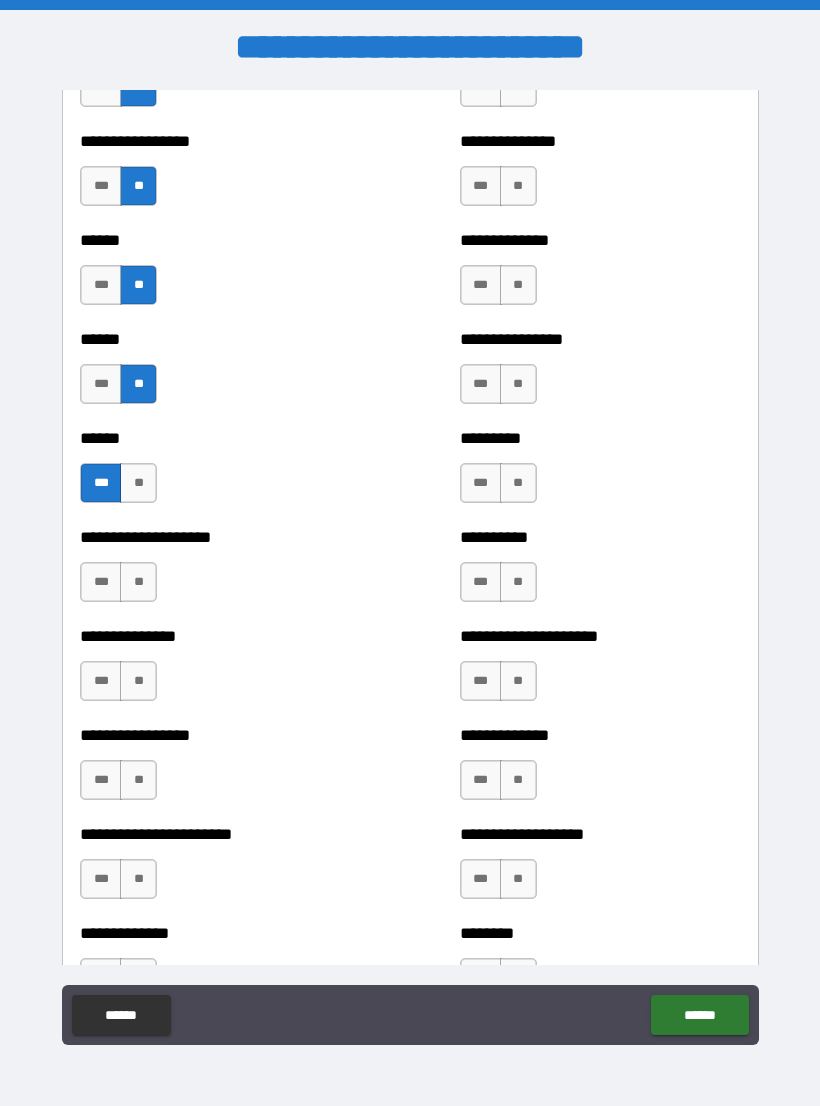 click on "***" at bounding box center [101, 582] 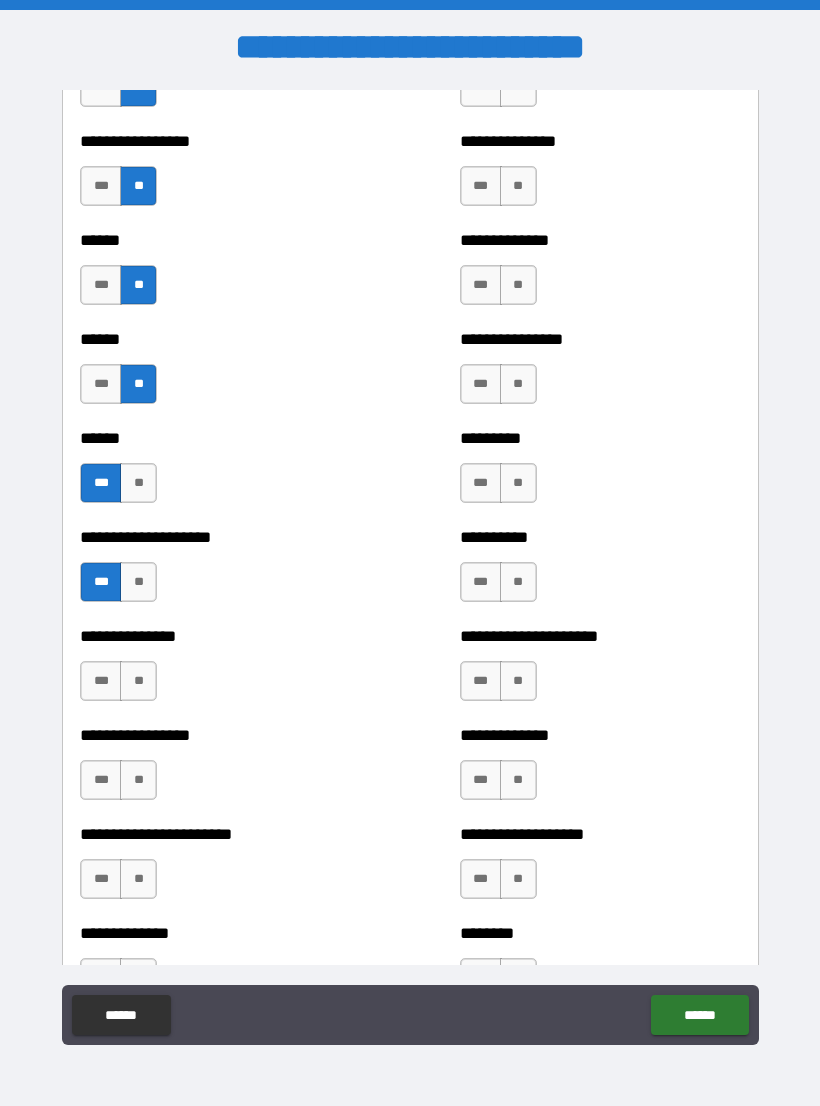 click on "**" at bounding box center [138, 681] 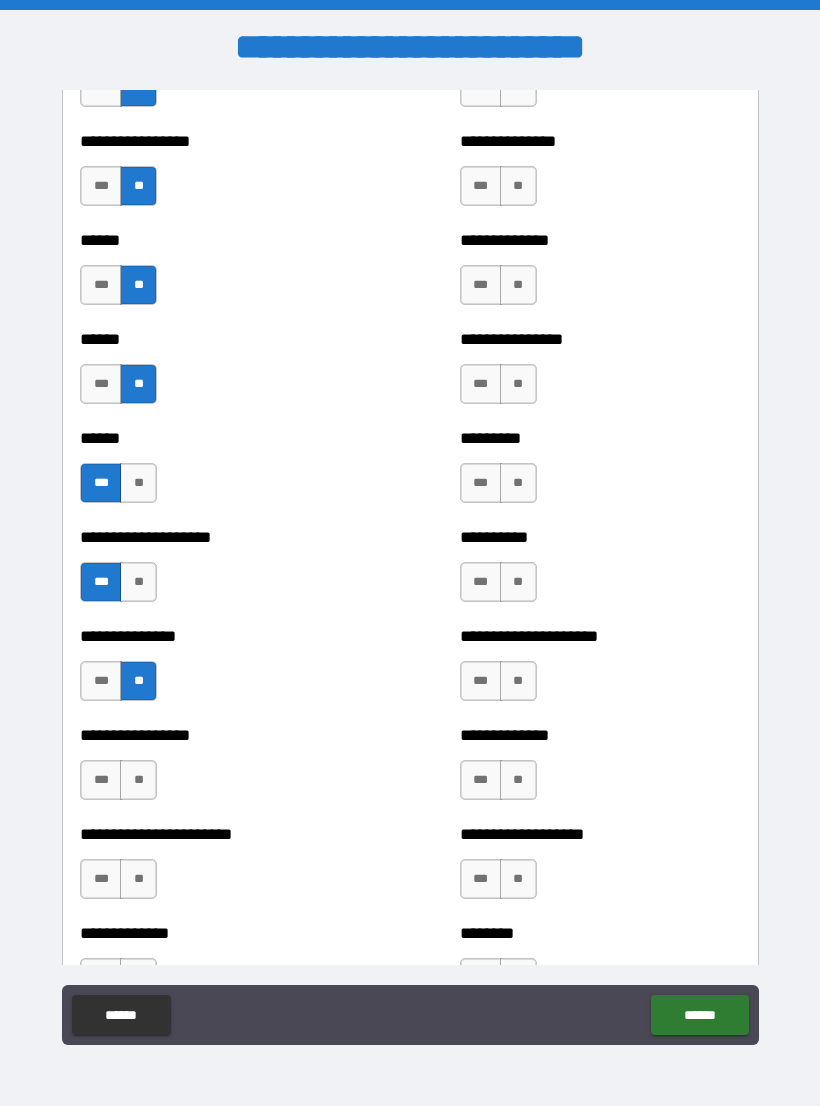 click on "***" at bounding box center [101, 780] 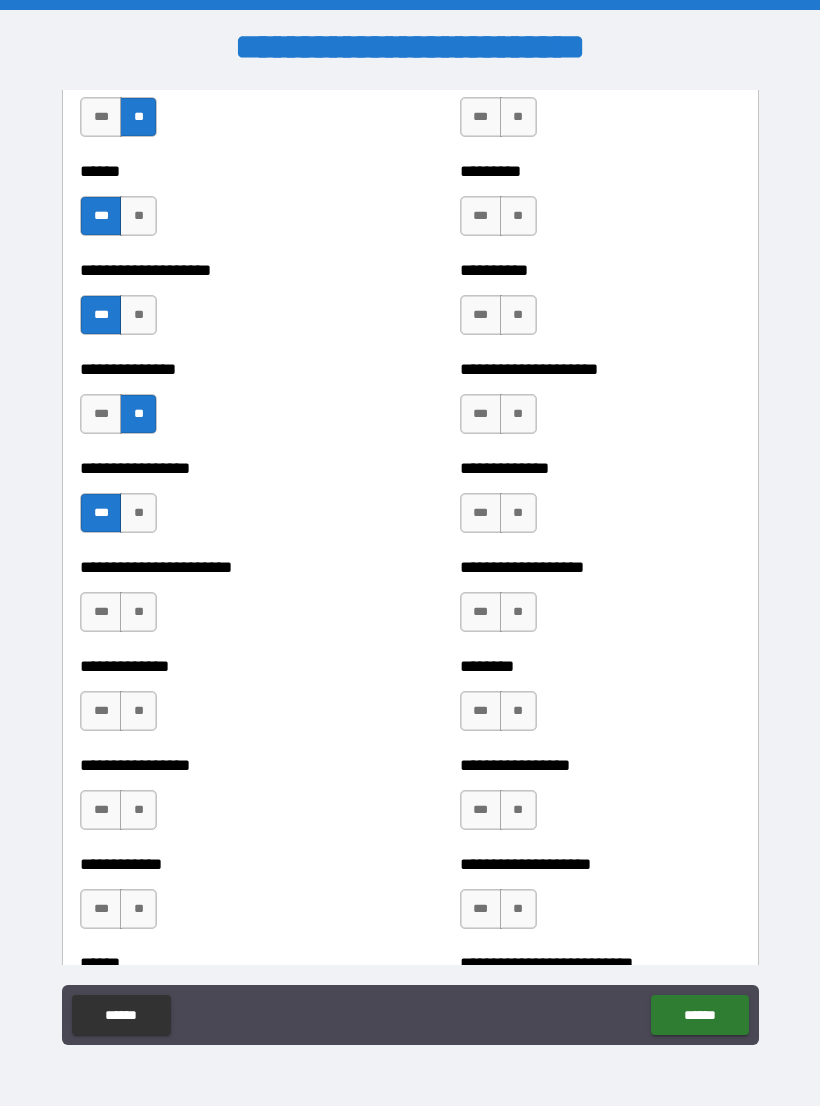 scroll, scrollTop: 3195, scrollLeft: 0, axis: vertical 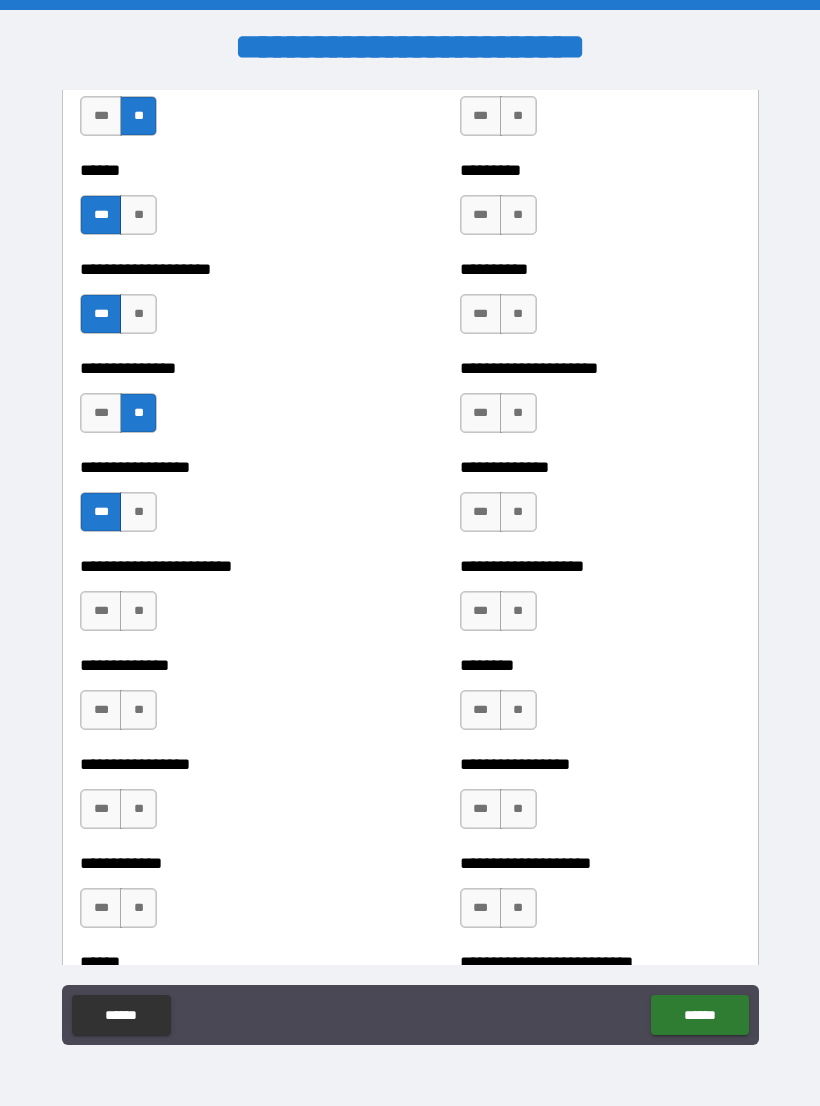 click on "**" at bounding box center (138, 611) 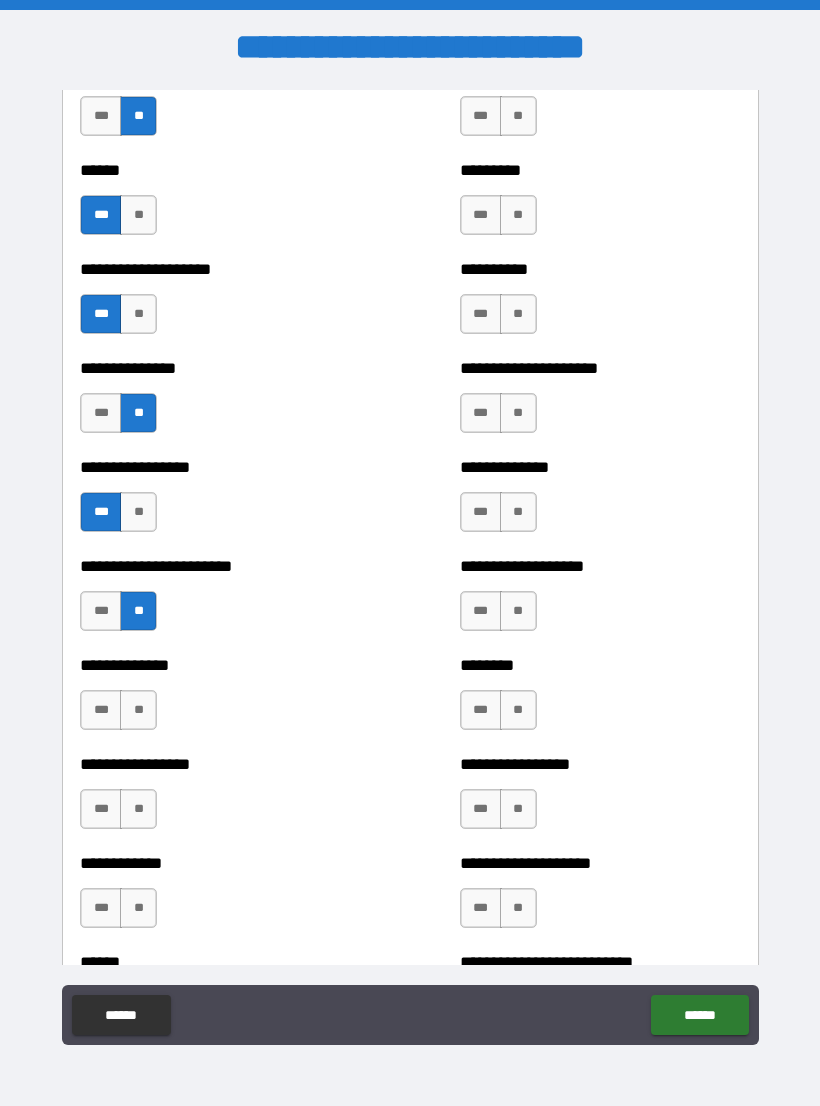 click on "**" at bounding box center [138, 710] 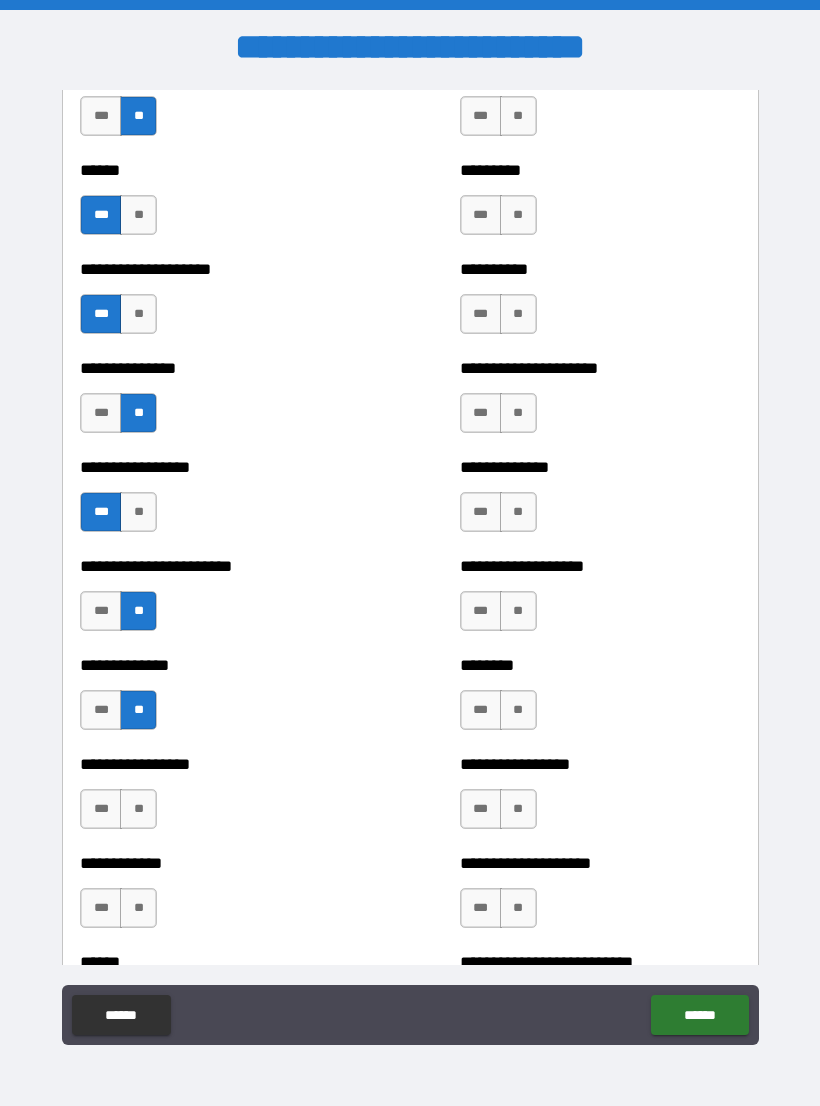 click on "**" at bounding box center (138, 809) 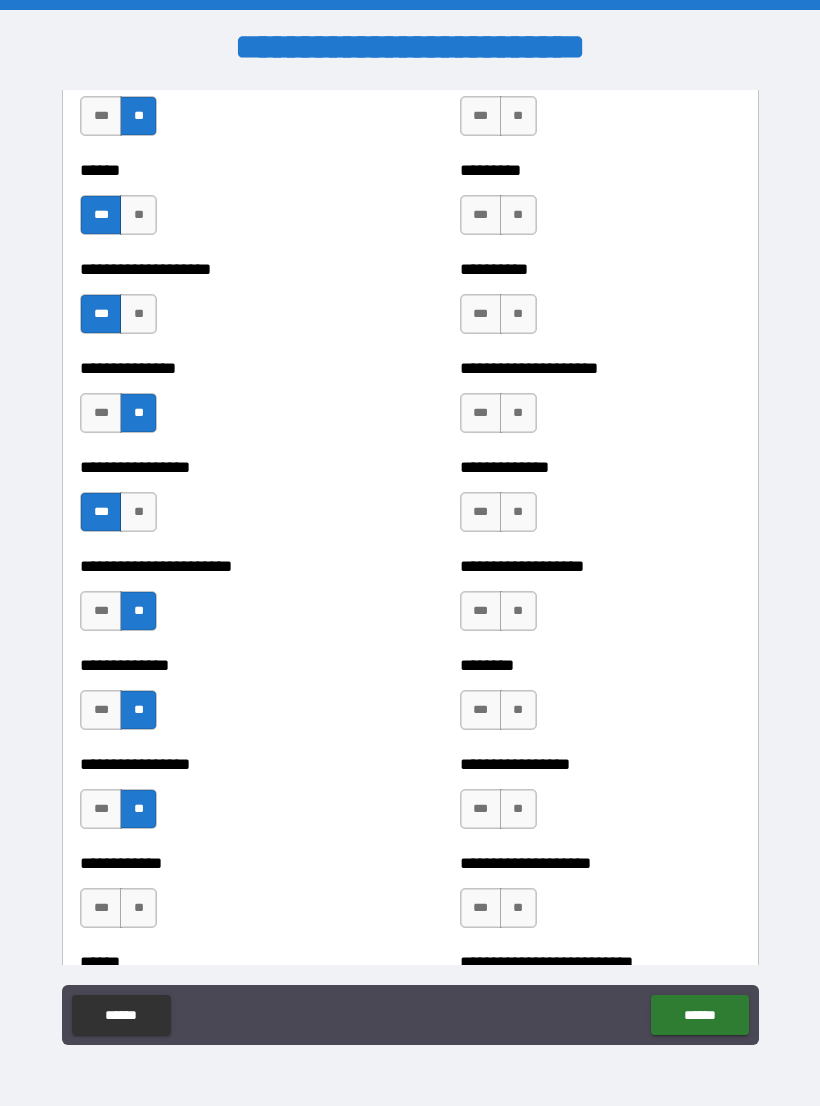 click on "**" at bounding box center [138, 908] 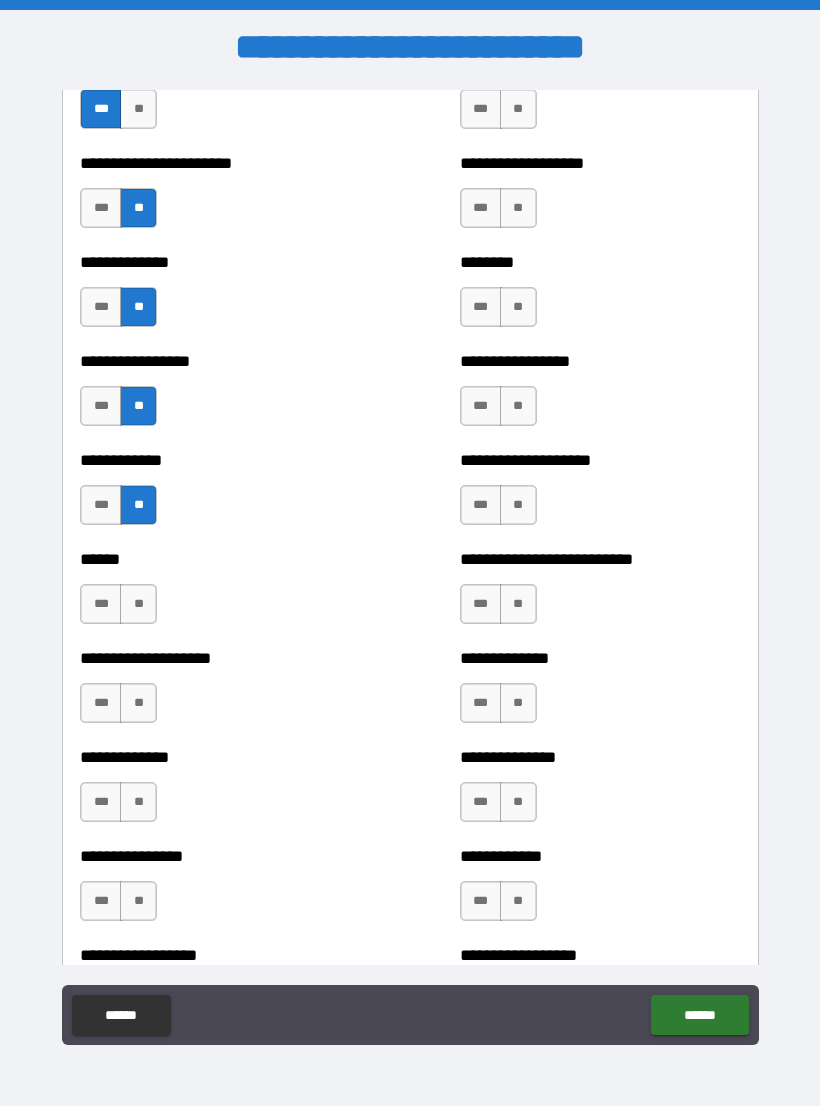 scroll, scrollTop: 3599, scrollLeft: 0, axis: vertical 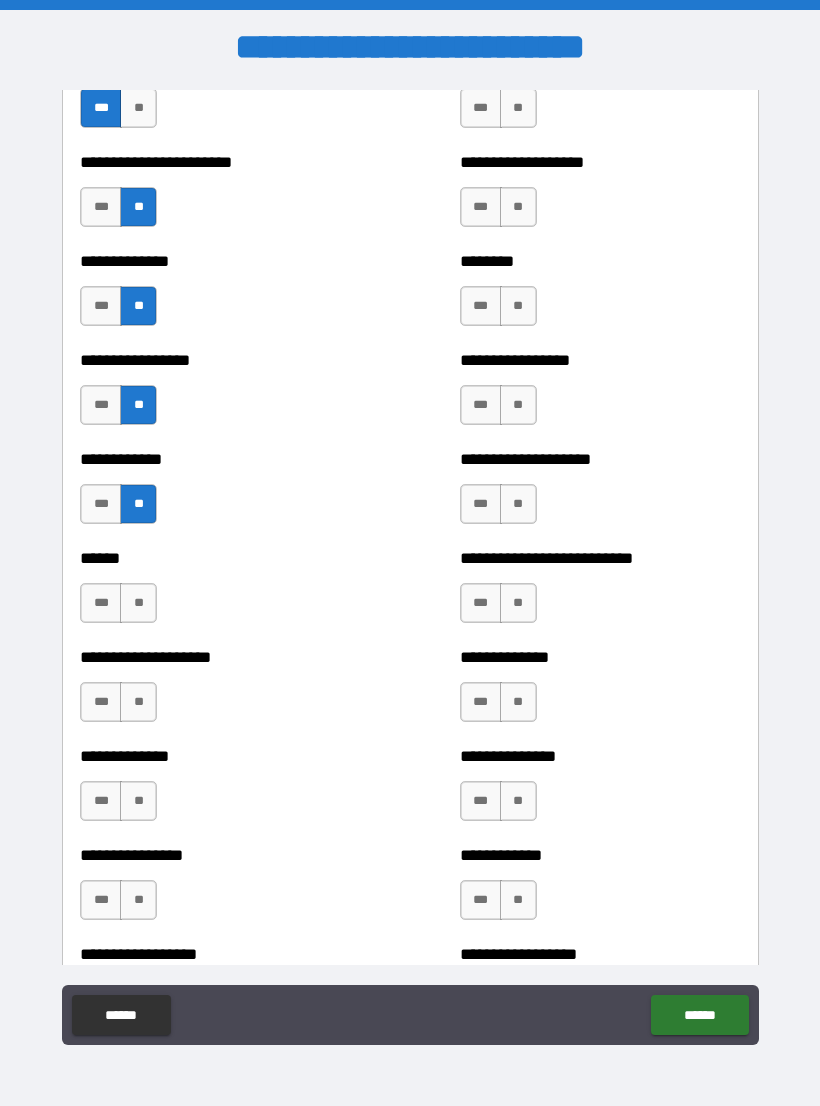 click on "**" at bounding box center [138, 603] 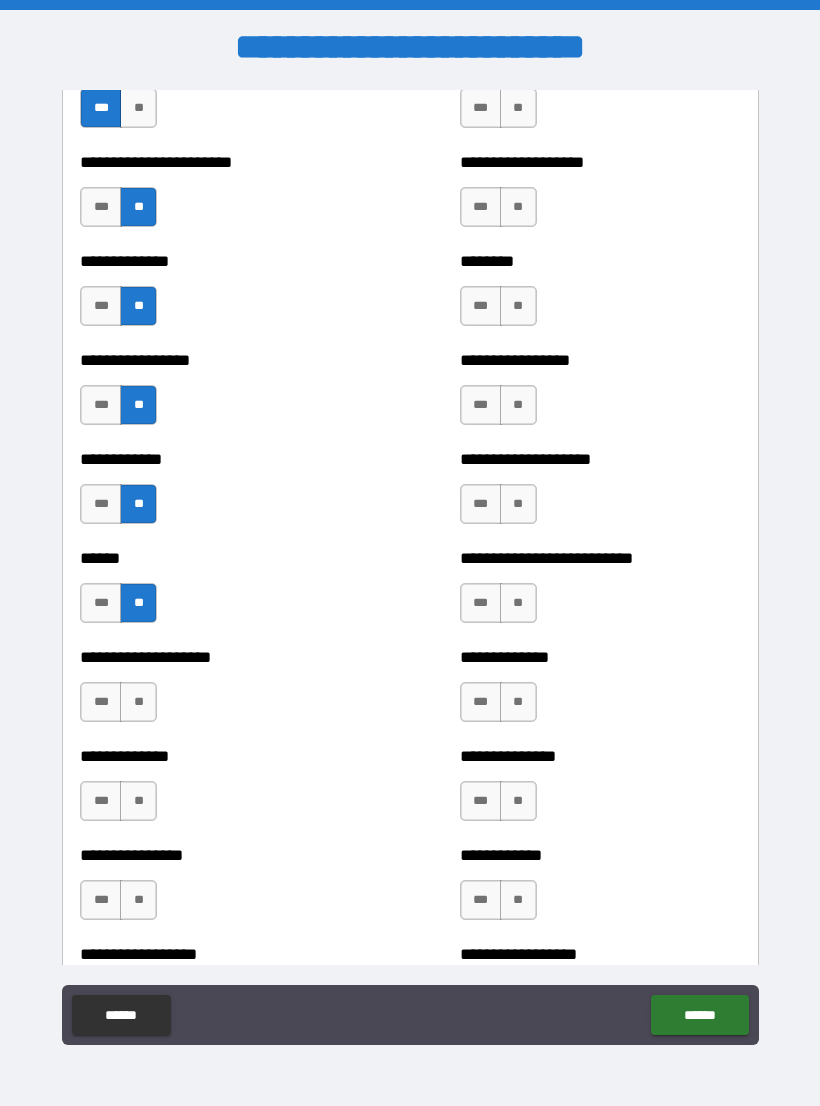 click on "**" at bounding box center [138, 702] 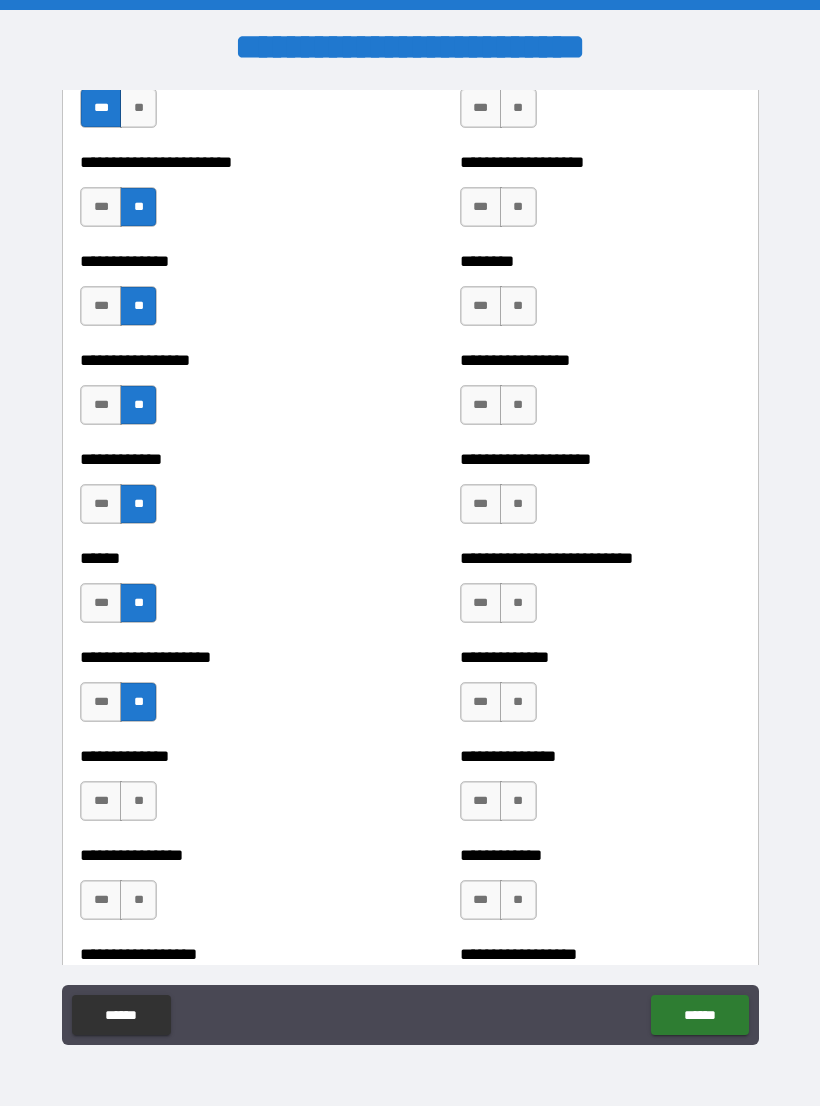 click on "**" at bounding box center [138, 801] 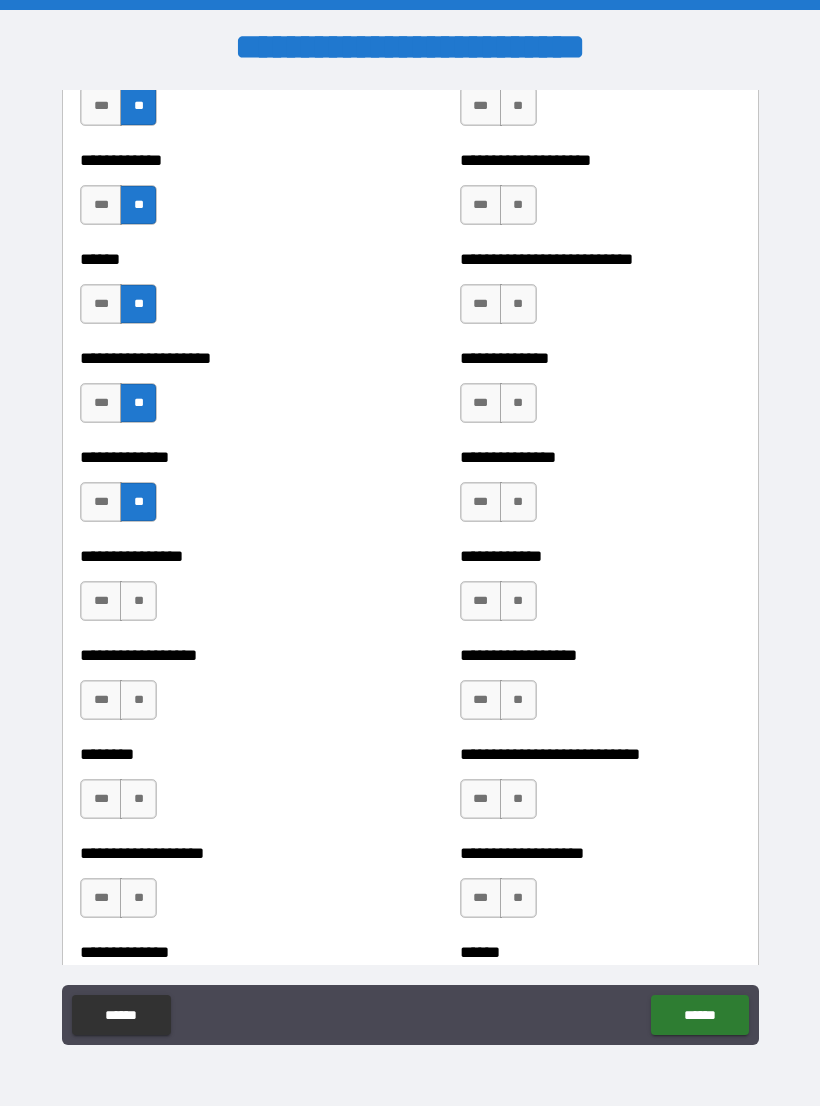 scroll, scrollTop: 3902, scrollLeft: 0, axis: vertical 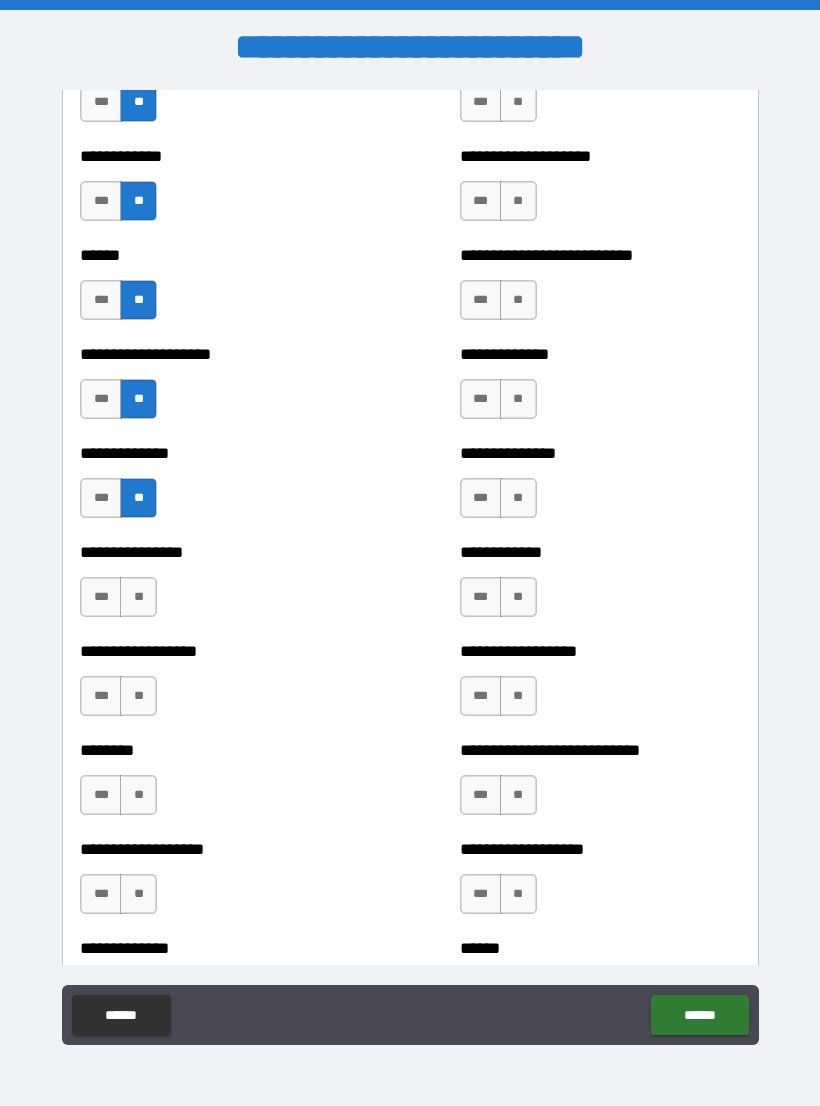click on "**" at bounding box center (138, 597) 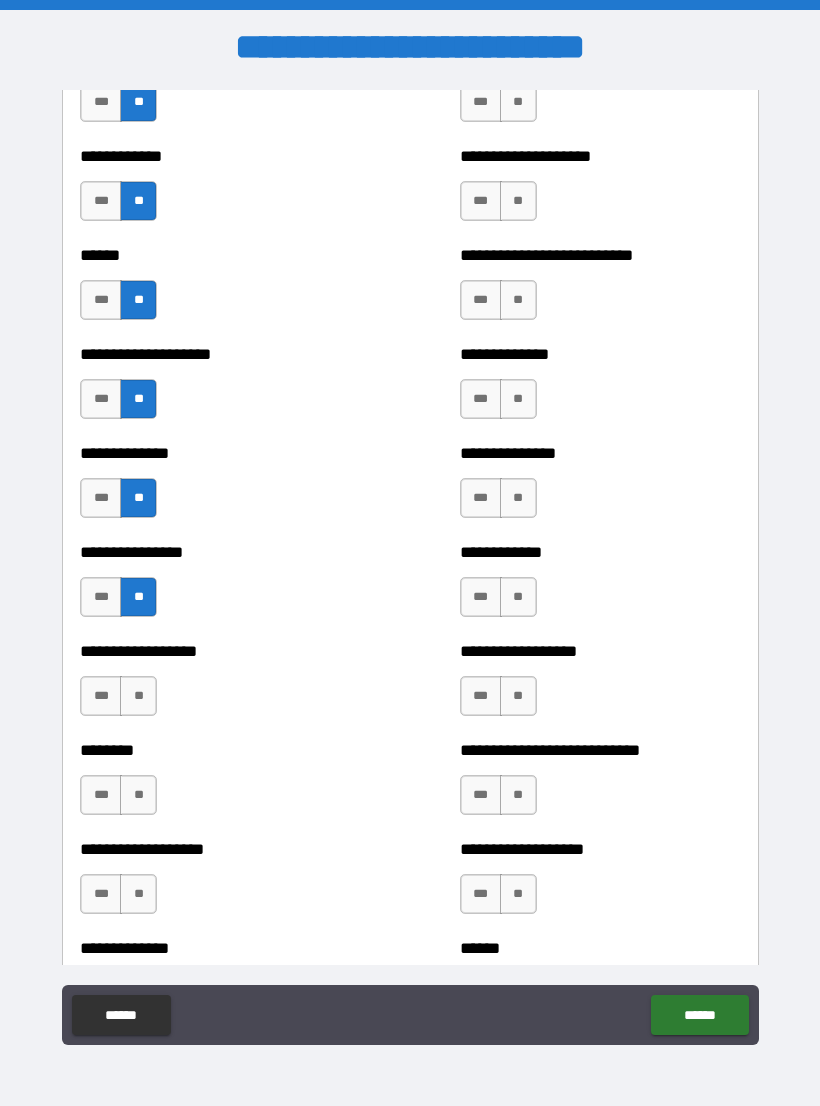 click on "**" at bounding box center [138, 696] 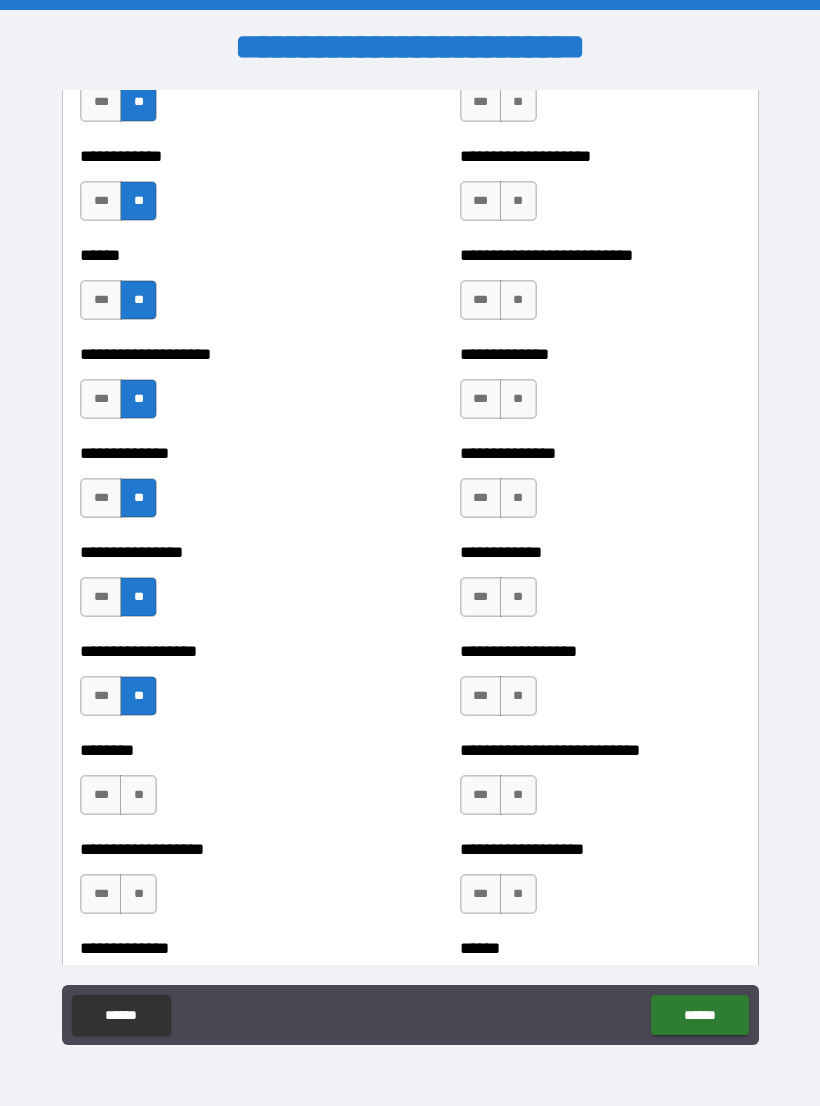 click on "**" at bounding box center (138, 795) 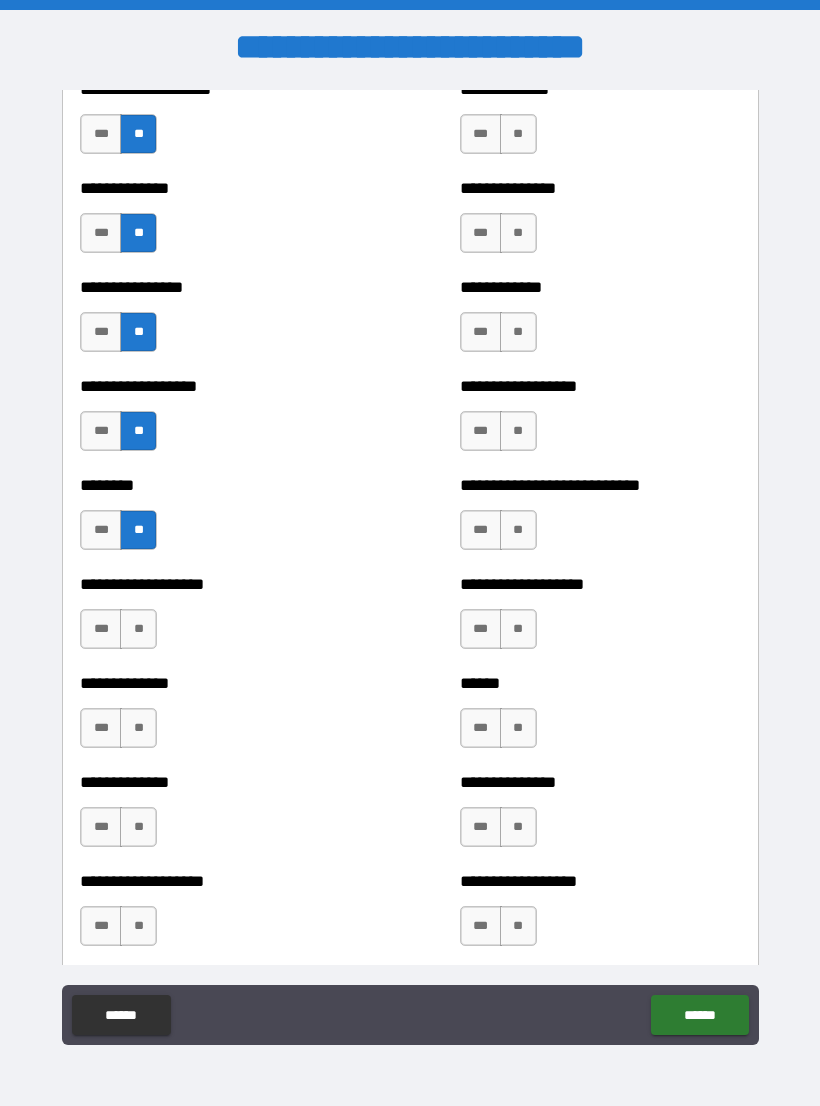 scroll, scrollTop: 4169, scrollLeft: 0, axis: vertical 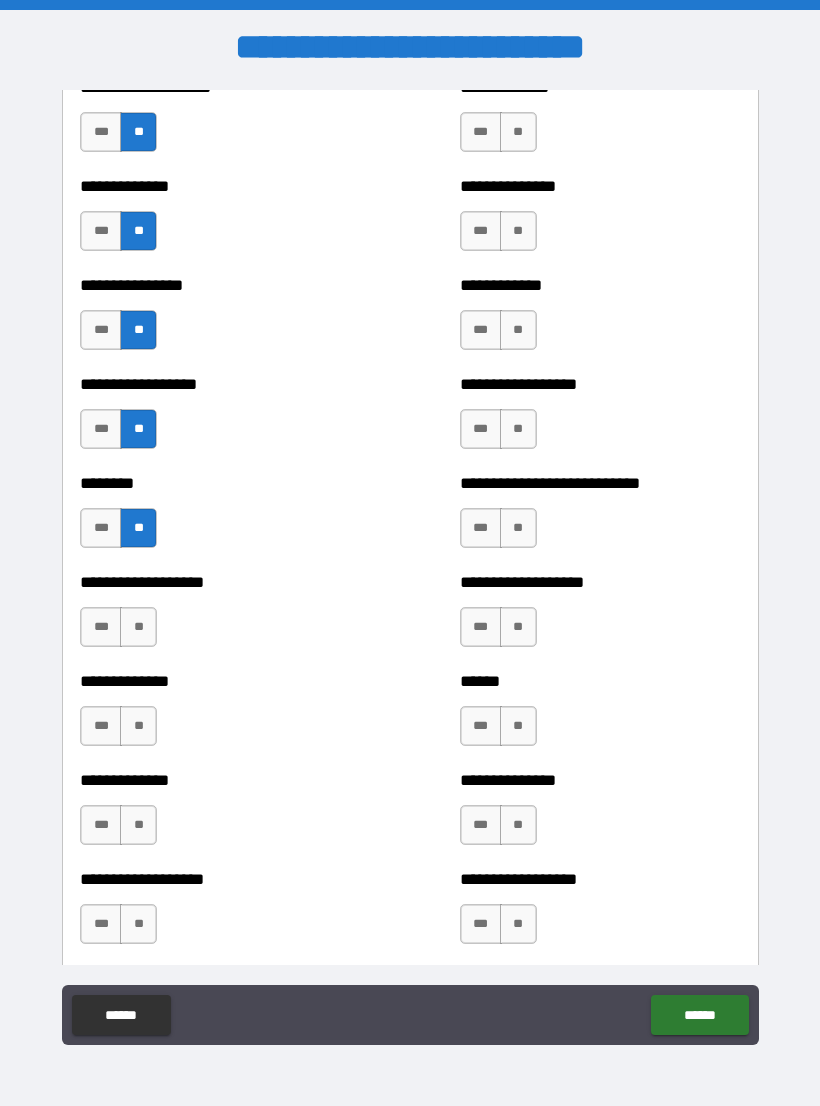 click on "***" at bounding box center [101, 627] 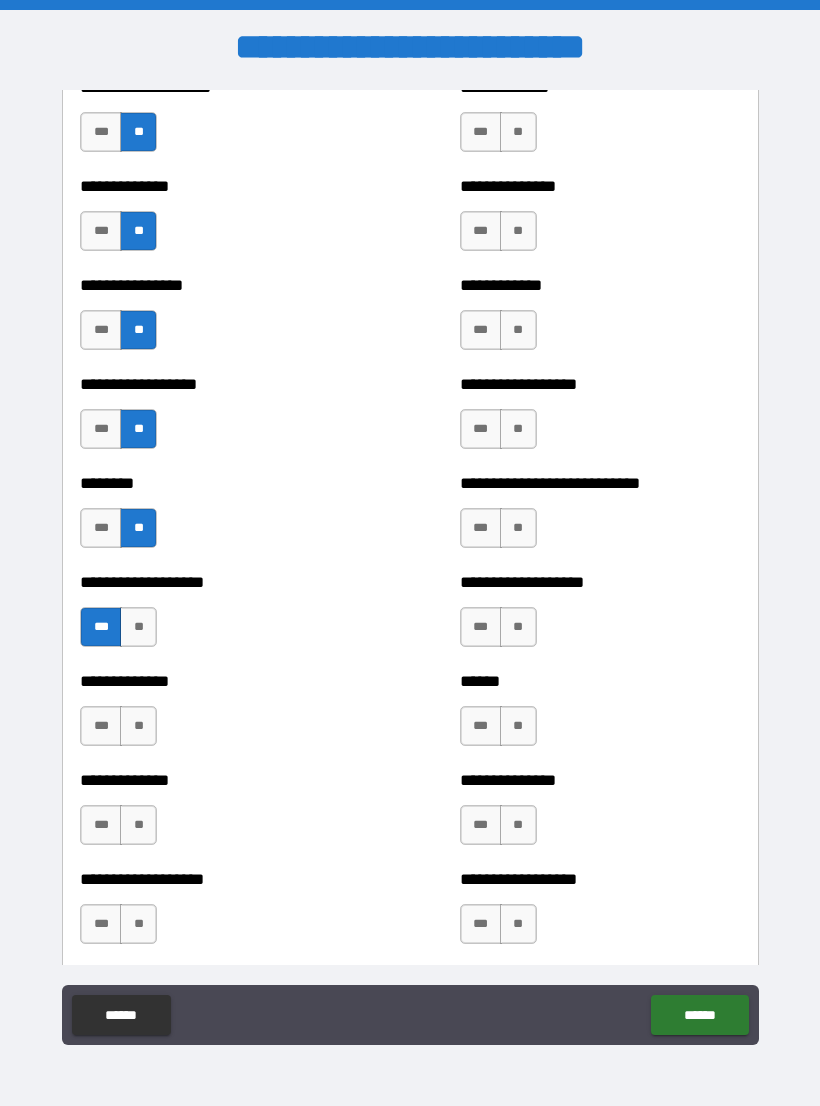 click on "**" at bounding box center [138, 726] 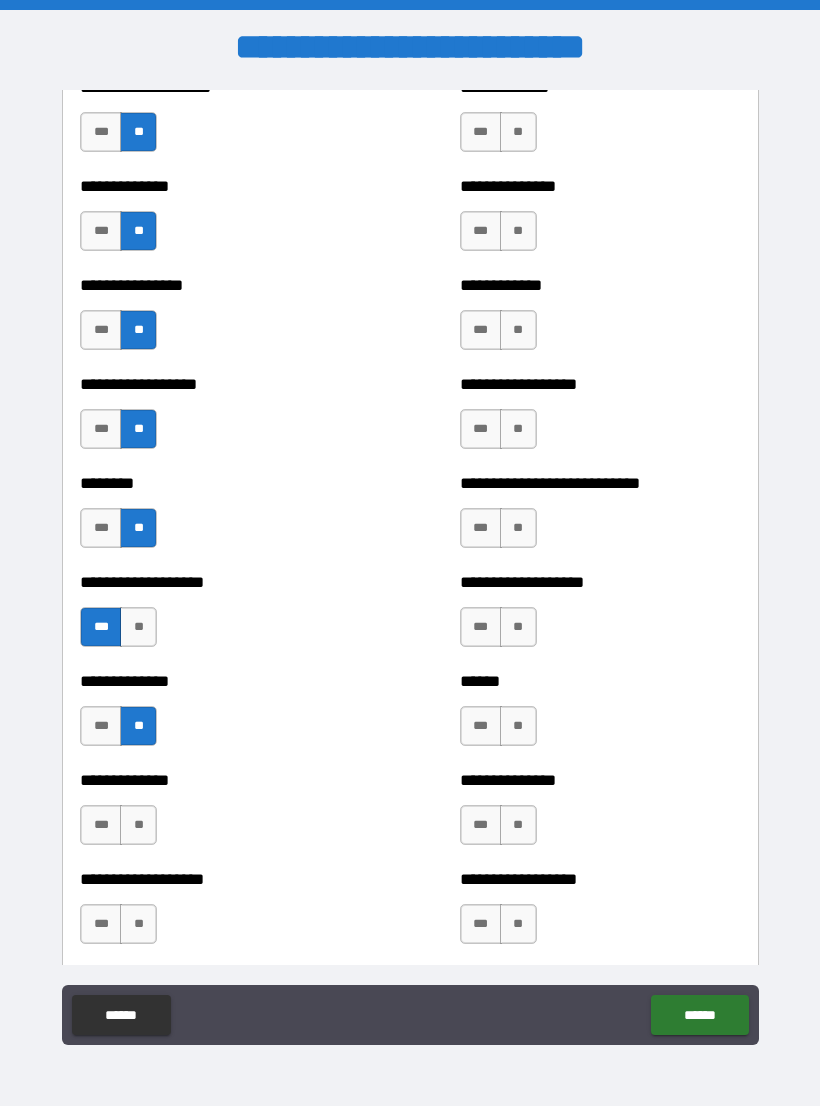 click on "**" at bounding box center (138, 825) 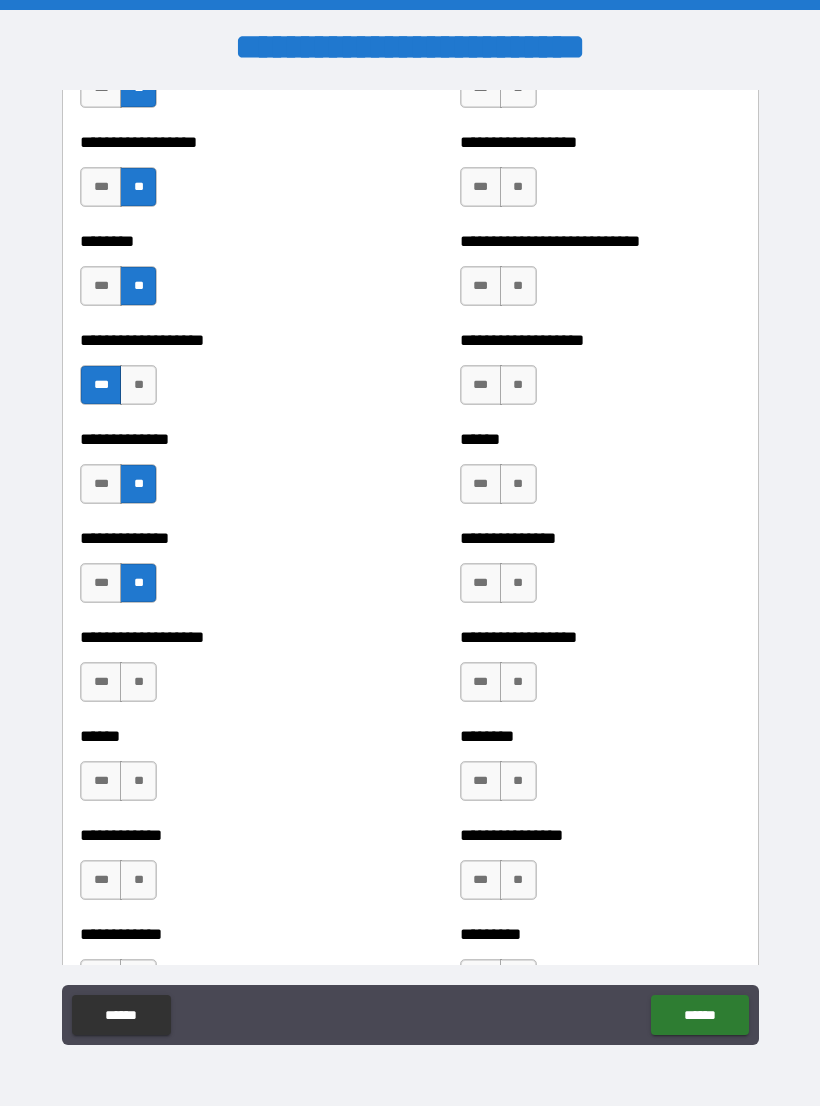 scroll, scrollTop: 4413, scrollLeft: 0, axis: vertical 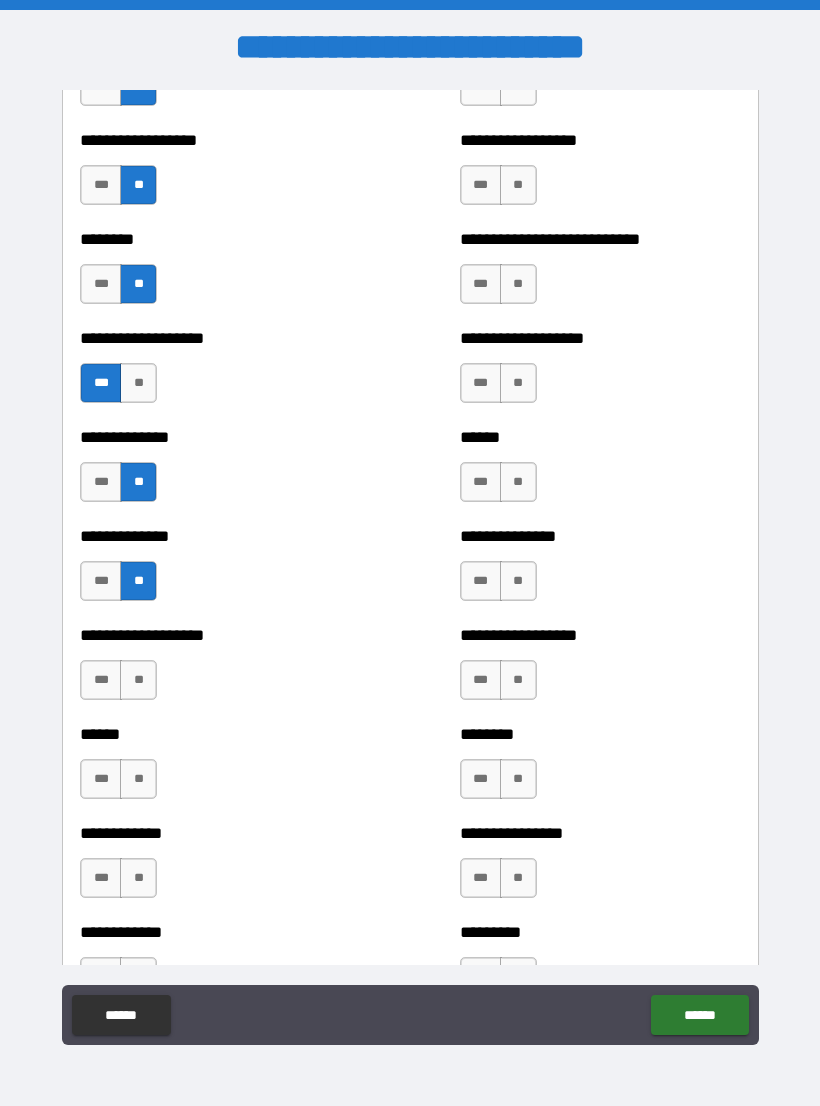 click on "**" at bounding box center (138, 680) 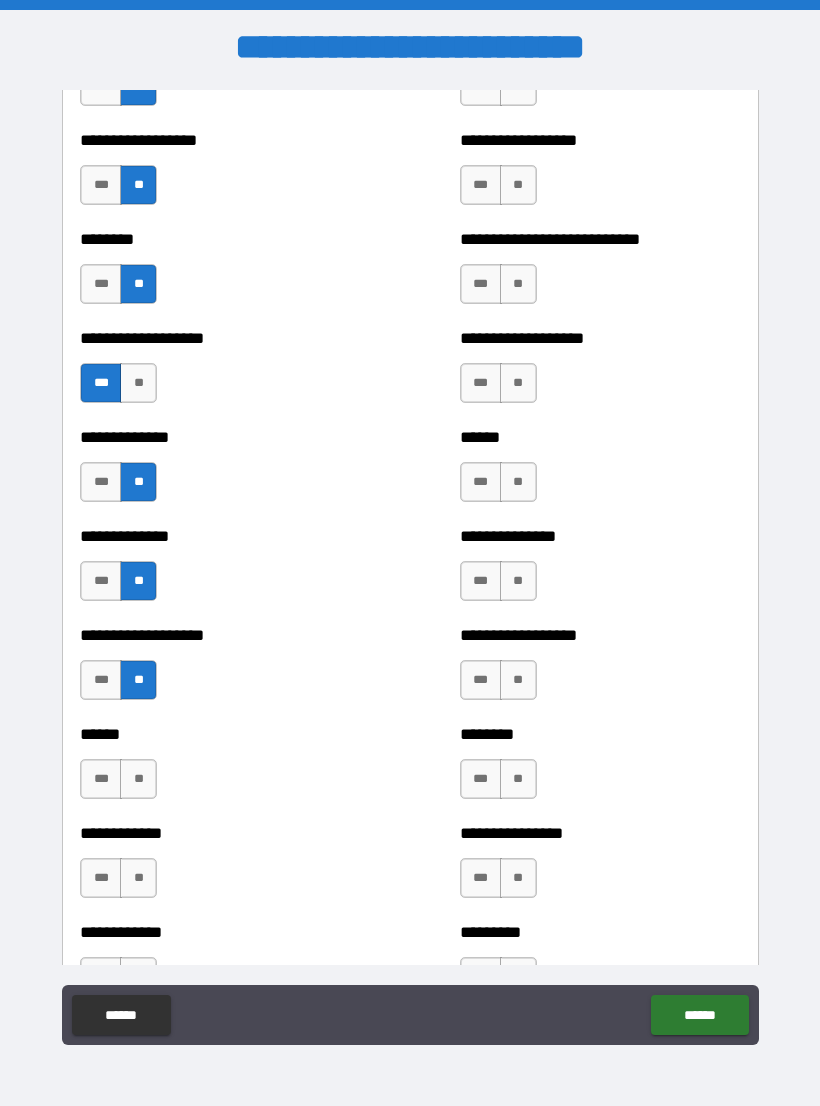 click on "**" at bounding box center (138, 779) 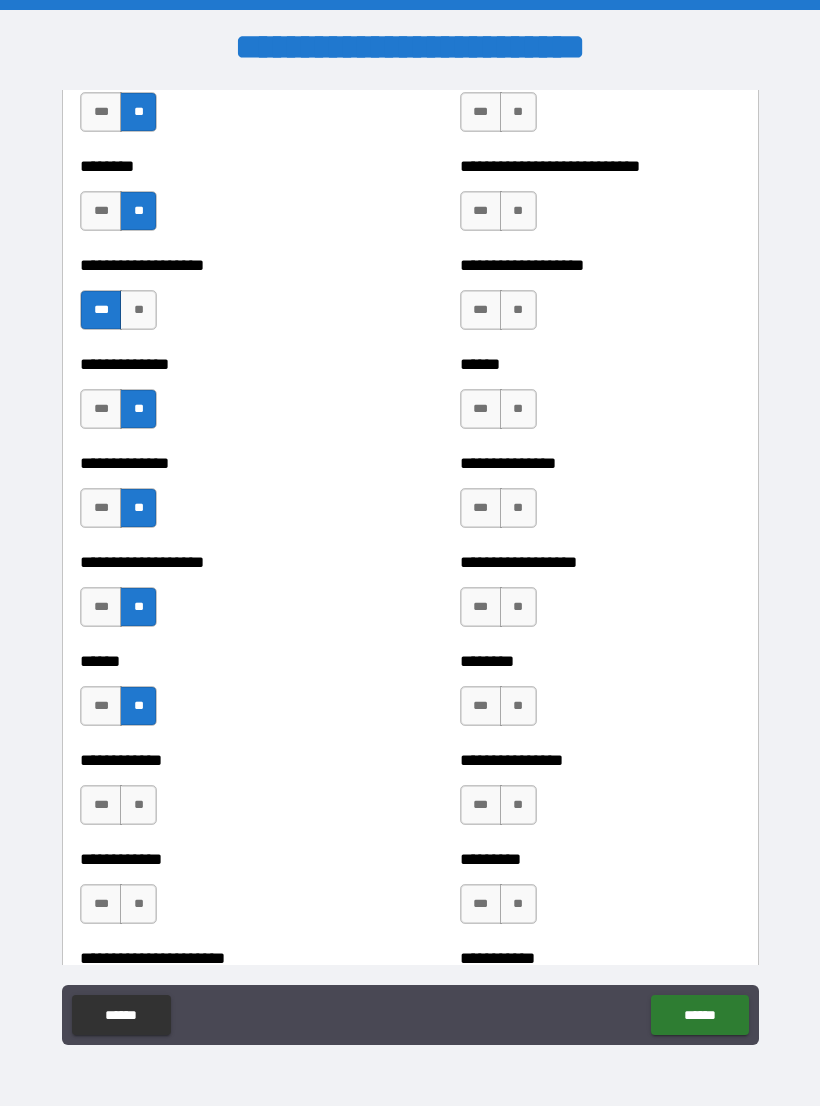 scroll, scrollTop: 4487, scrollLeft: 0, axis: vertical 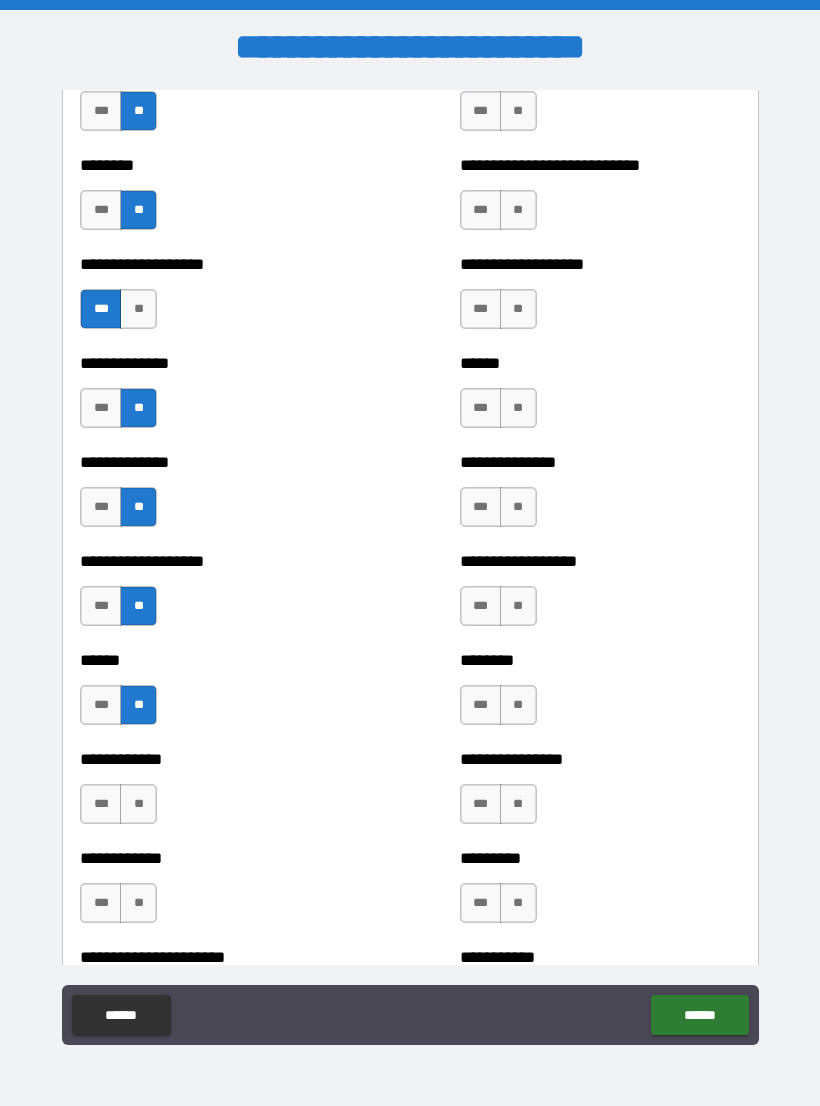 click on "**" at bounding box center [138, 309] 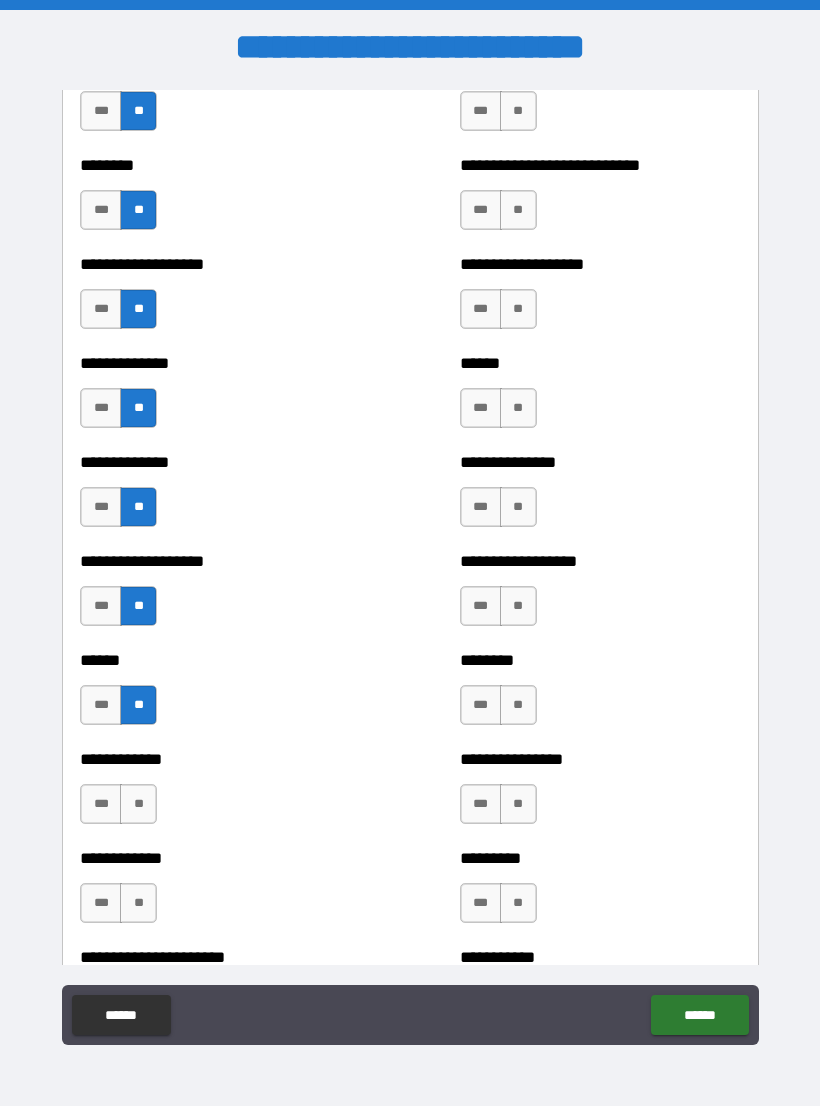 click on "***" at bounding box center [101, 804] 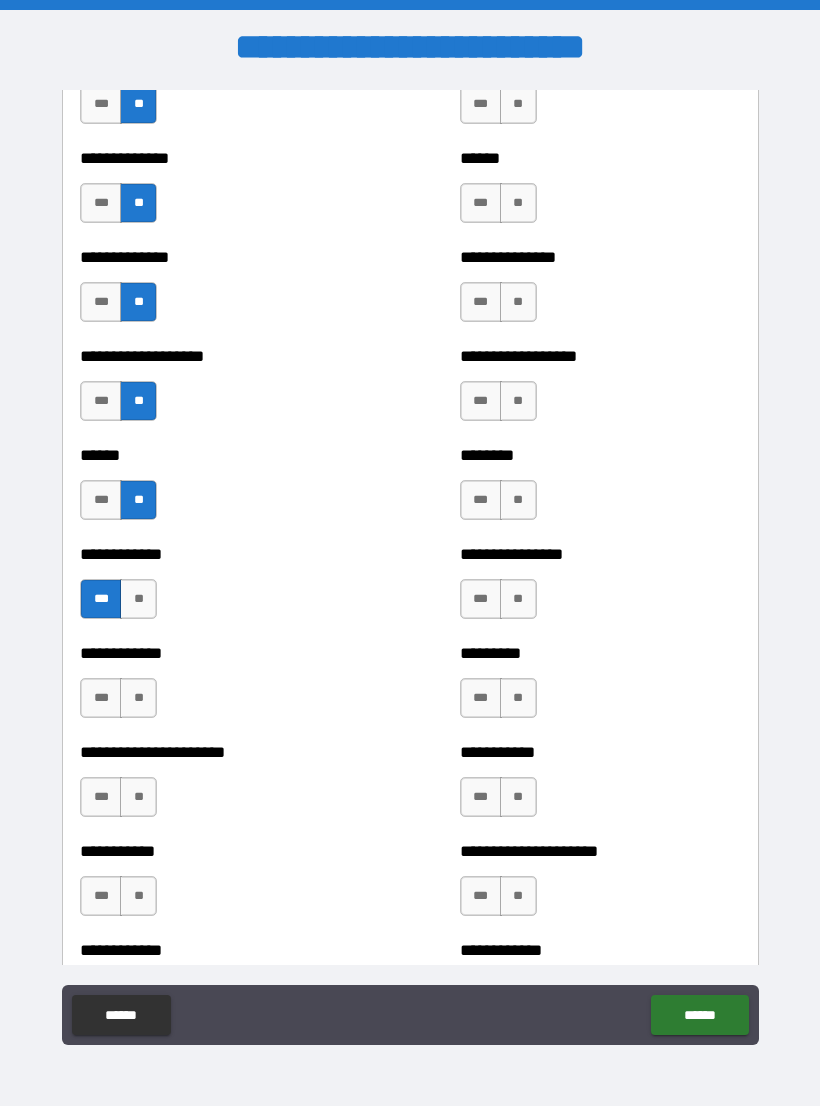 scroll, scrollTop: 4694, scrollLeft: 0, axis: vertical 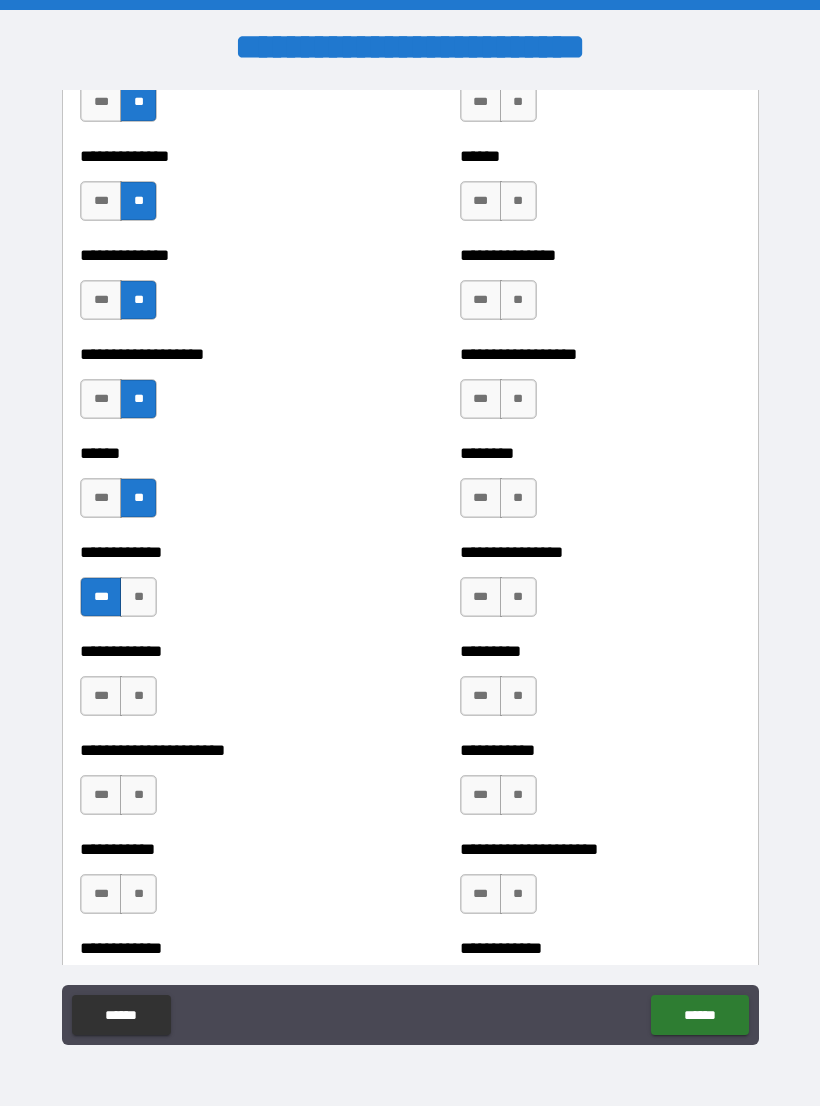 click on "**" at bounding box center (138, 696) 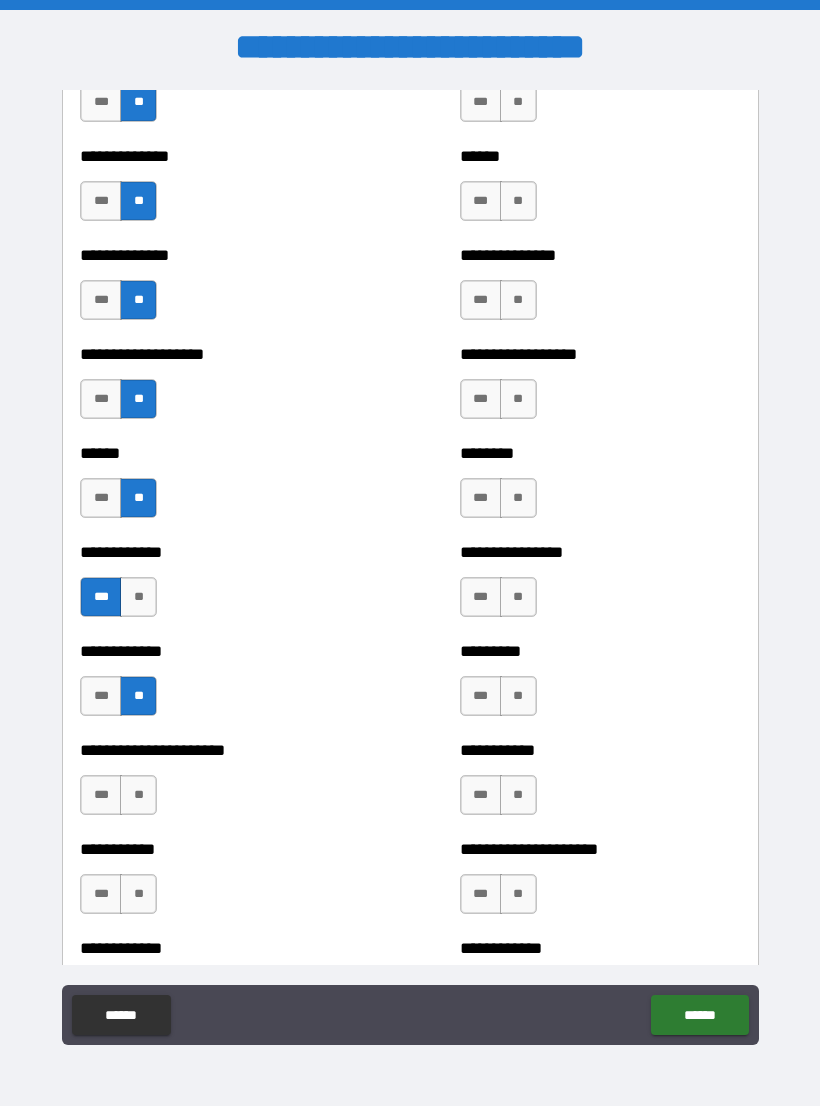 click on "**" at bounding box center [138, 795] 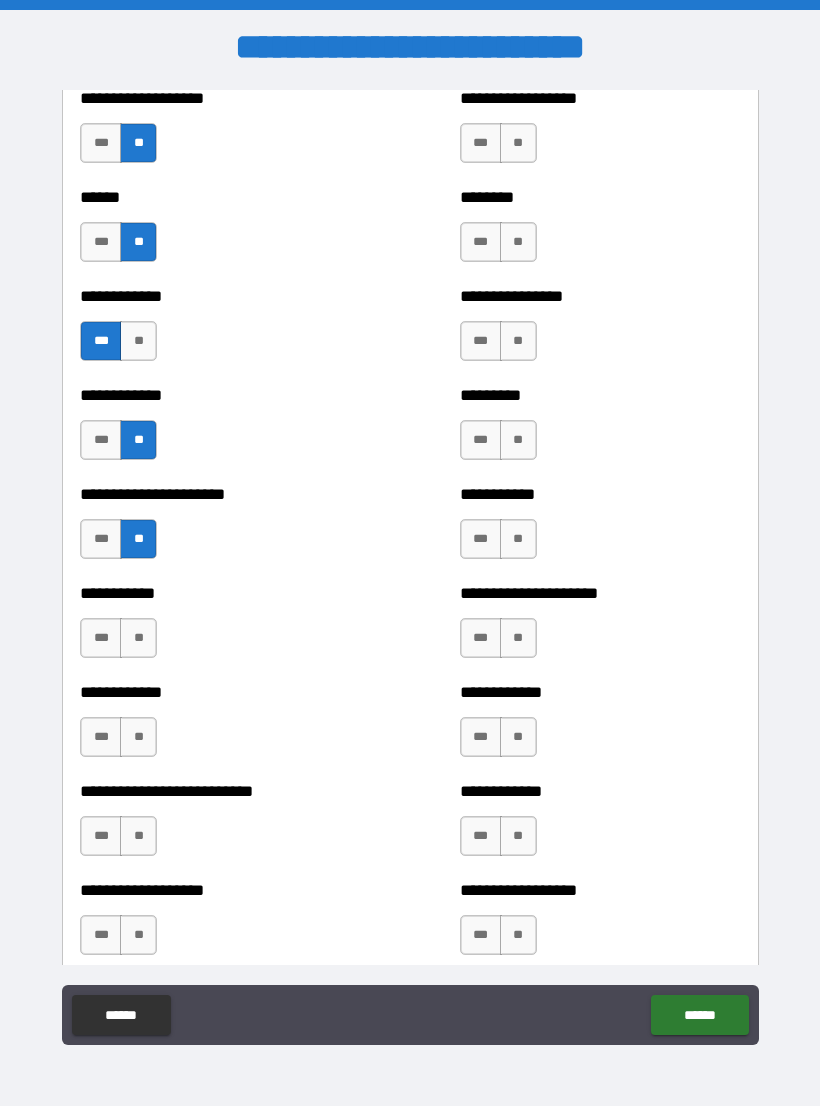 scroll, scrollTop: 4951, scrollLeft: 0, axis: vertical 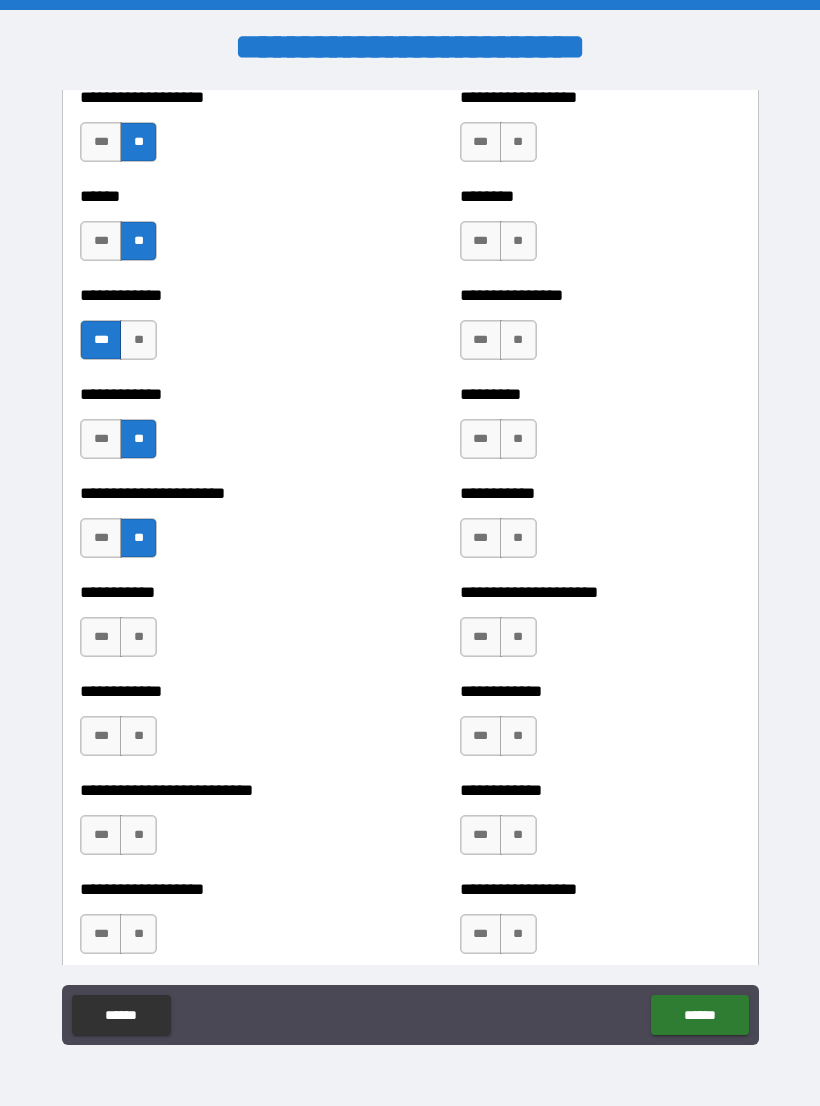 click on "***" at bounding box center [101, 637] 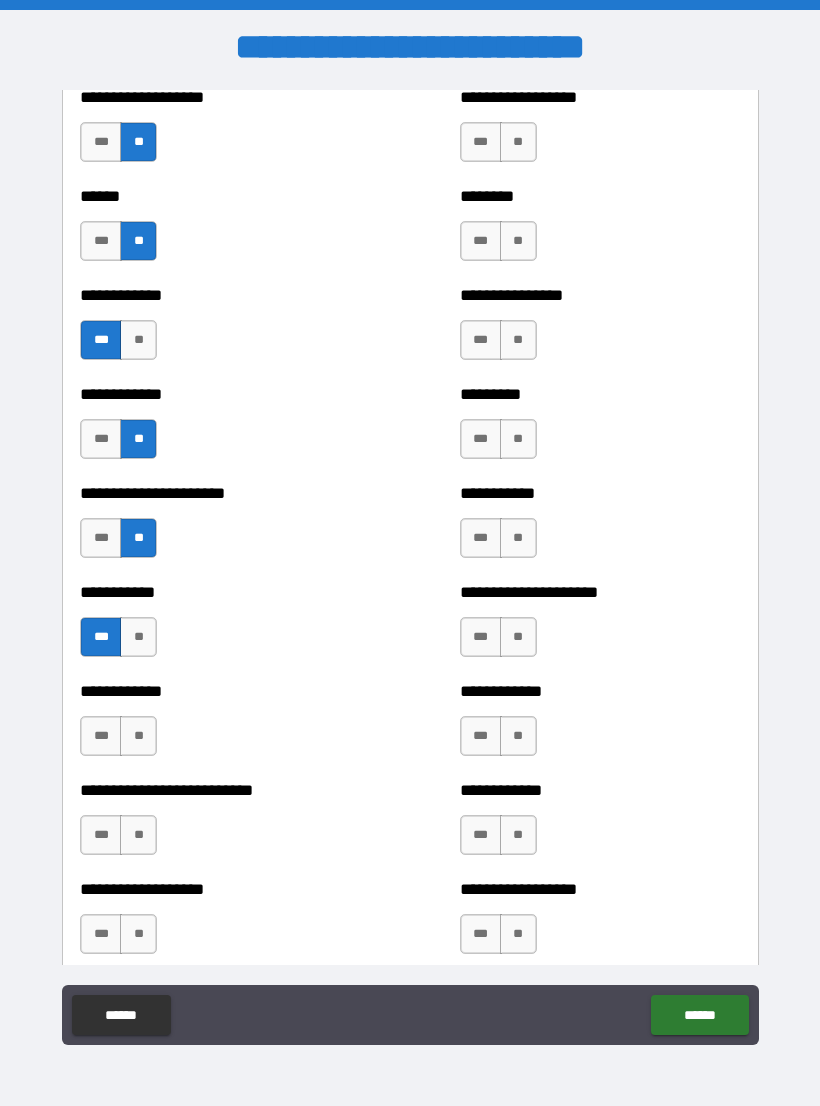 click on "***" at bounding box center (101, 736) 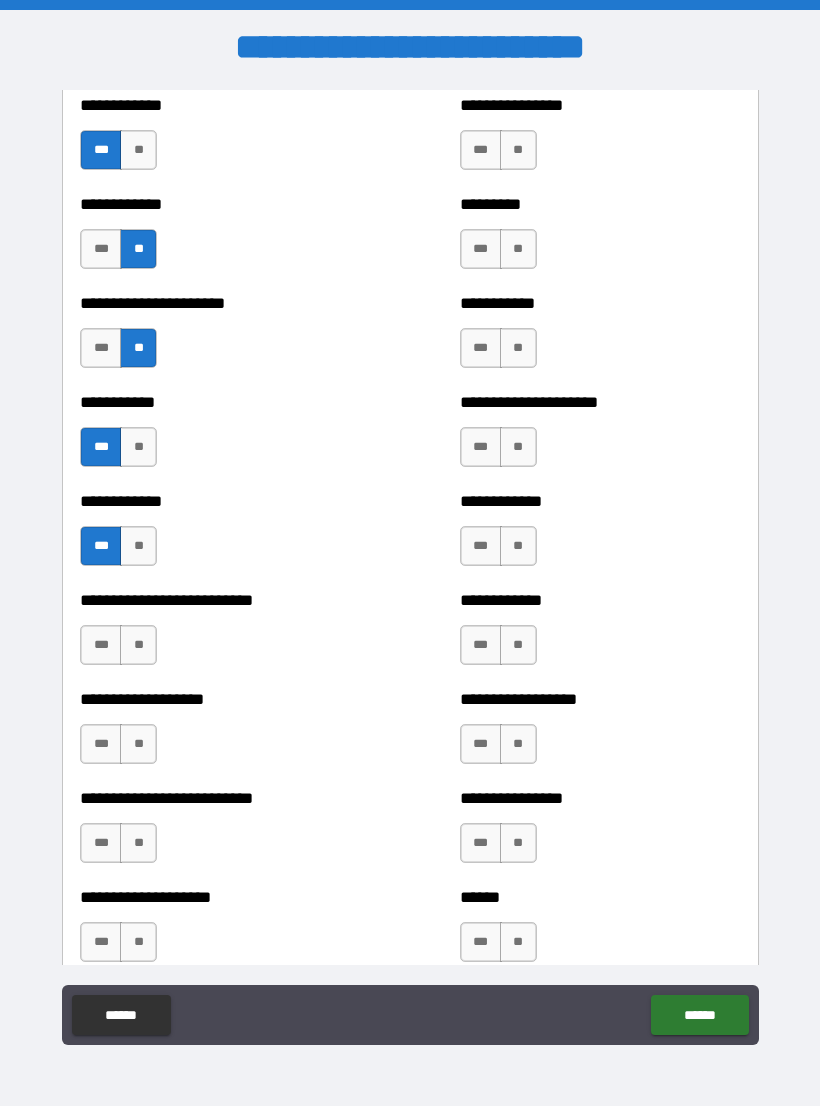 scroll, scrollTop: 5144, scrollLeft: 0, axis: vertical 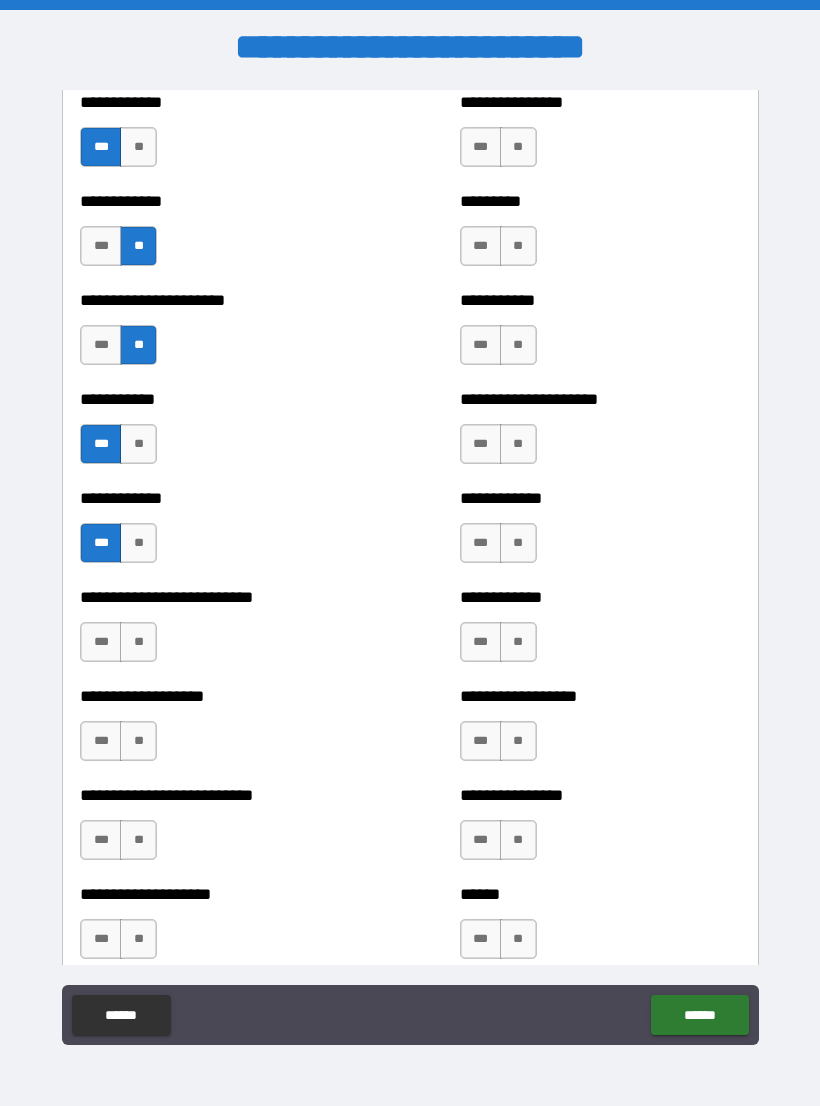 click on "**" at bounding box center [138, 642] 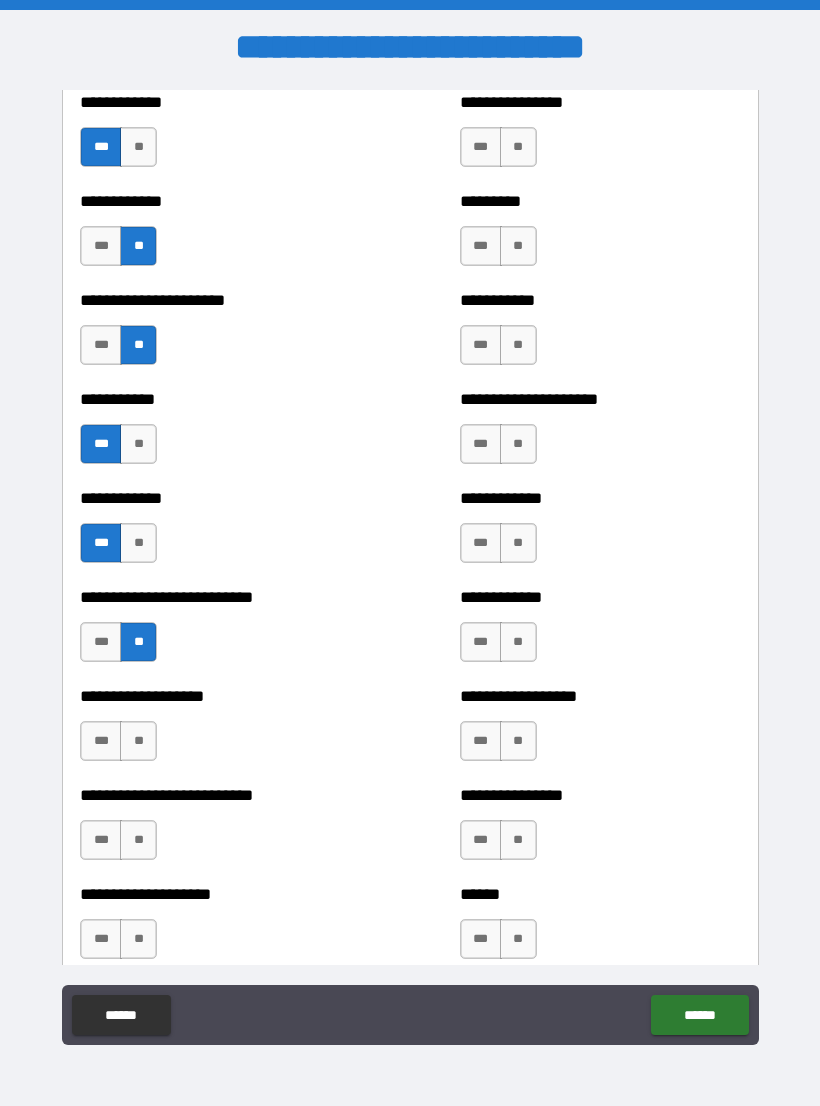 click on "**" at bounding box center (138, 741) 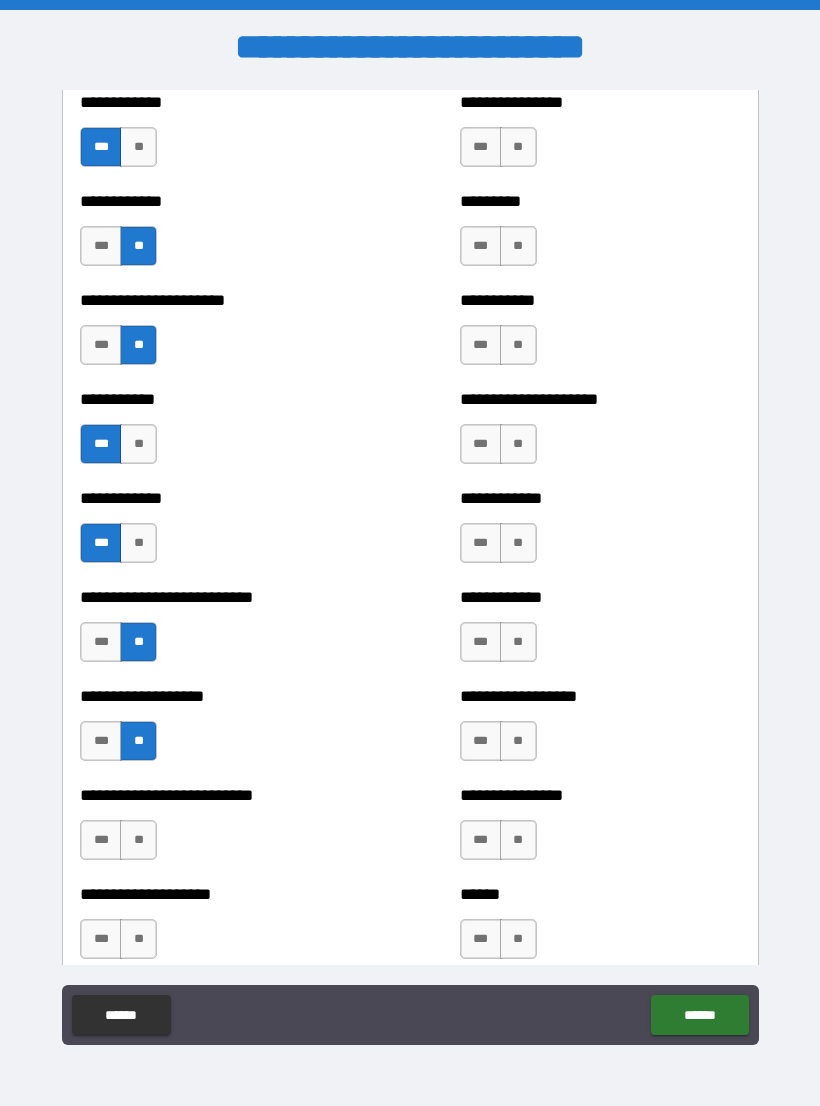 click on "**" at bounding box center (138, 840) 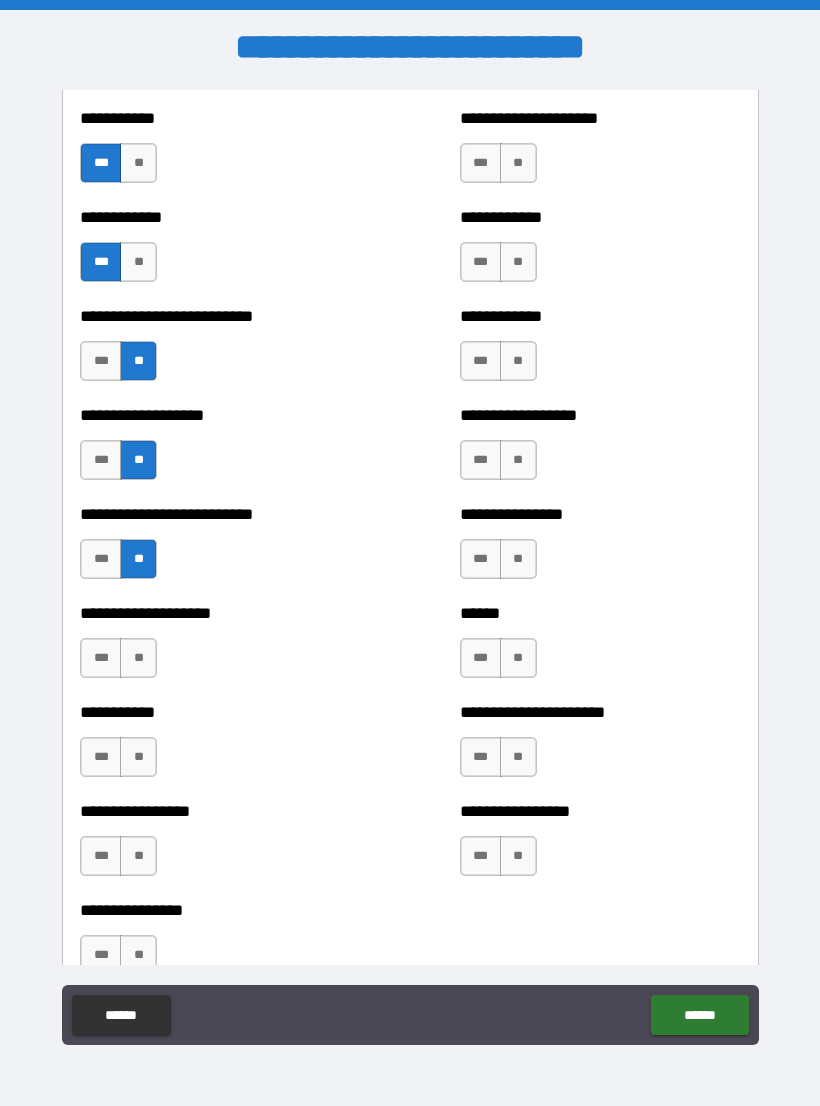 scroll, scrollTop: 5426, scrollLeft: 0, axis: vertical 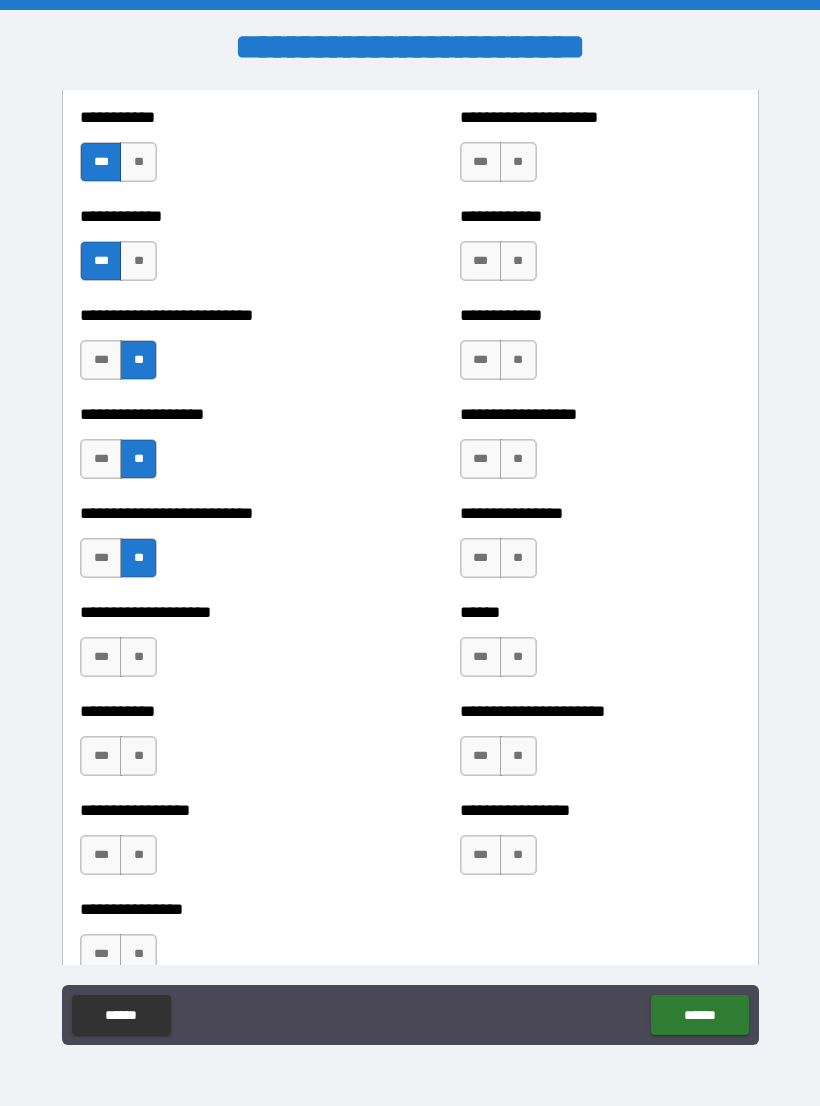 click on "**" at bounding box center [138, 657] 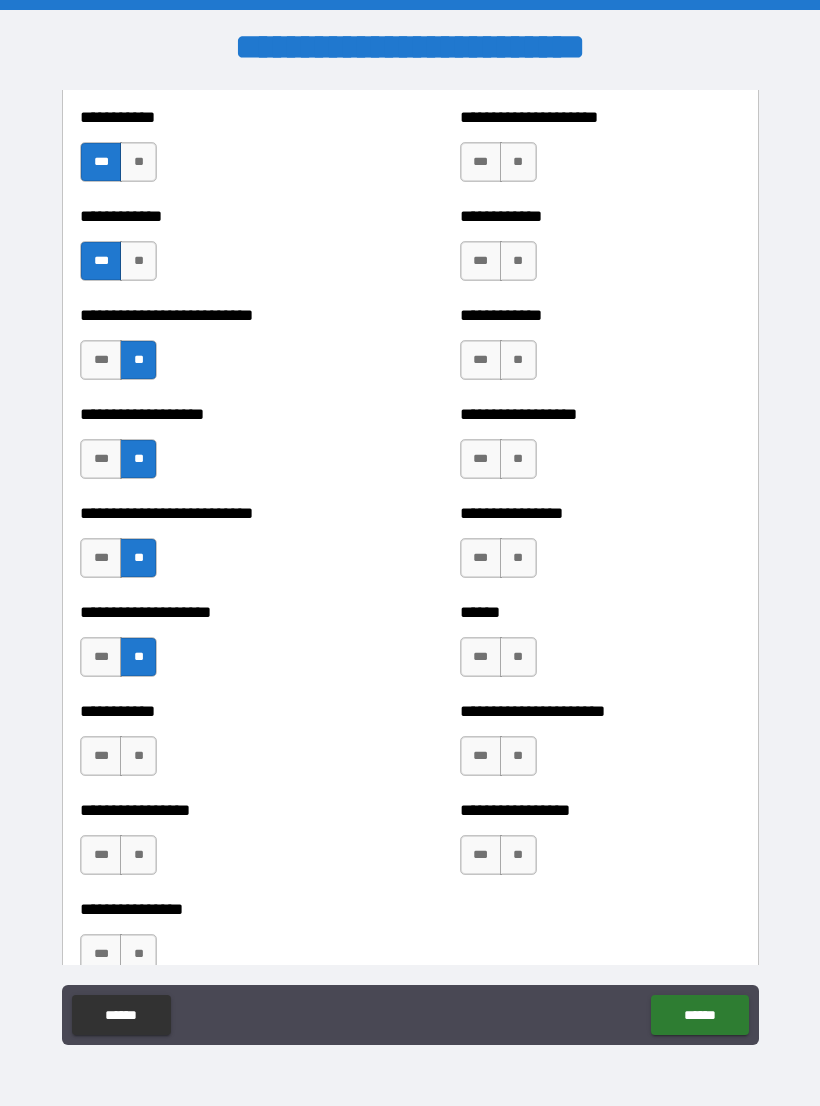 click on "**" at bounding box center [138, 756] 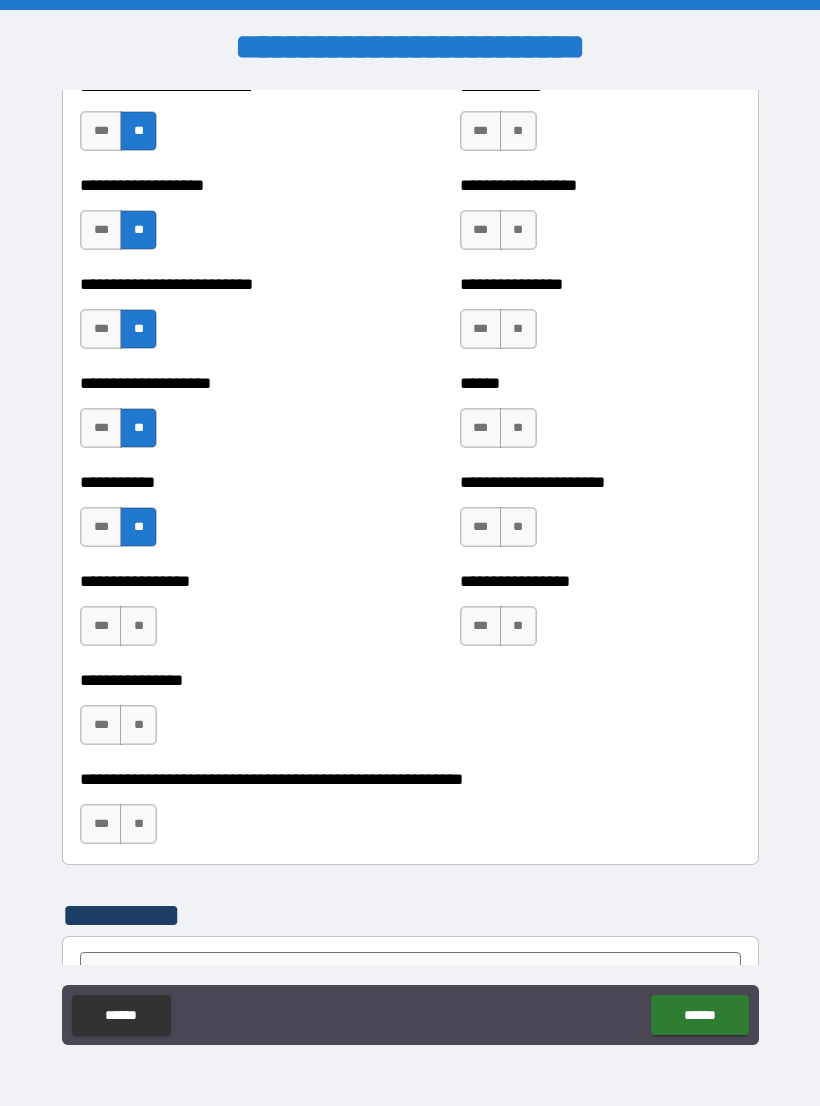 scroll, scrollTop: 5663, scrollLeft: 0, axis: vertical 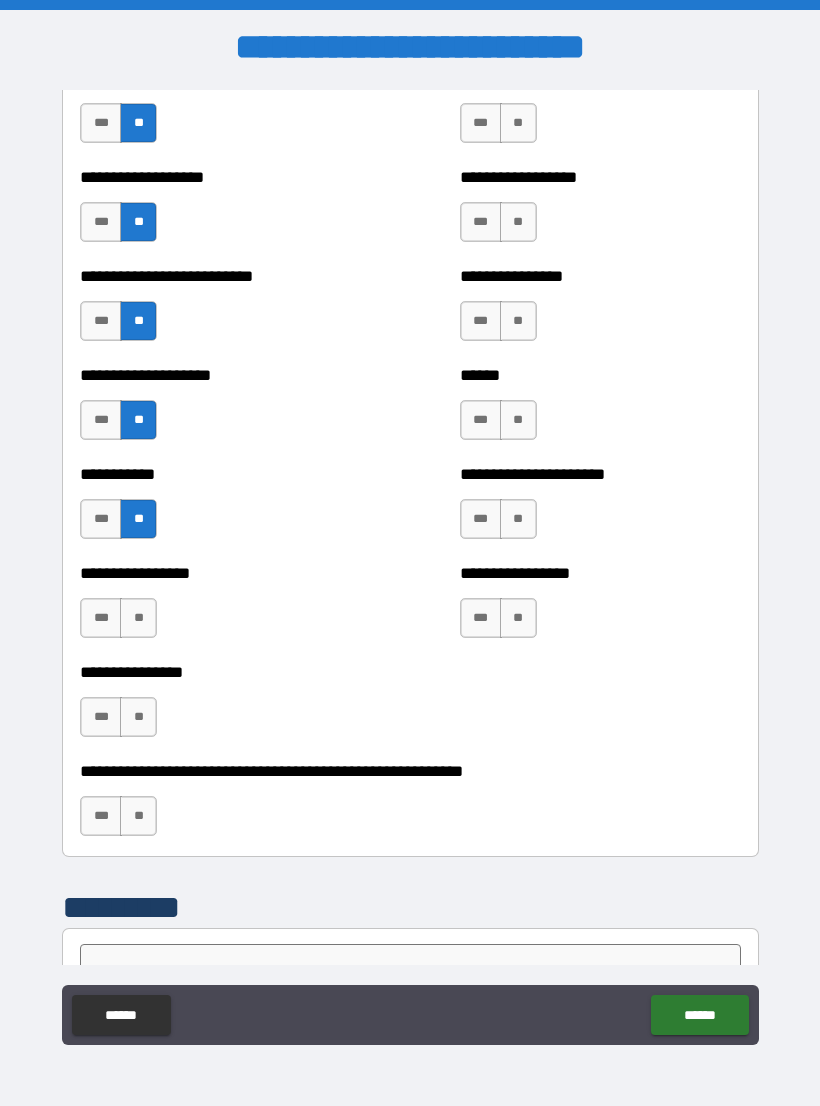 click on "**" at bounding box center [138, 618] 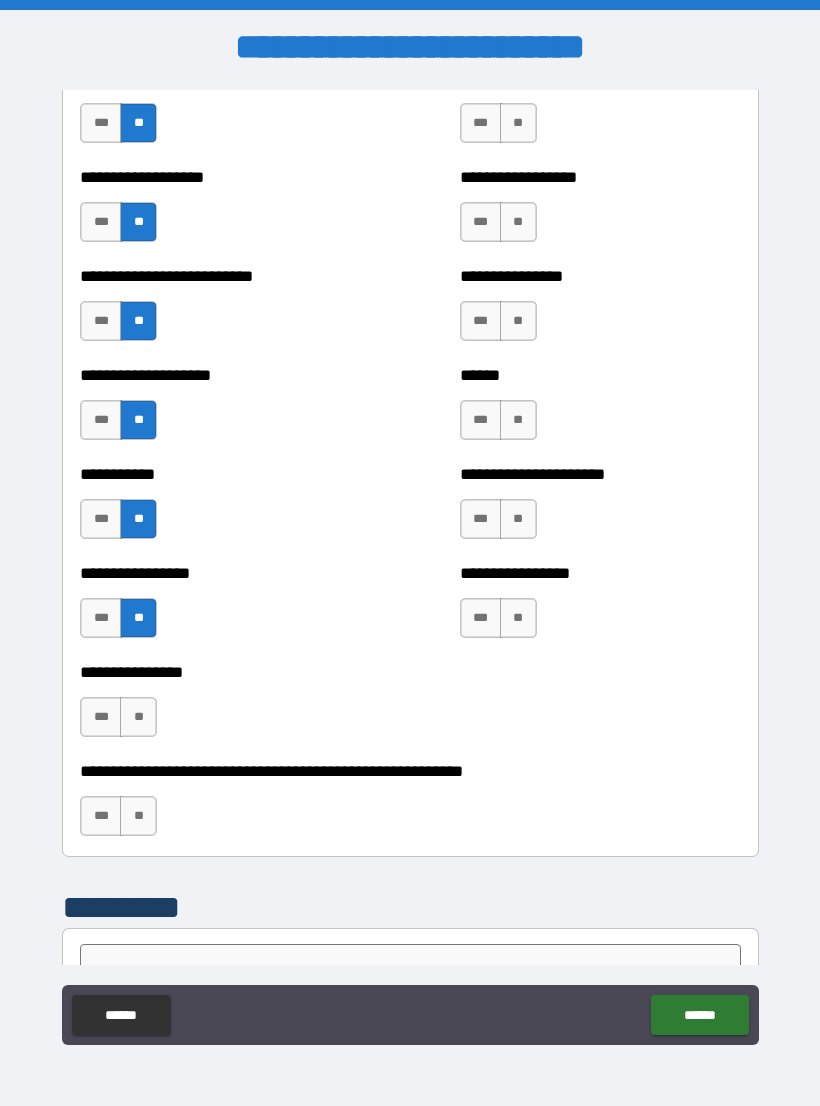 click on "**" at bounding box center [138, 717] 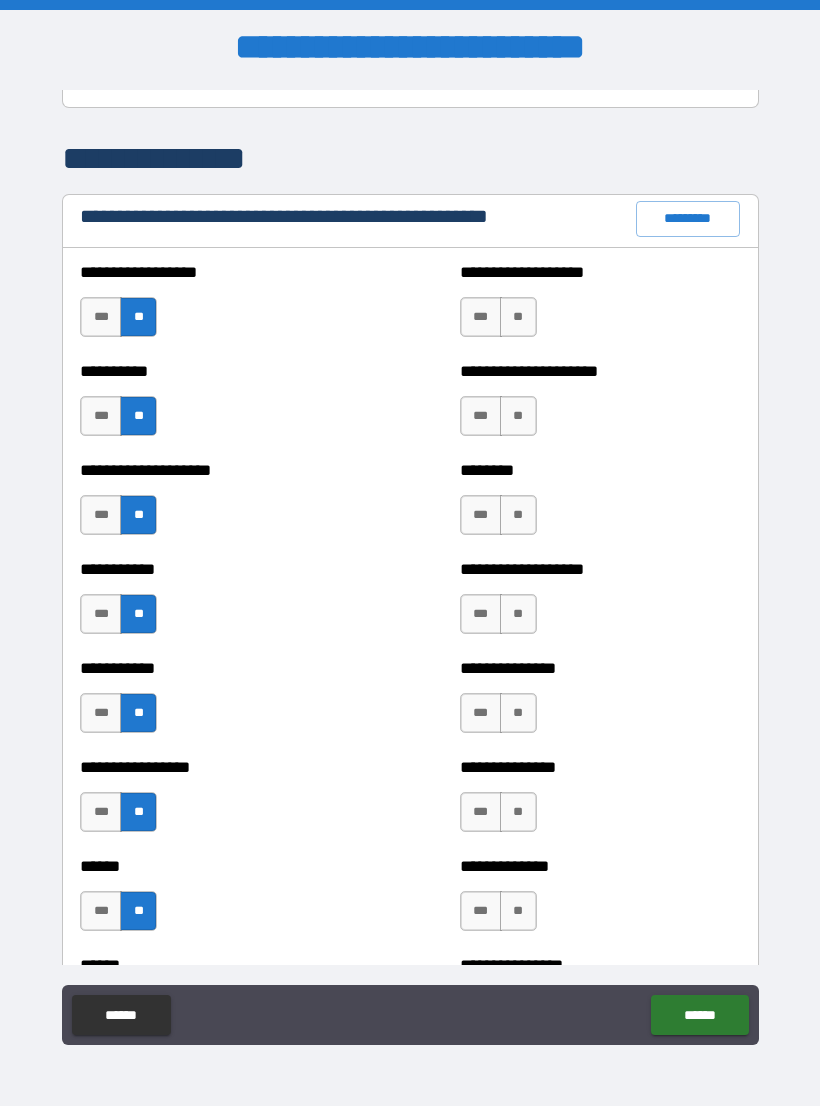 scroll, scrollTop: 2306, scrollLeft: 0, axis: vertical 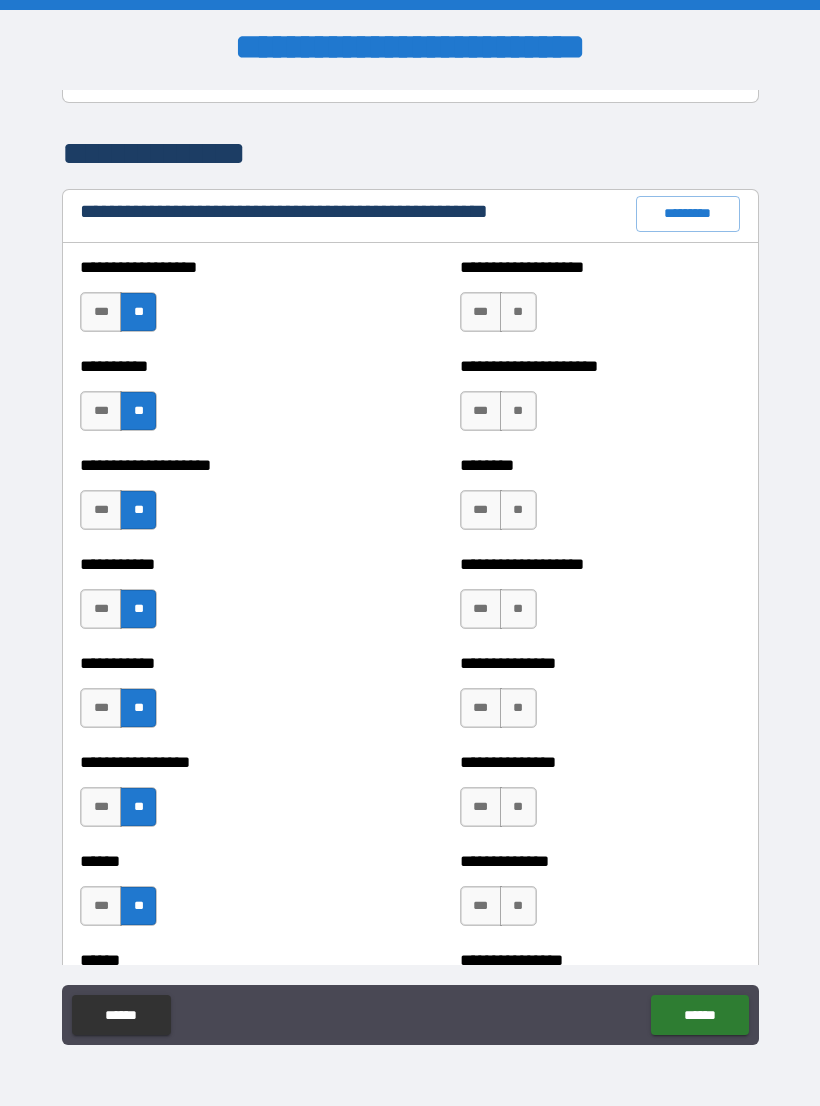 click on "**" at bounding box center [518, 312] 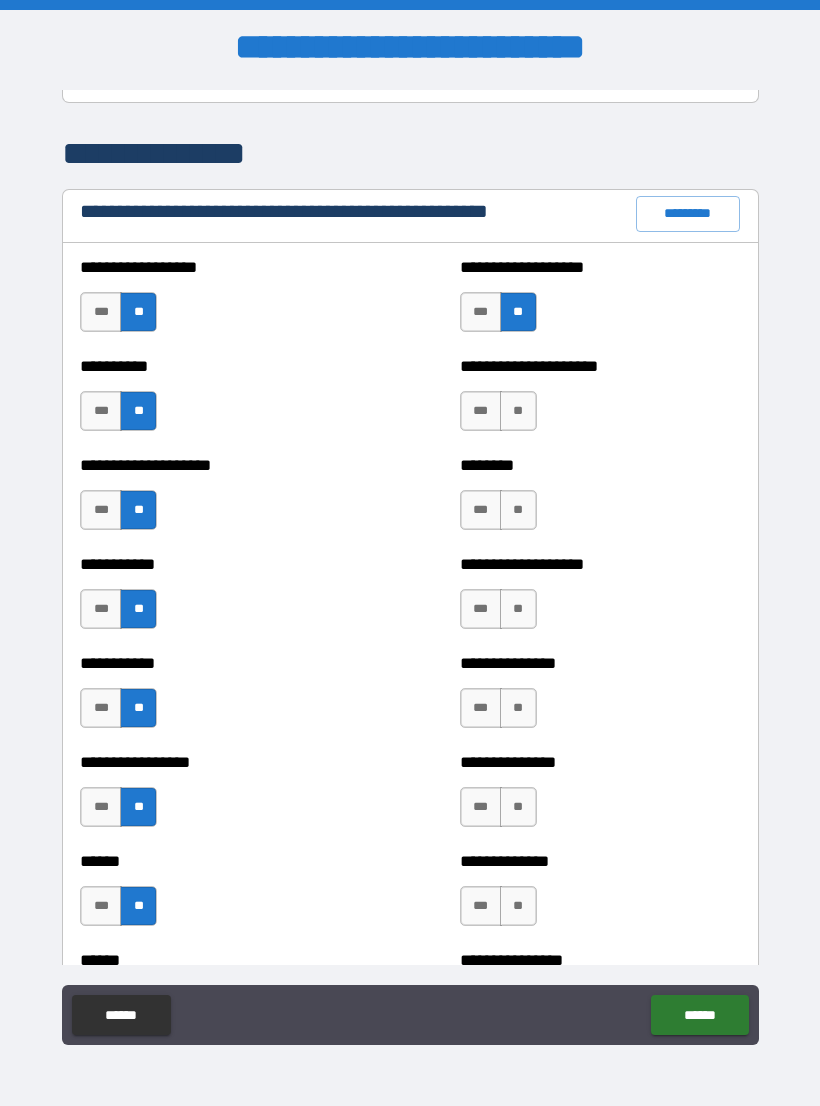click on "**" at bounding box center (518, 411) 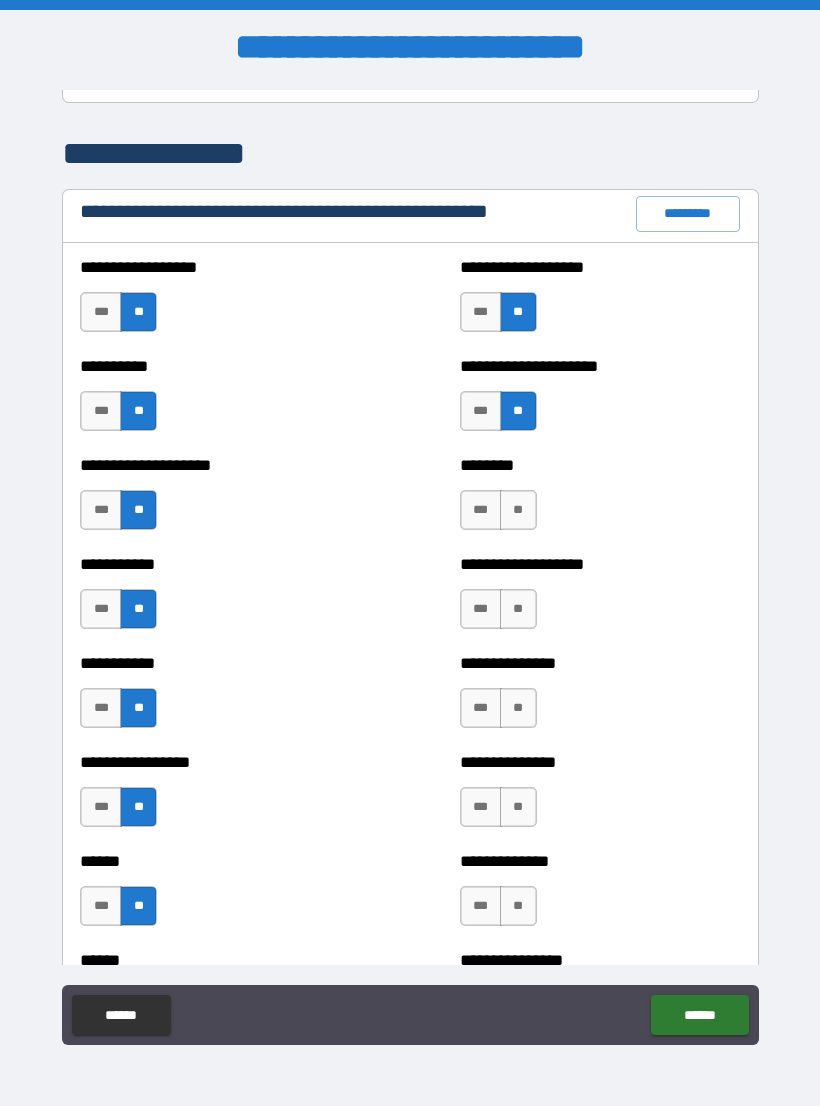 click on "***" at bounding box center [481, 510] 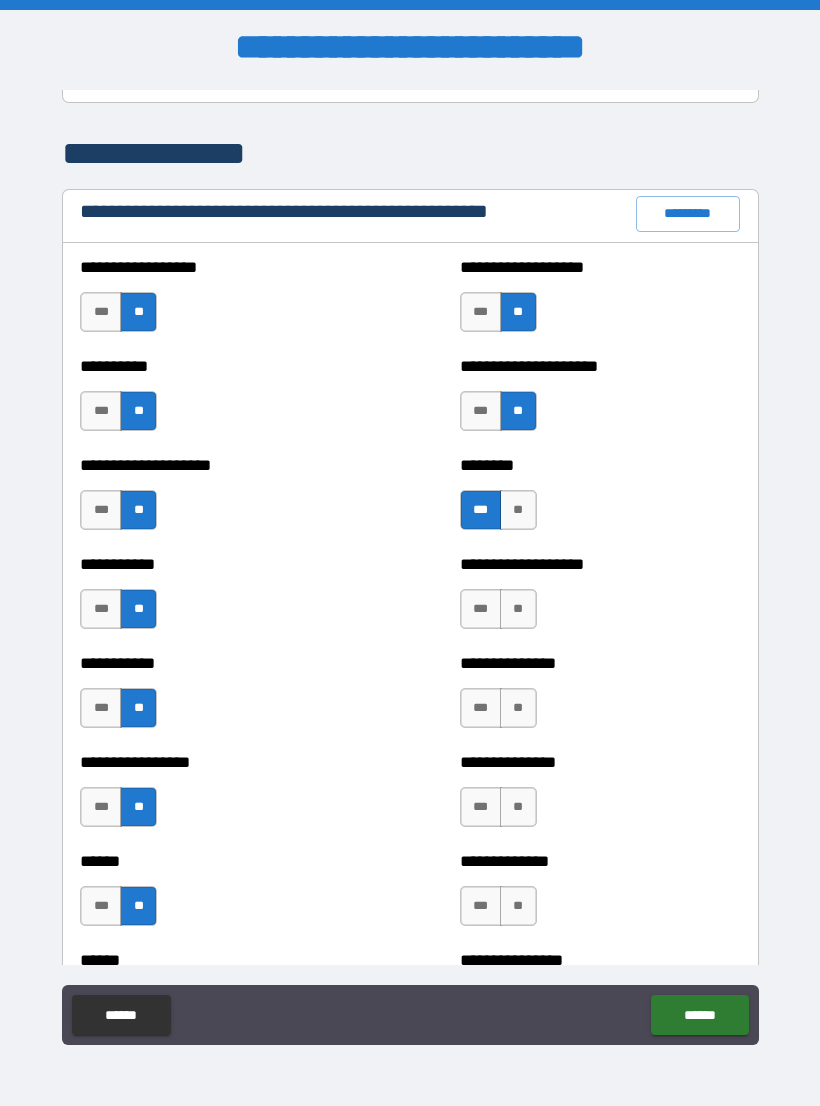 click on "**" at bounding box center (518, 609) 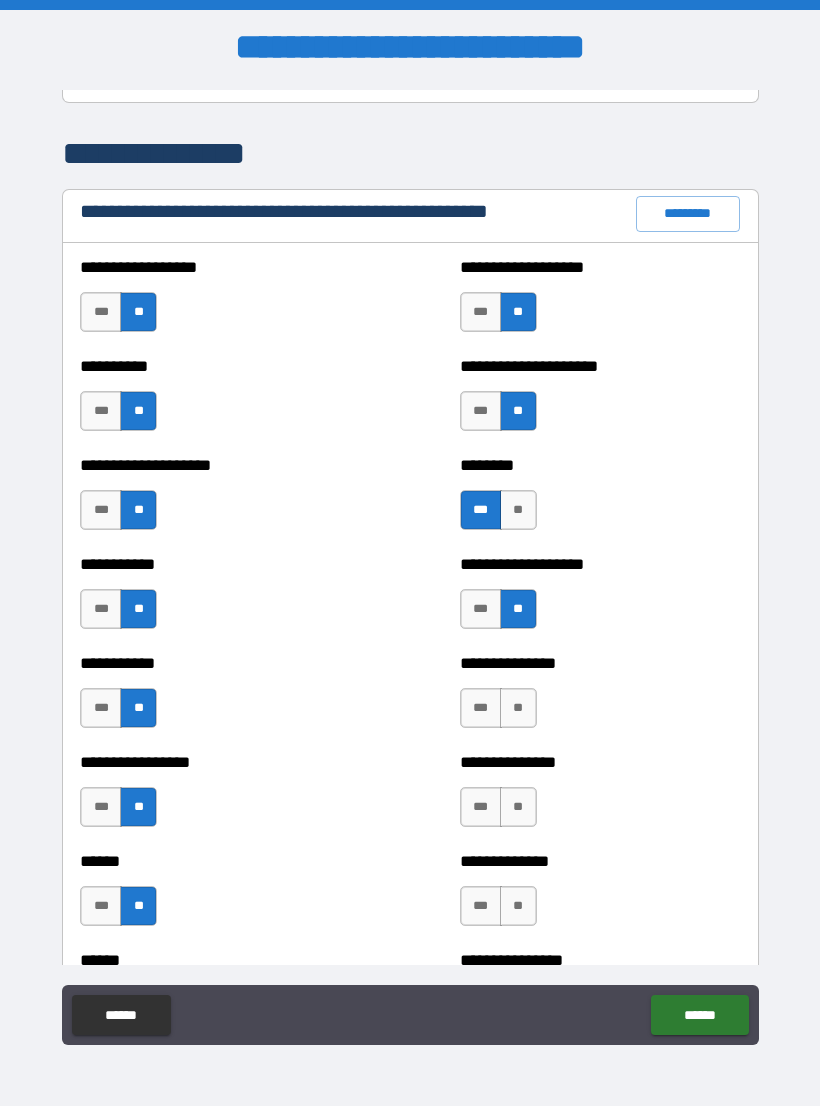 click on "**" at bounding box center (518, 708) 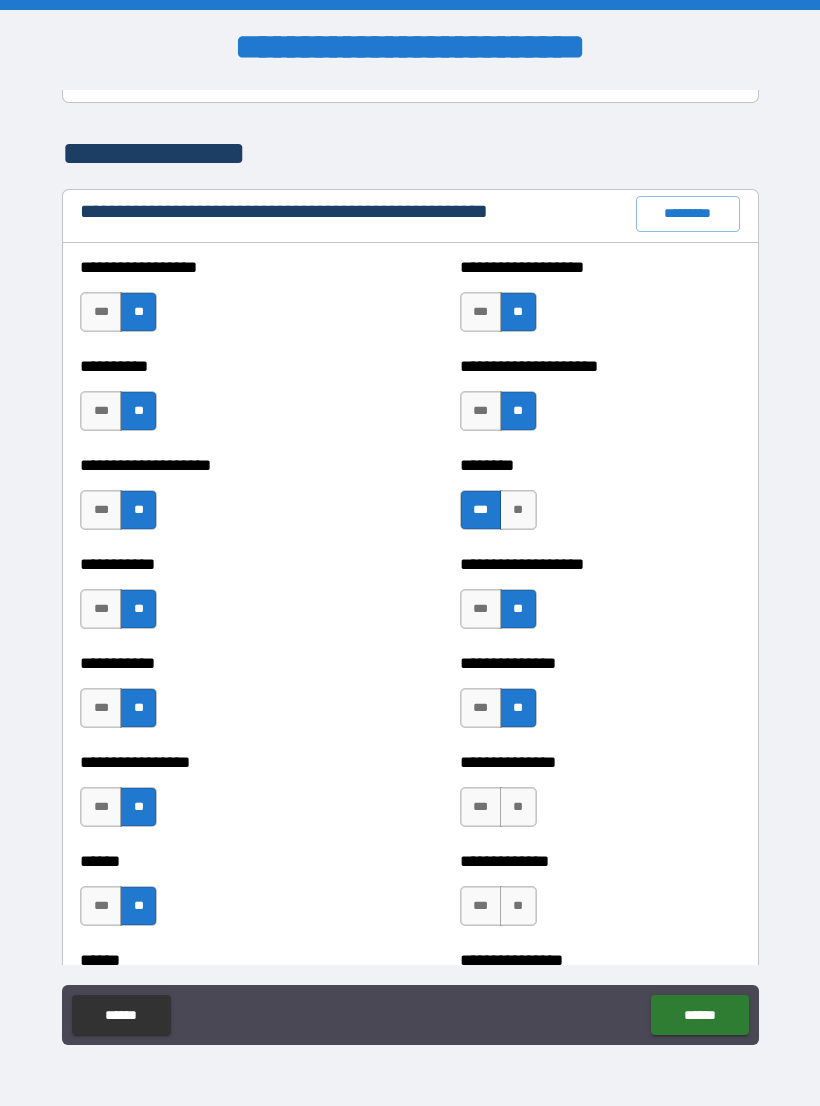 click on "**" at bounding box center [518, 807] 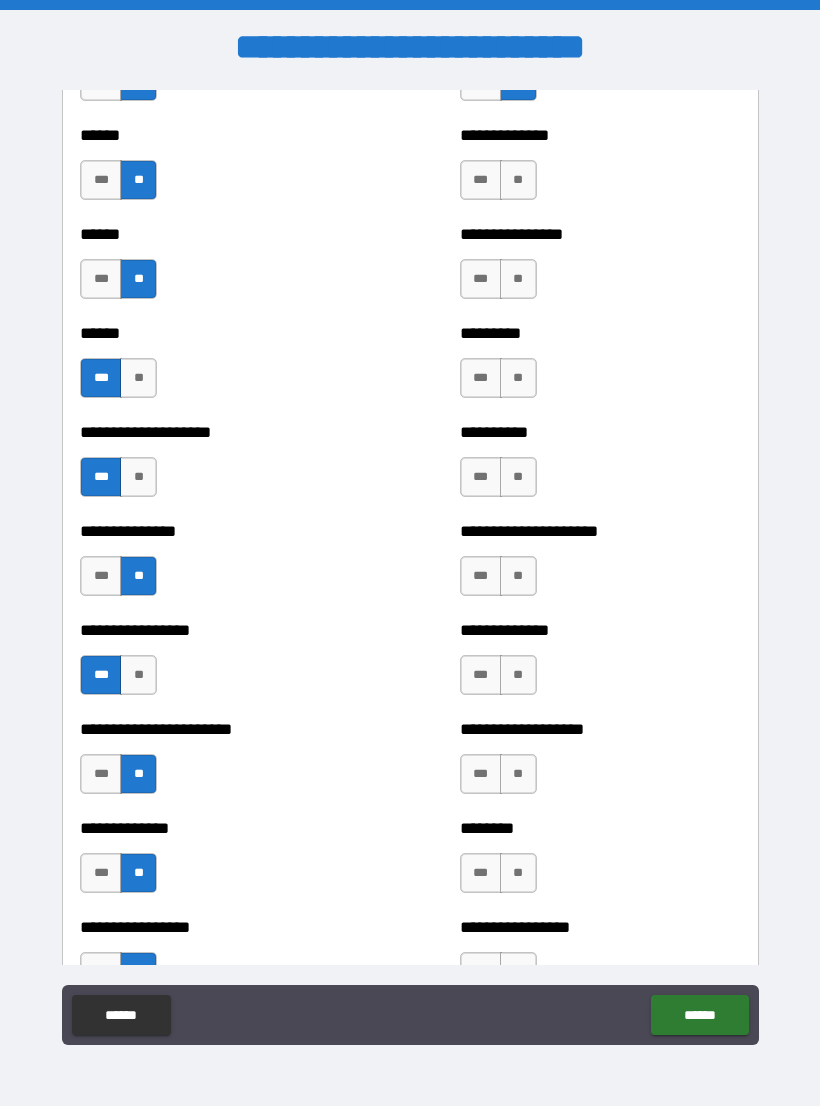 scroll, scrollTop: 3035, scrollLeft: 0, axis: vertical 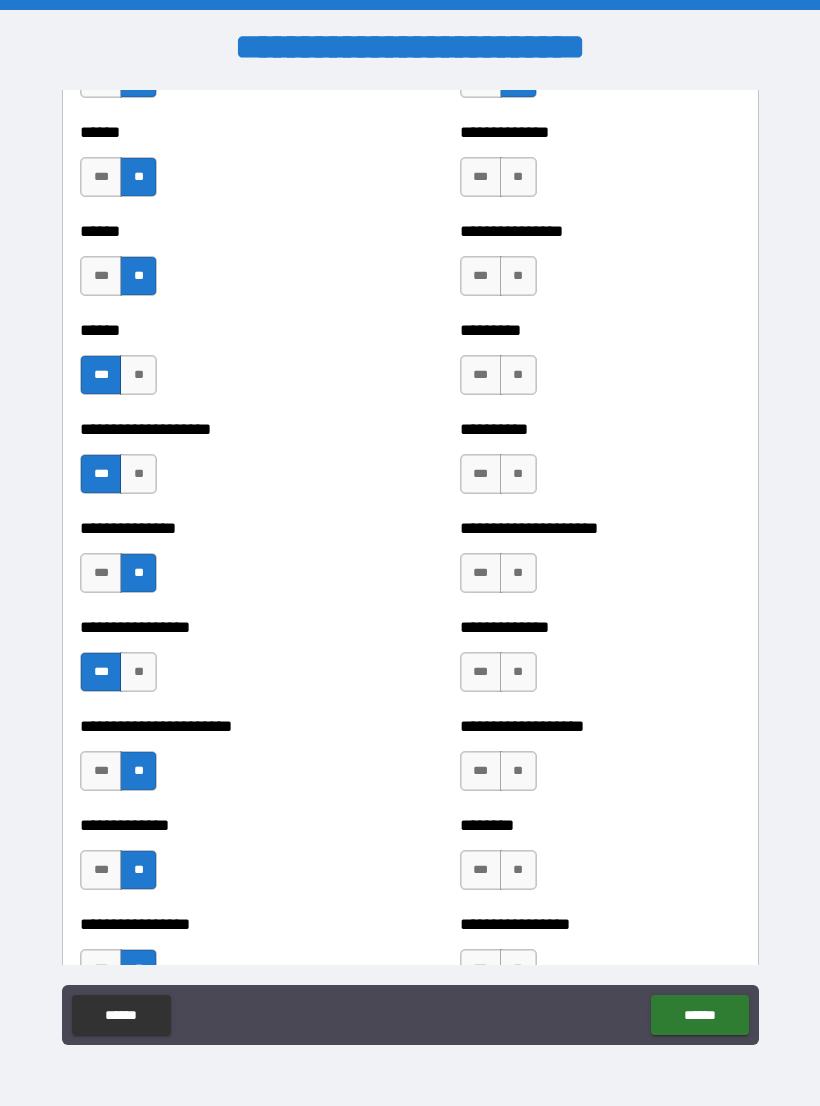 click on "***" at bounding box center [481, 177] 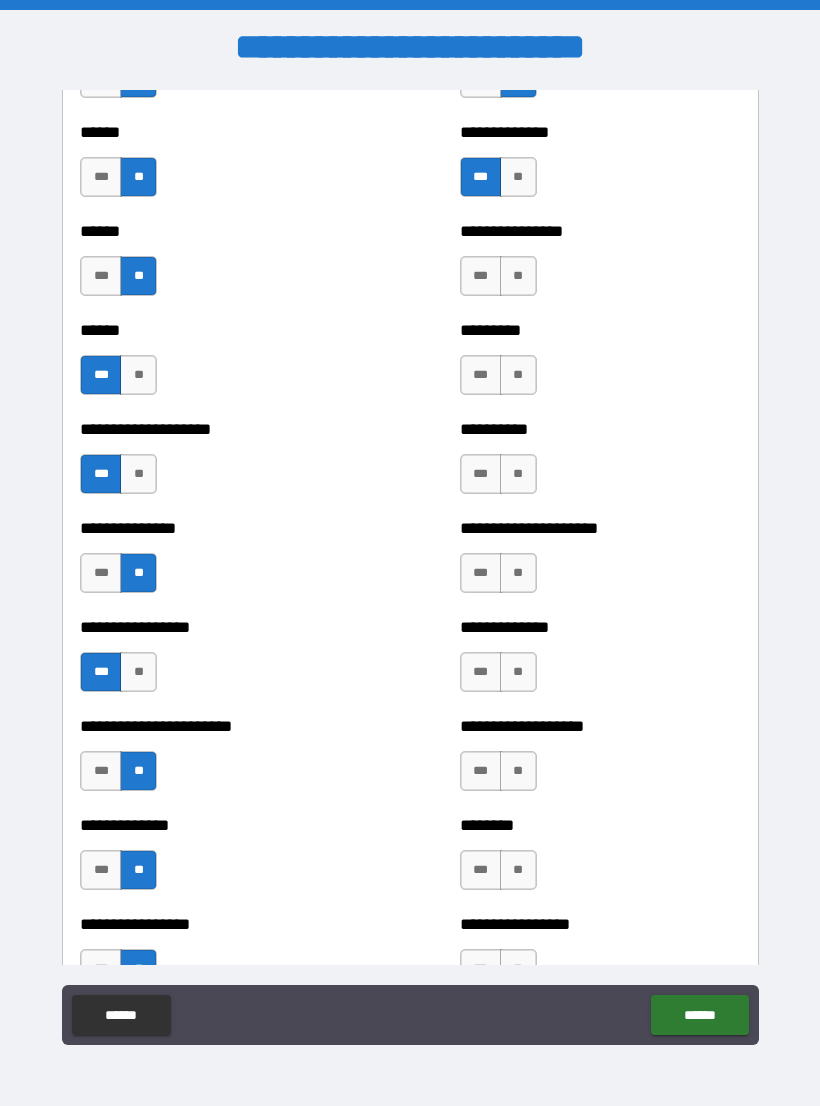 click on "**" at bounding box center (518, 276) 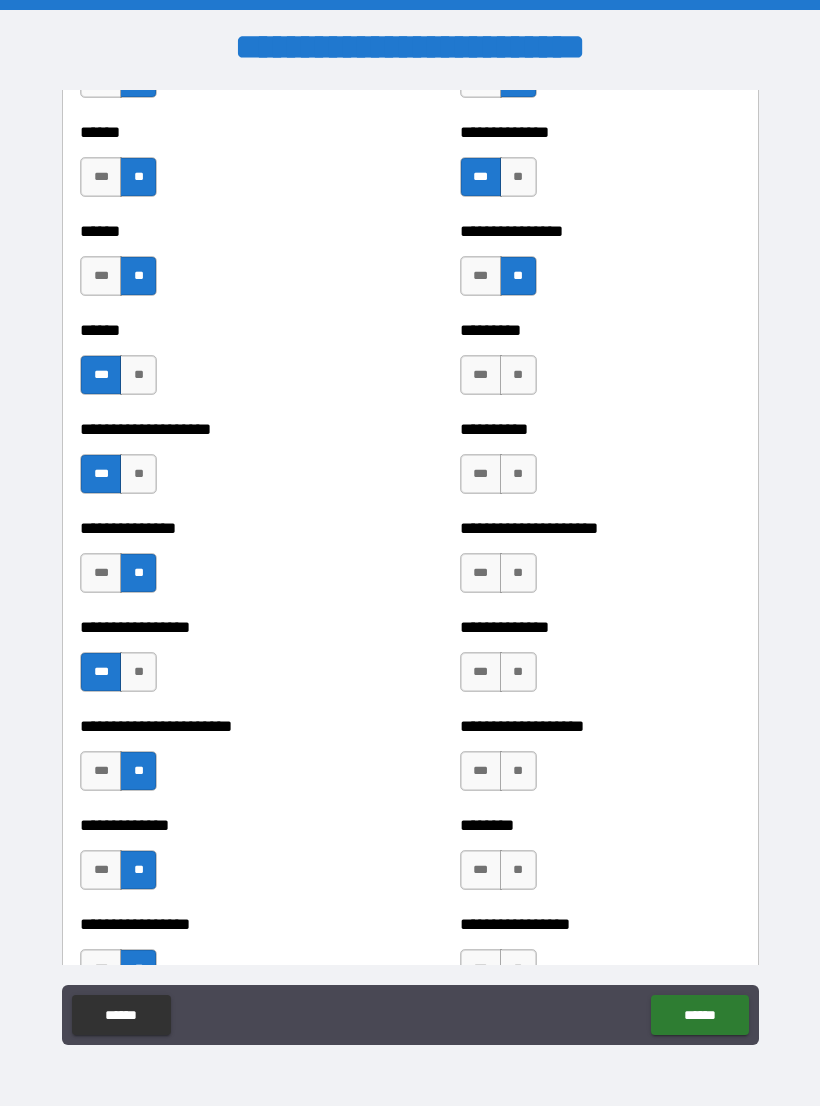 click on "**" at bounding box center [518, 375] 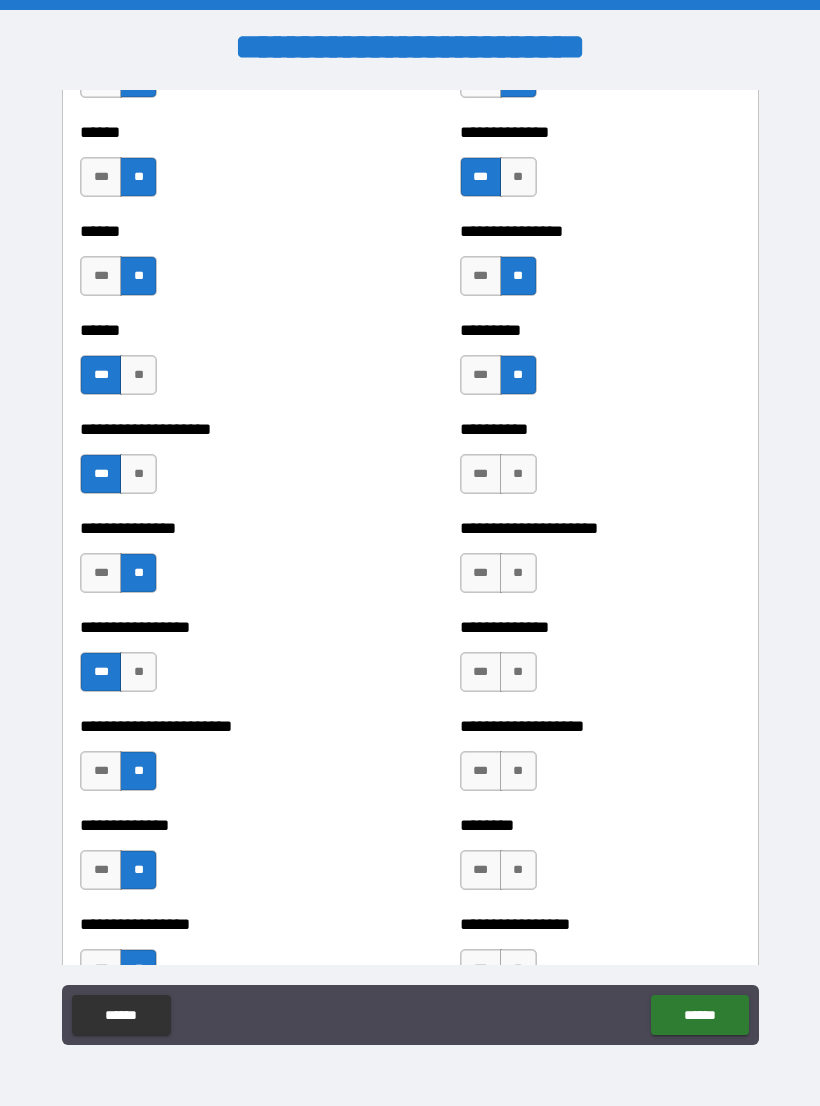 click on "**" at bounding box center [518, 474] 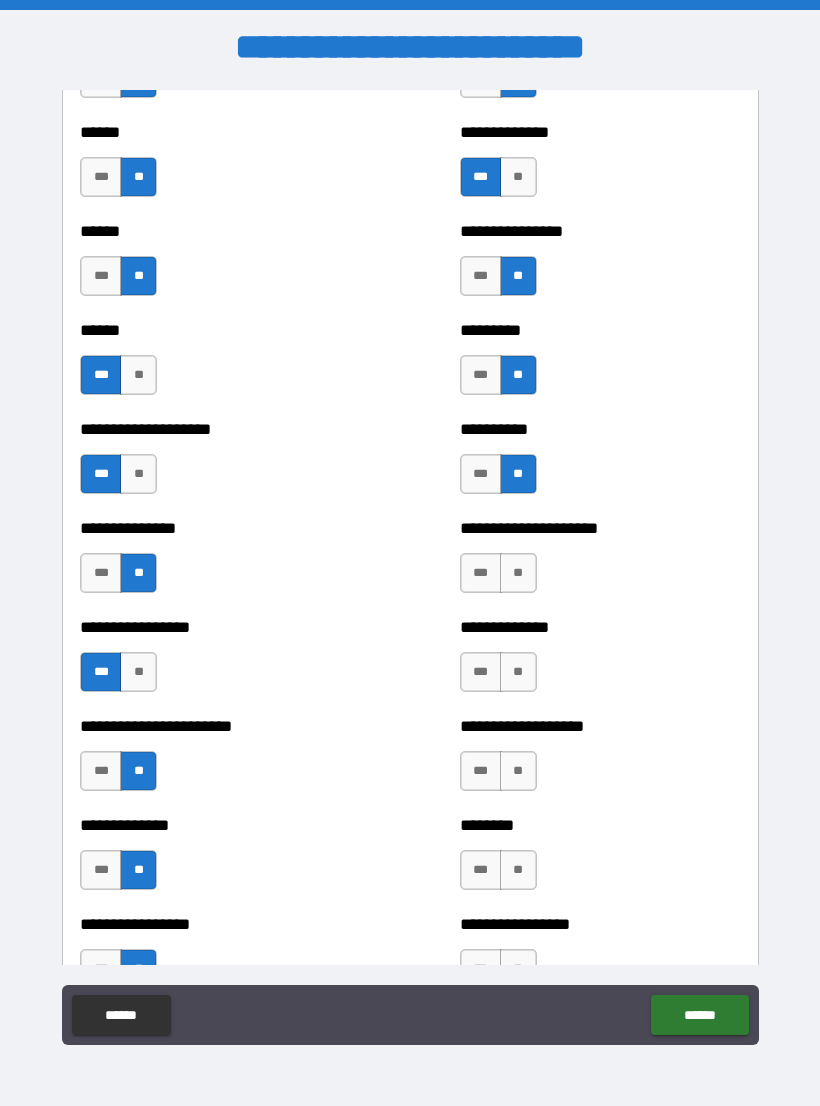 click on "**" at bounding box center (518, 573) 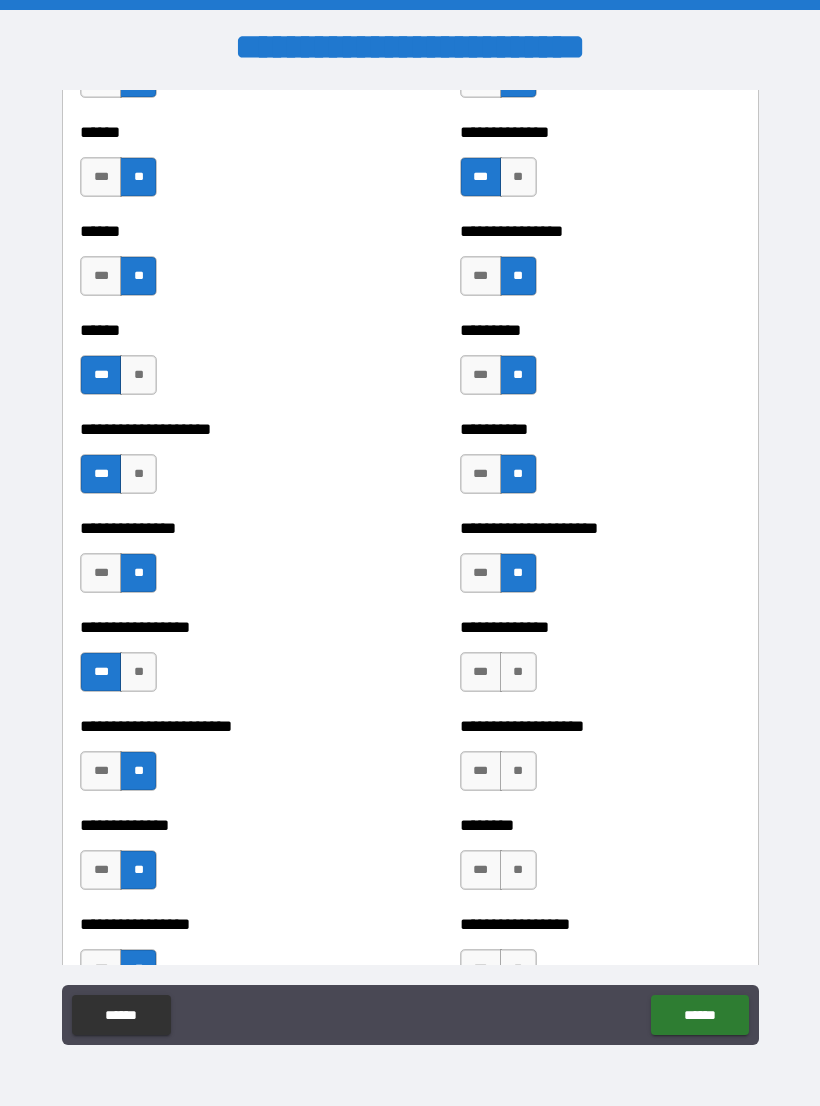 click on "**" at bounding box center (518, 672) 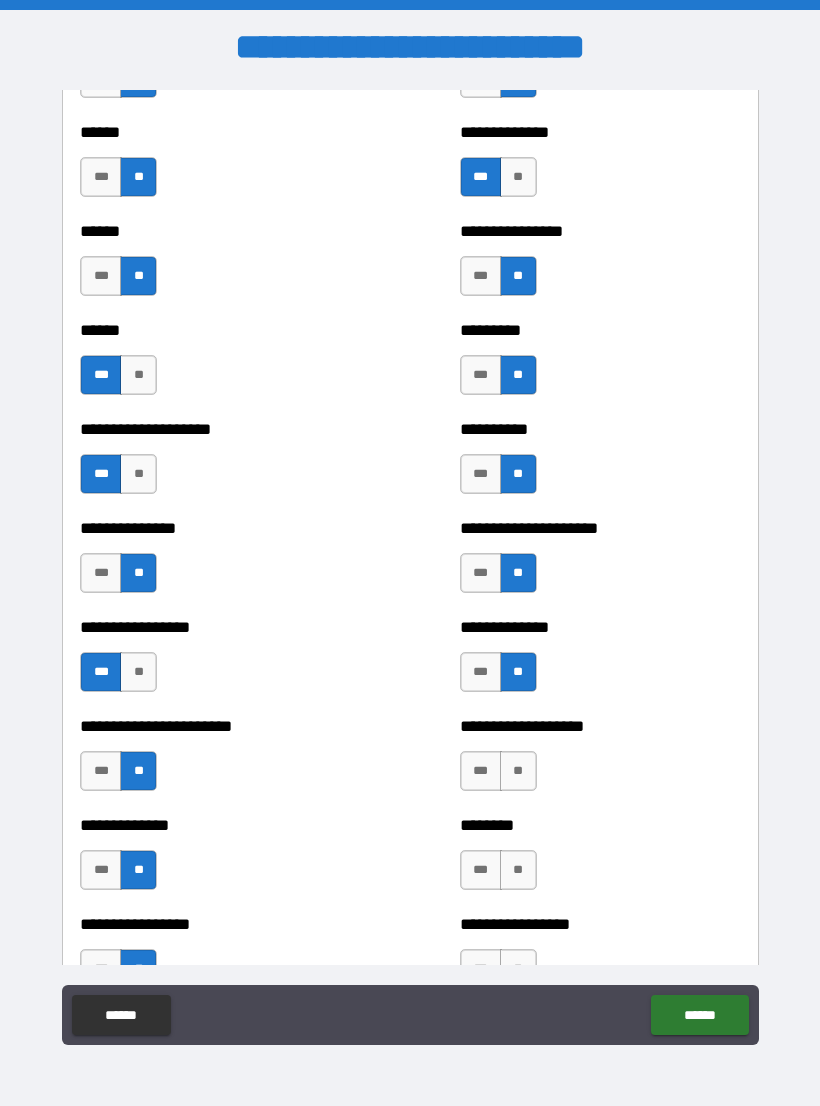 click on "**" at bounding box center [518, 771] 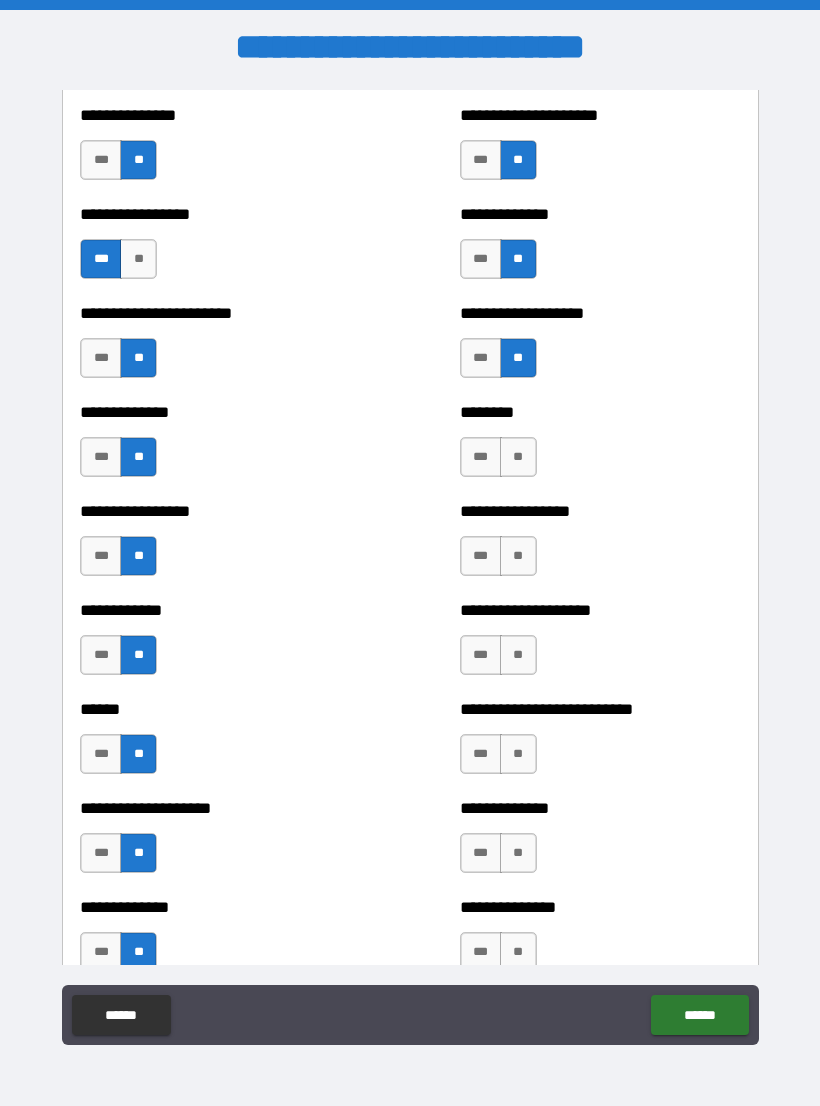 scroll, scrollTop: 3475, scrollLeft: 0, axis: vertical 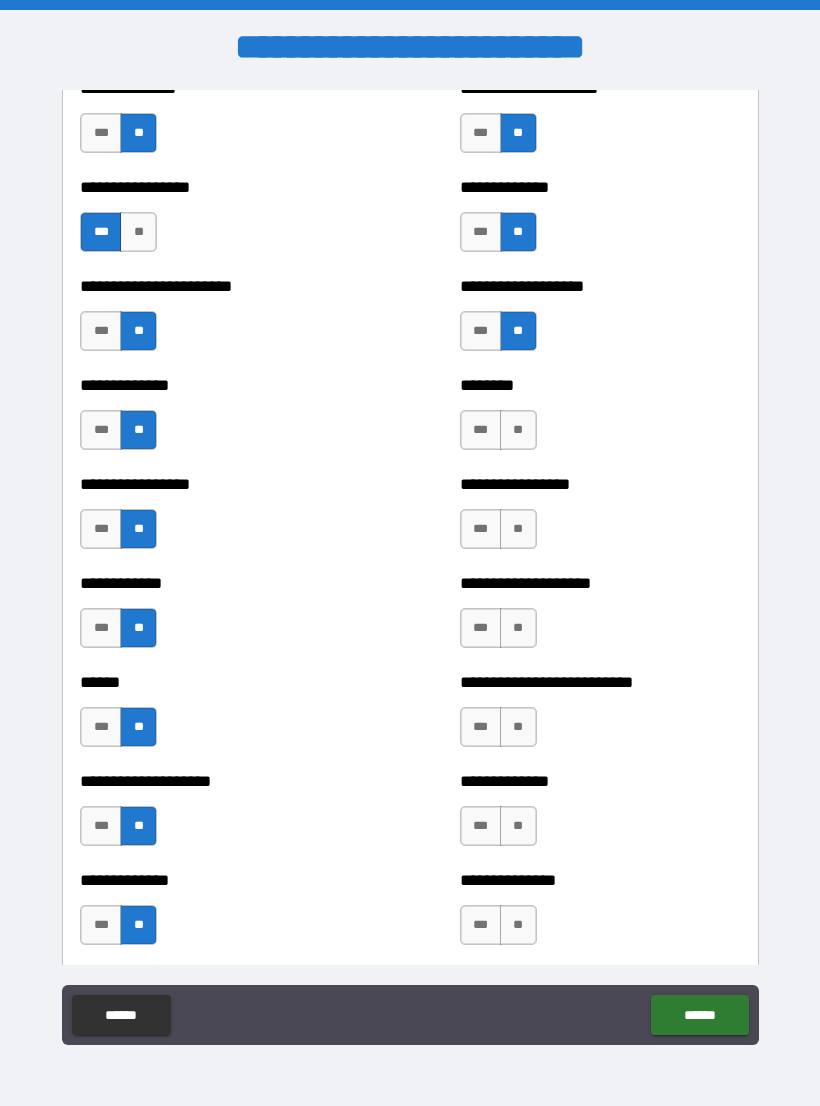 click on "**" at bounding box center (518, 430) 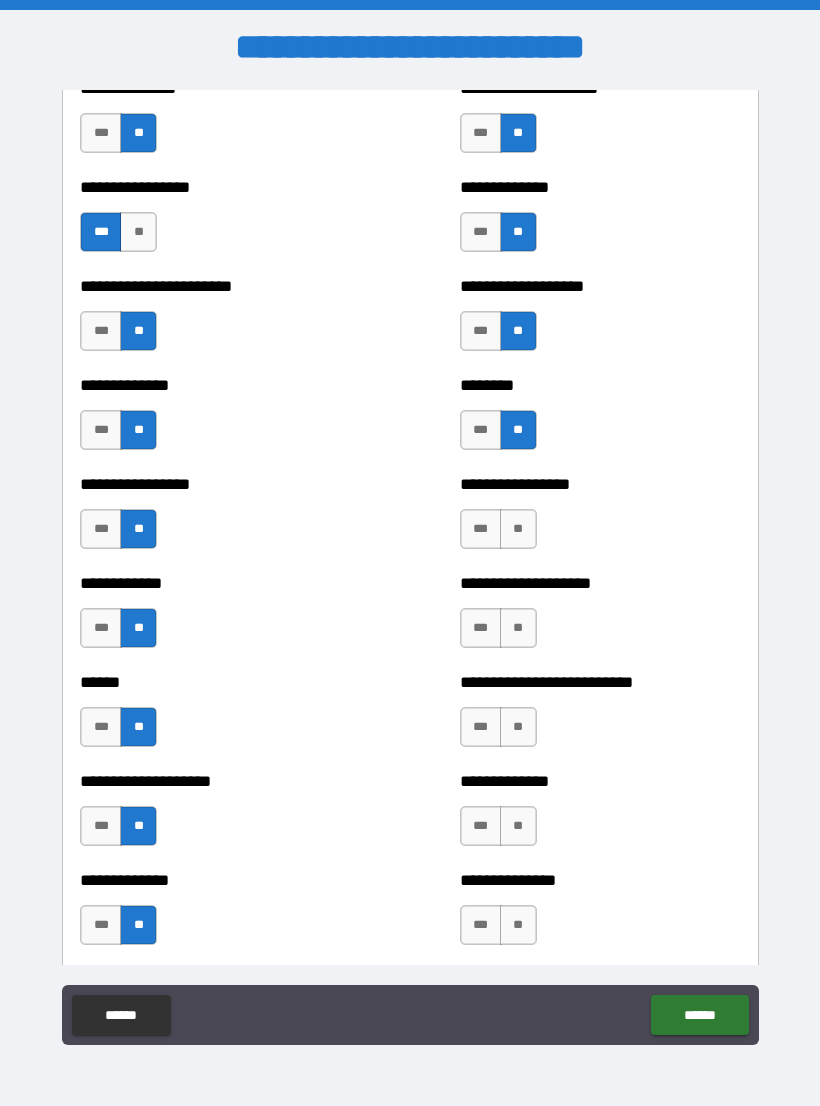 click on "**" at bounding box center (518, 529) 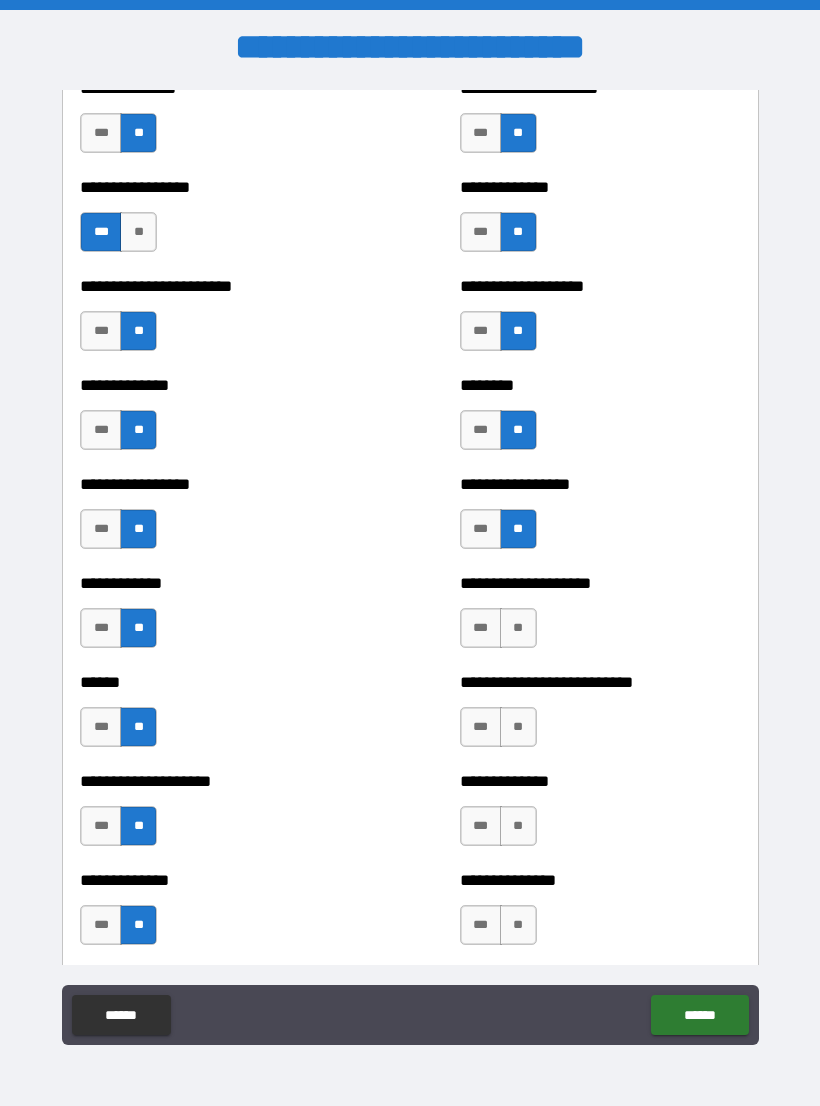 click on "**" at bounding box center [518, 628] 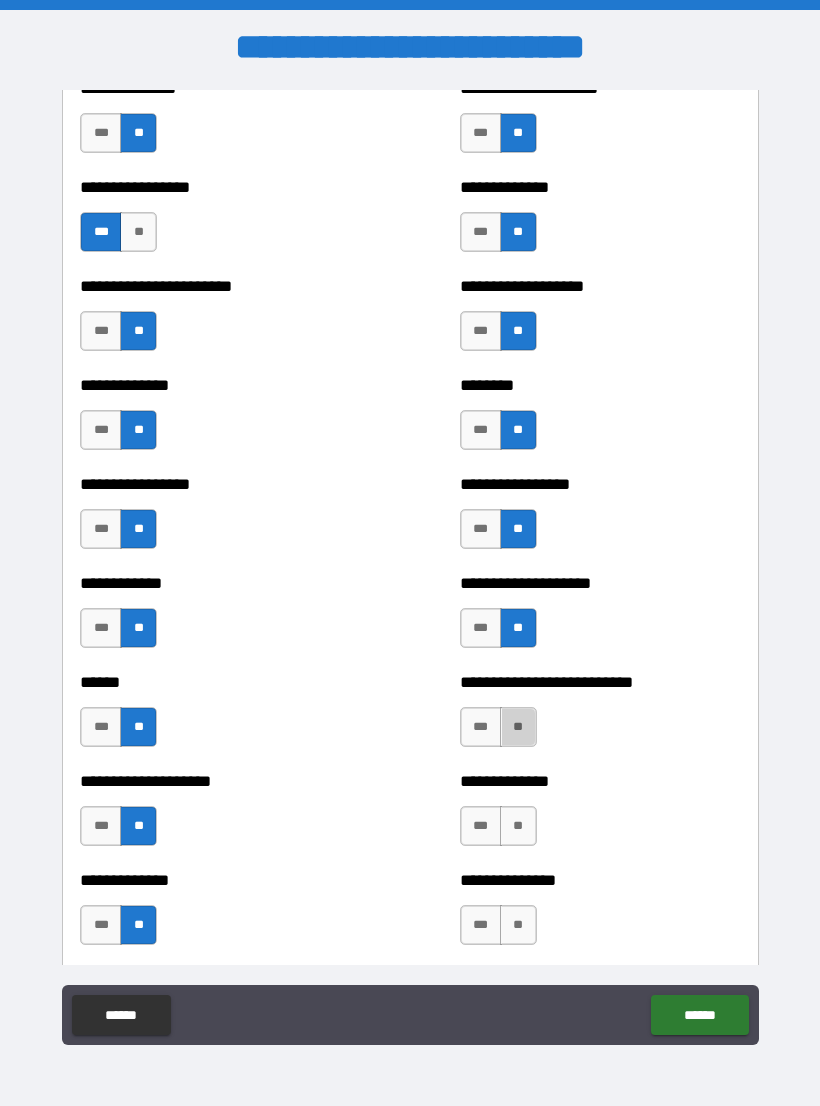 click on "**" at bounding box center [518, 727] 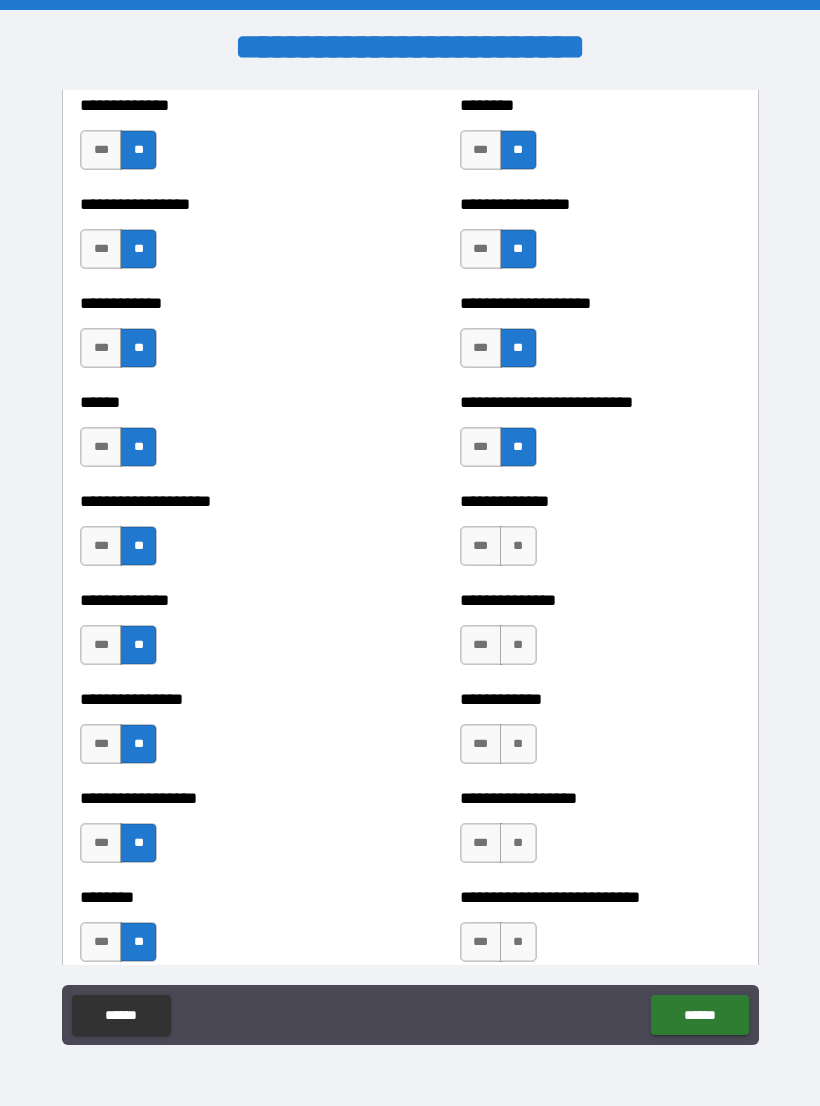 scroll, scrollTop: 3756, scrollLeft: 0, axis: vertical 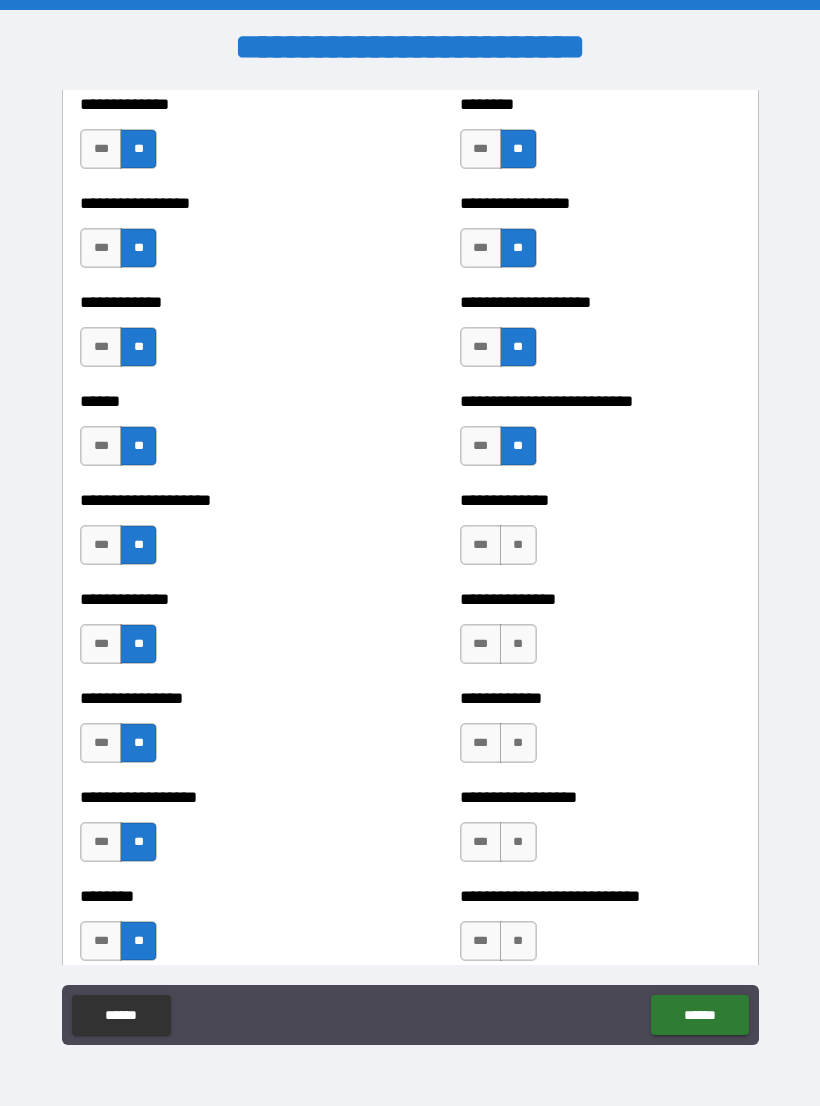 click on "***" at bounding box center (481, 545) 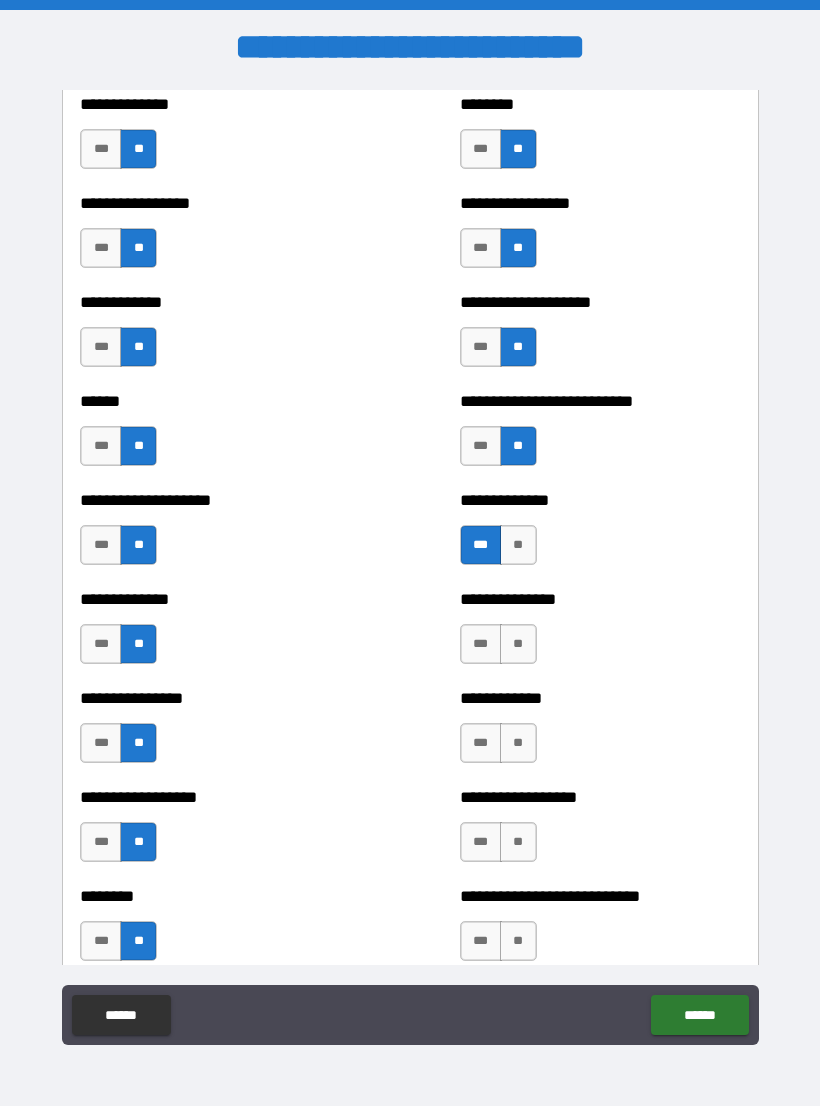 click on "**" at bounding box center (518, 644) 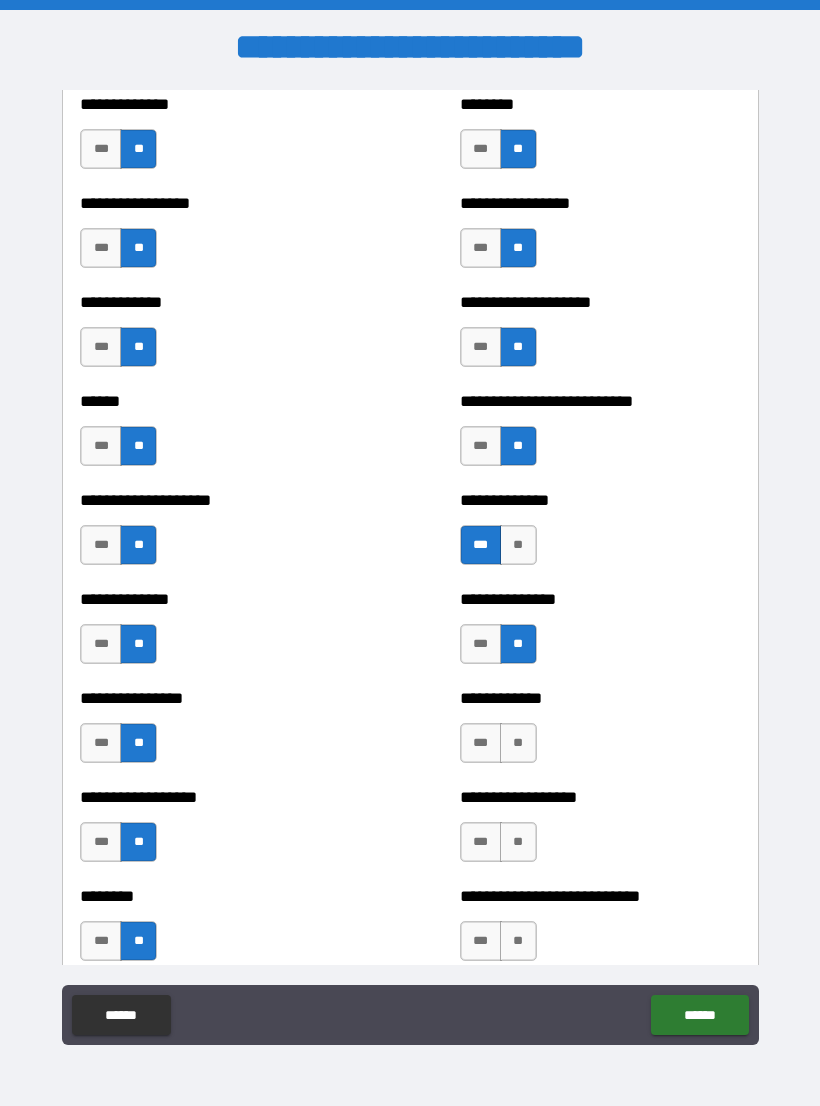 click on "**" at bounding box center [518, 743] 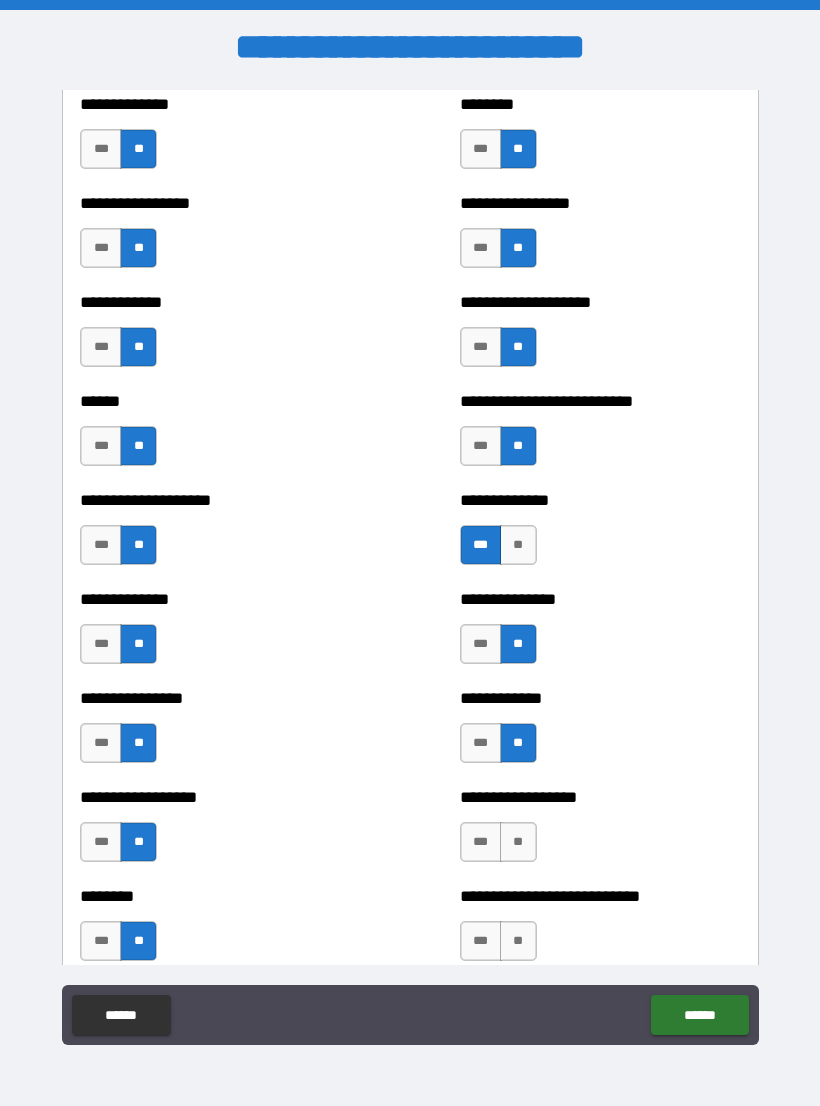 click on "**" at bounding box center [518, 842] 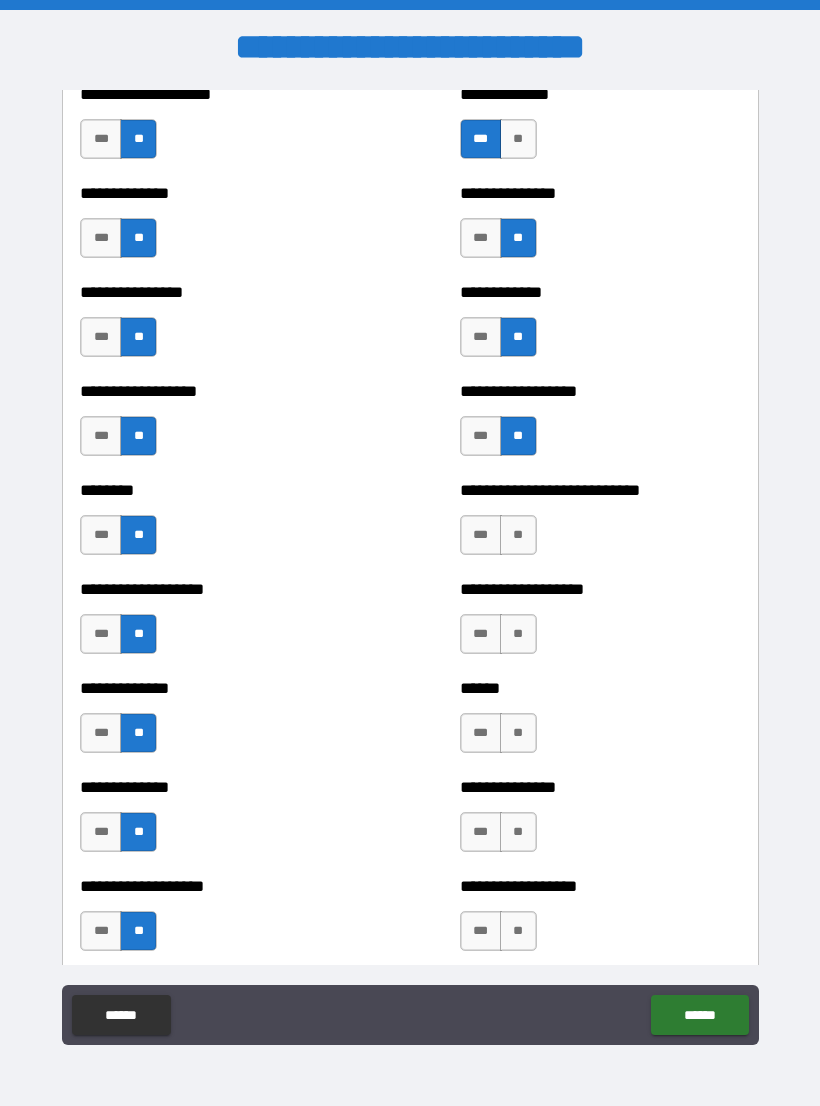 scroll, scrollTop: 4172, scrollLeft: 0, axis: vertical 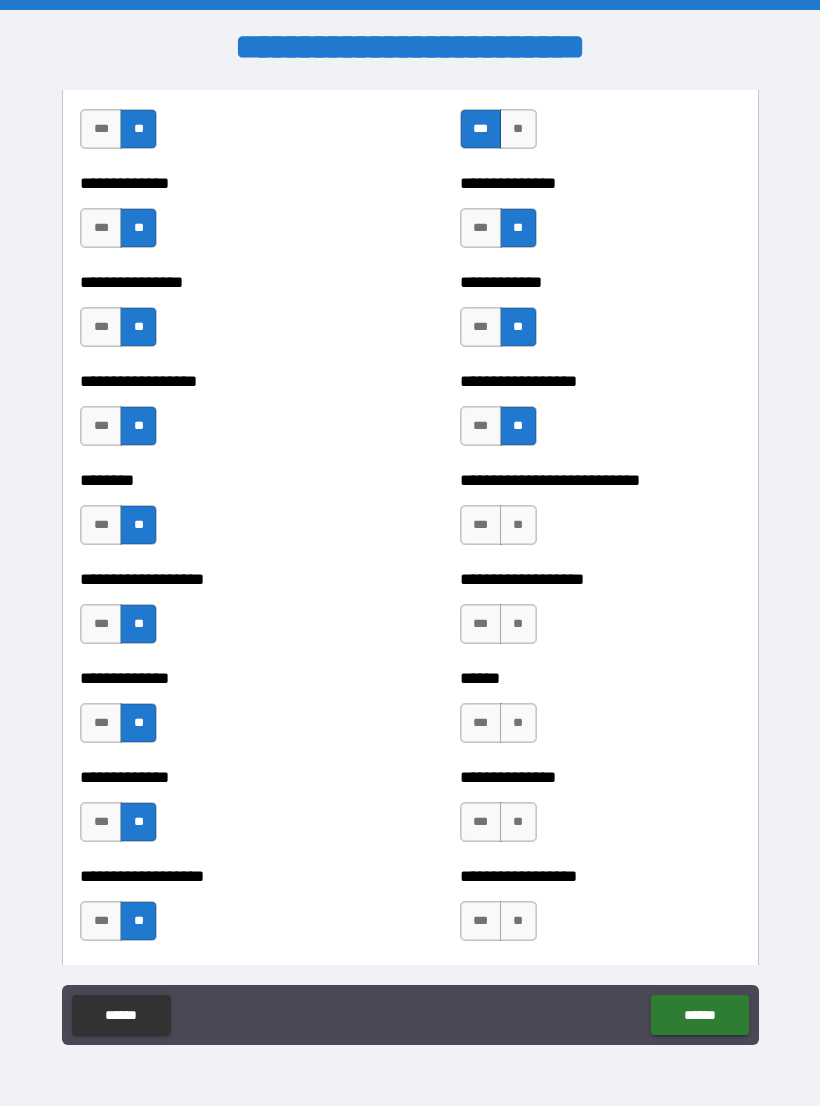click on "***" at bounding box center [481, 525] 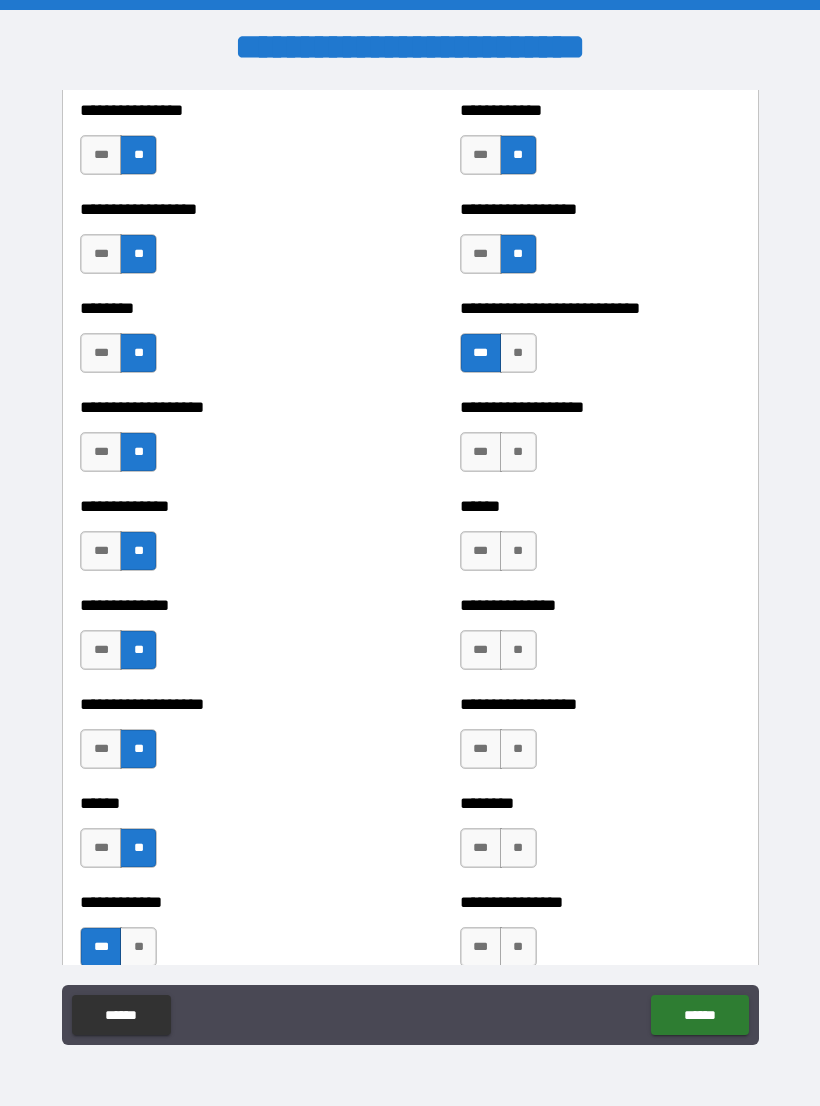 scroll, scrollTop: 4345, scrollLeft: 0, axis: vertical 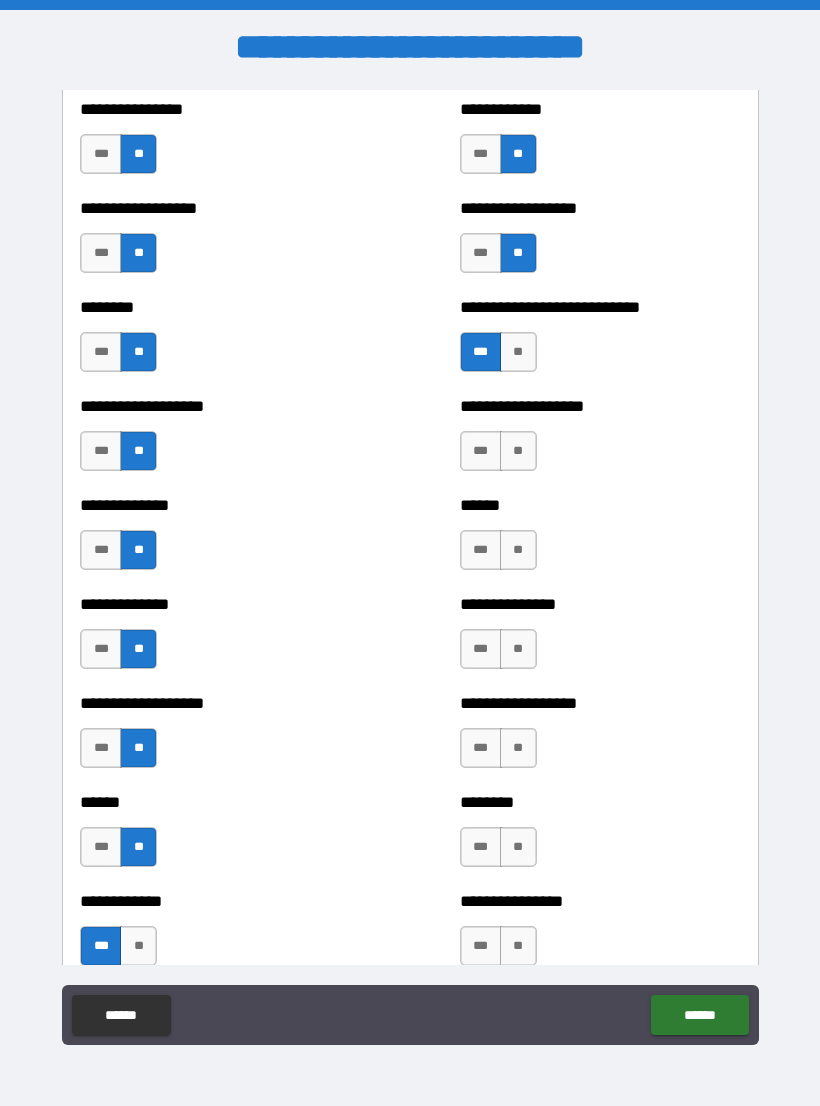click on "**" at bounding box center (518, 451) 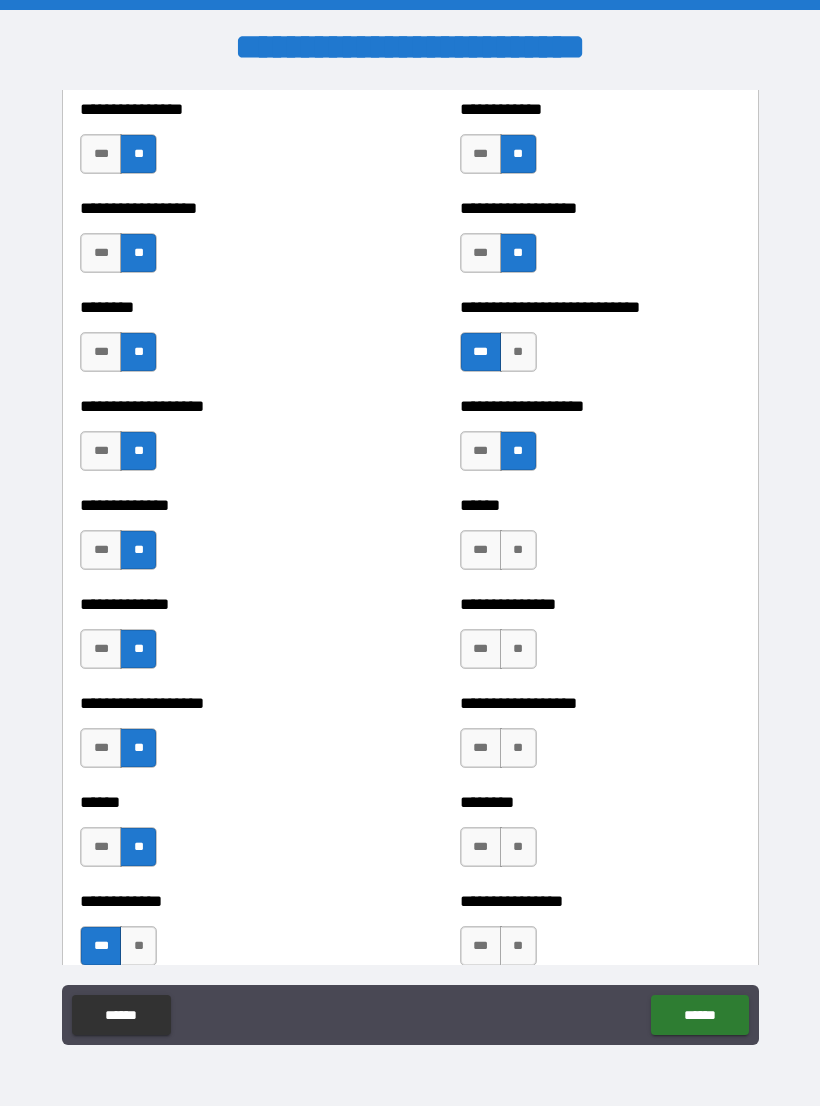 click on "***" at bounding box center [481, 550] 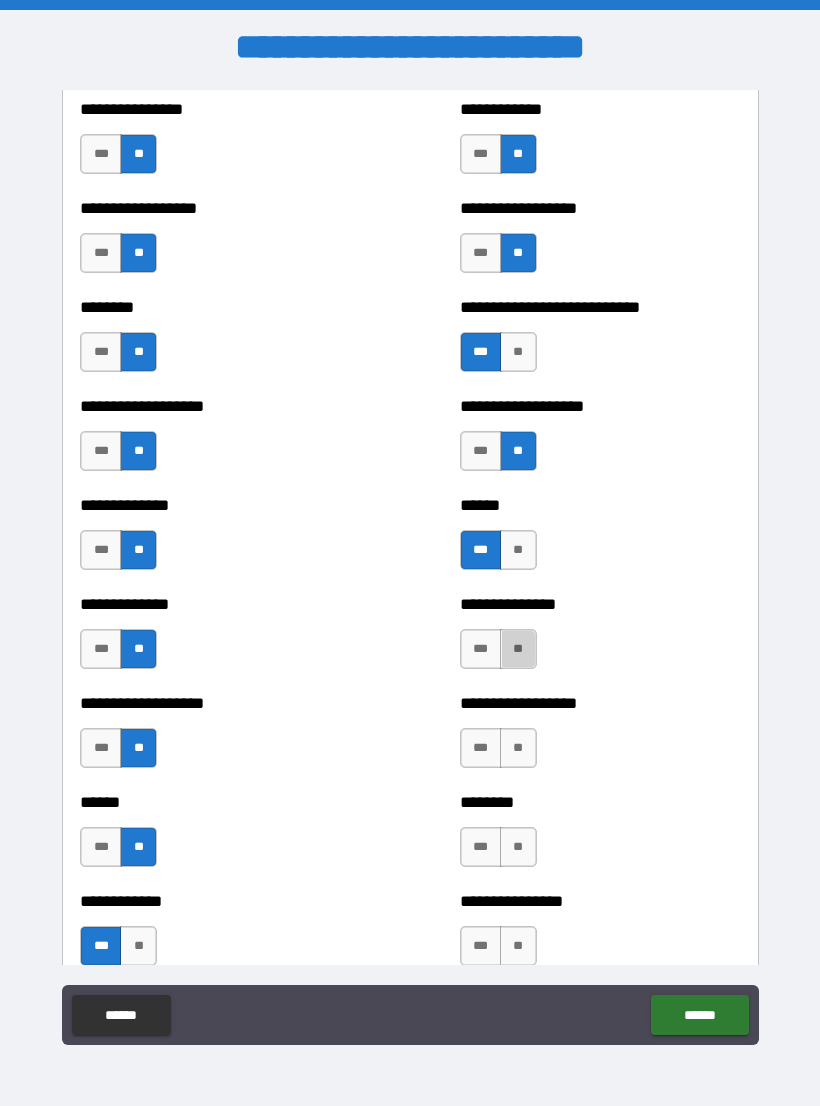 click on "**" at bounding box center (518, 649) 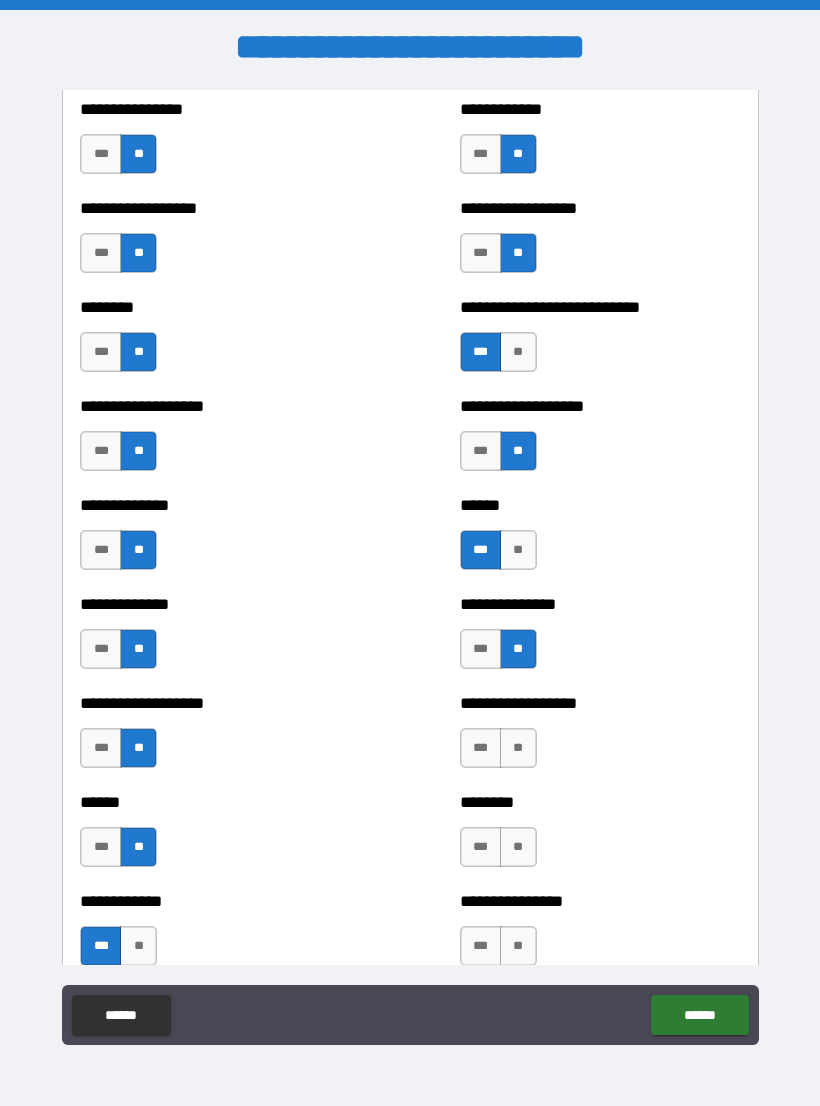 click on "**" at bounding box center (518, 748) 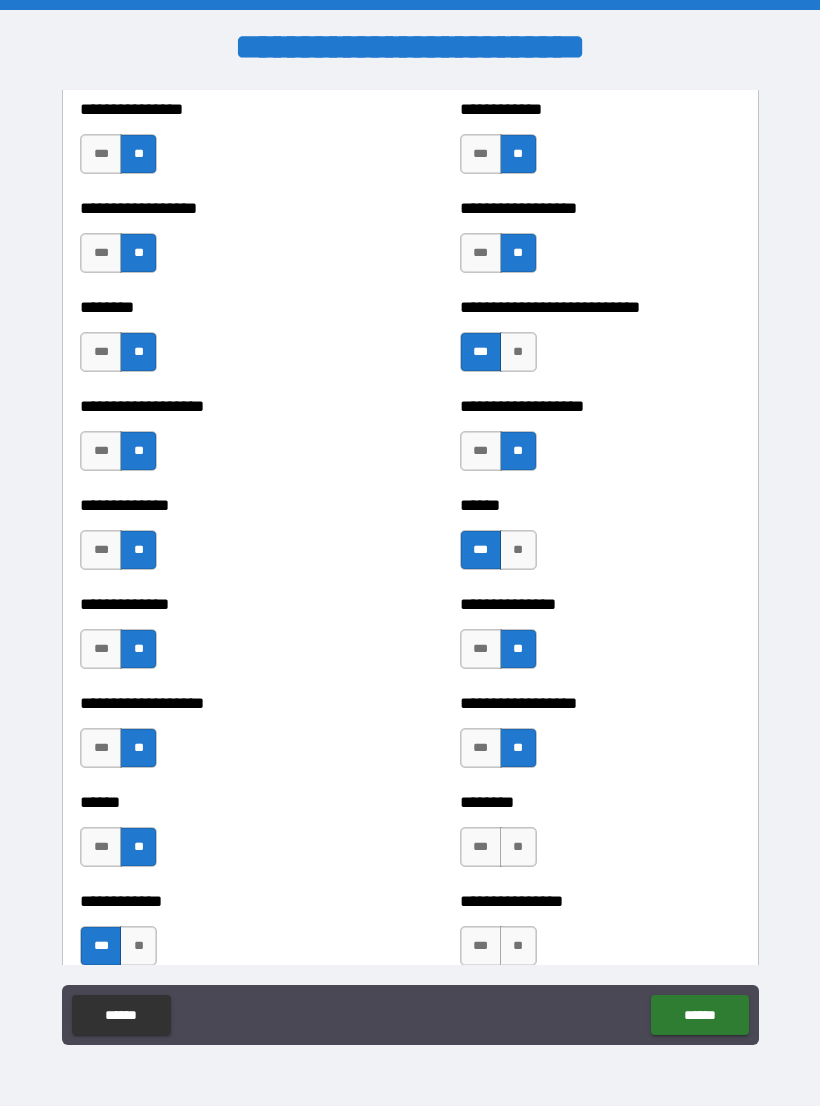 click on "**" at bounding box center [518, 847] 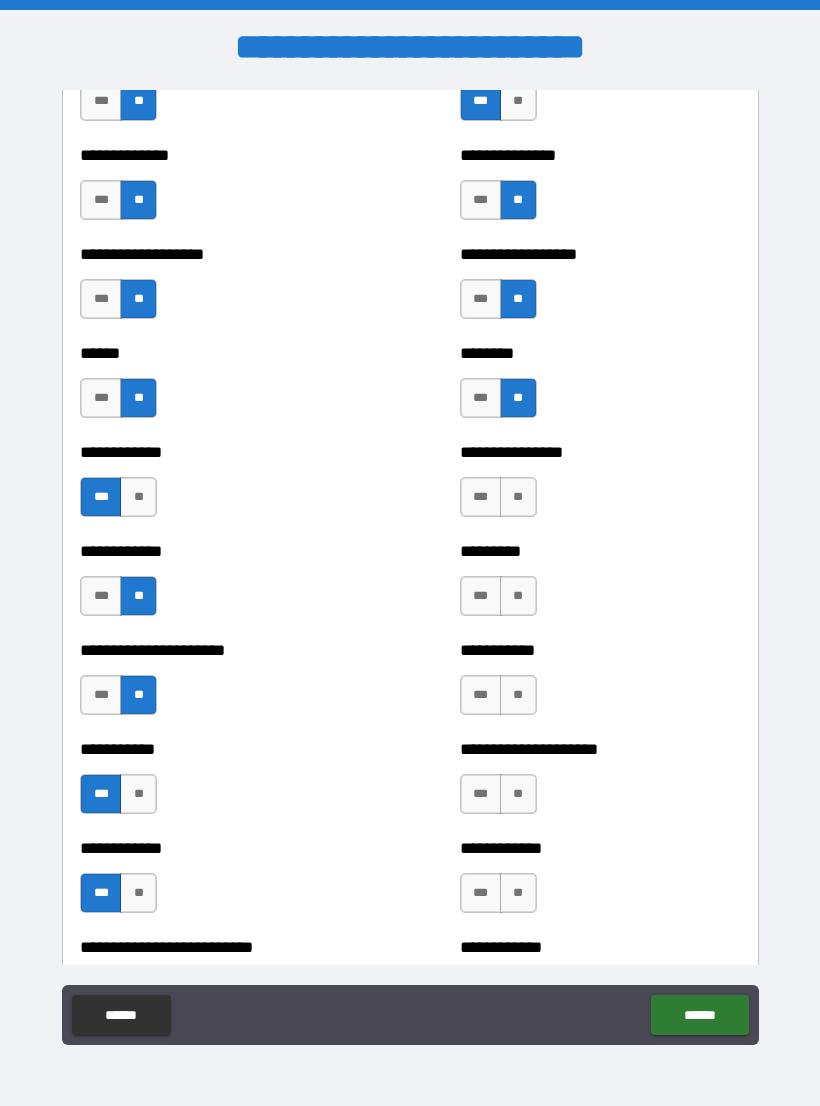 scroll, scrollTop: 4801, scrollLeft: 0, axis: vertical 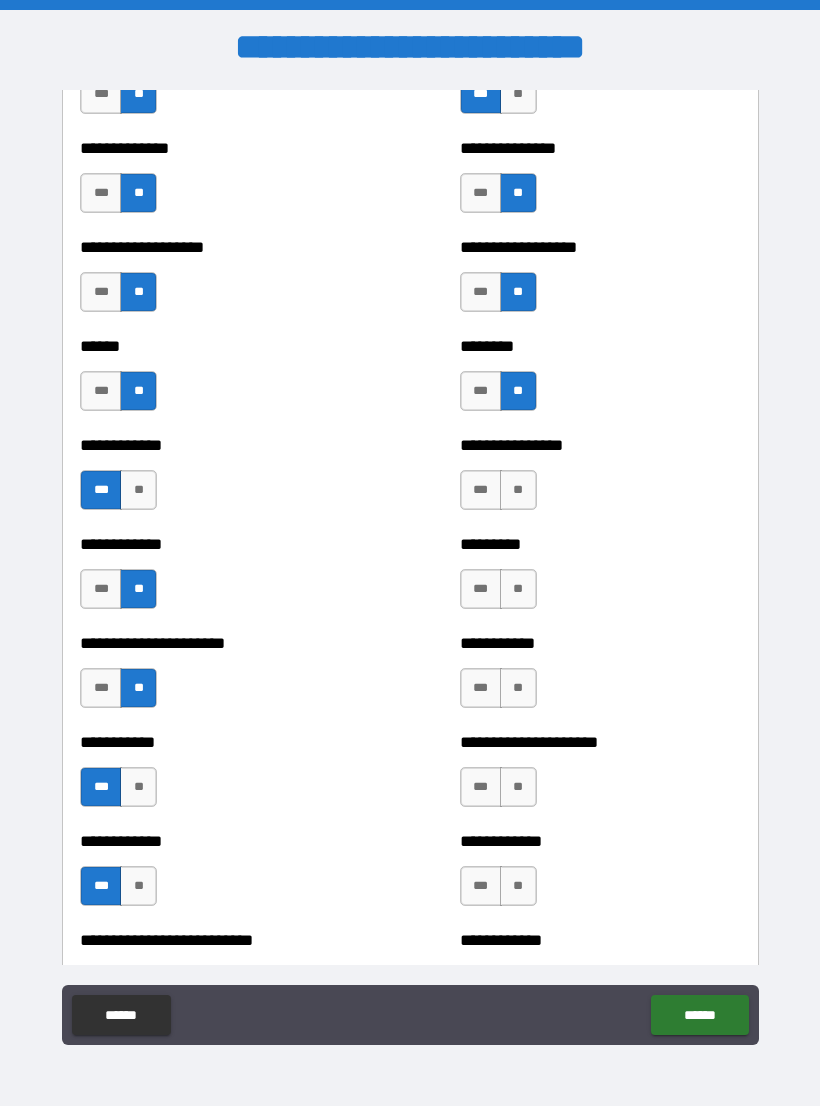 click on "**" at bounding box center [518, 490] 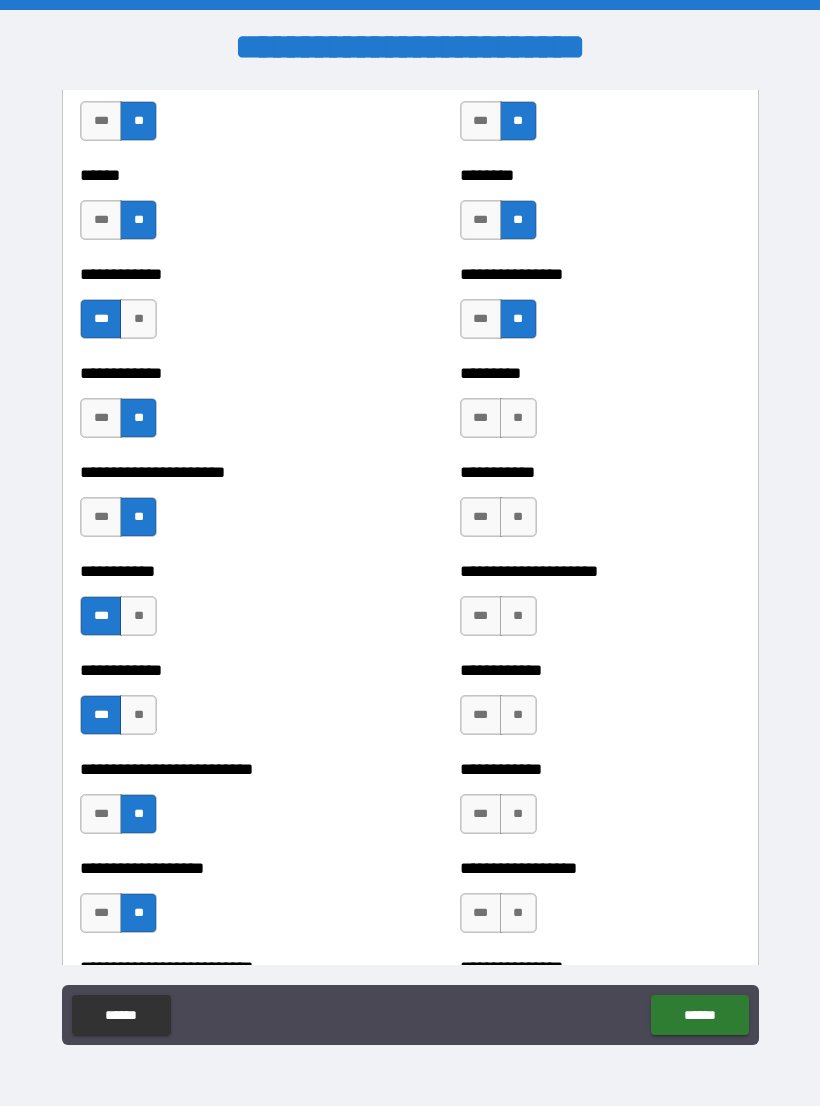 scroll, scrollTop: 4973, scrollLeft: 0, axis: vertical 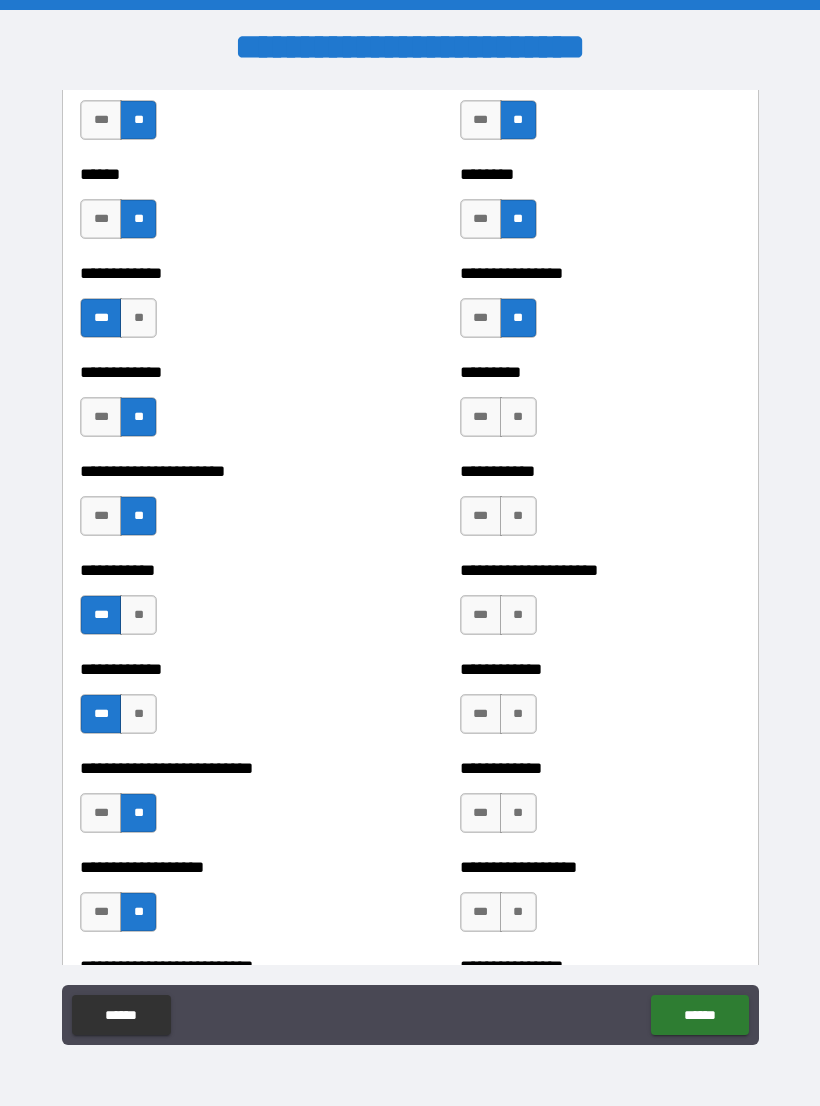 click on "**" at bounding box center (518, 417) 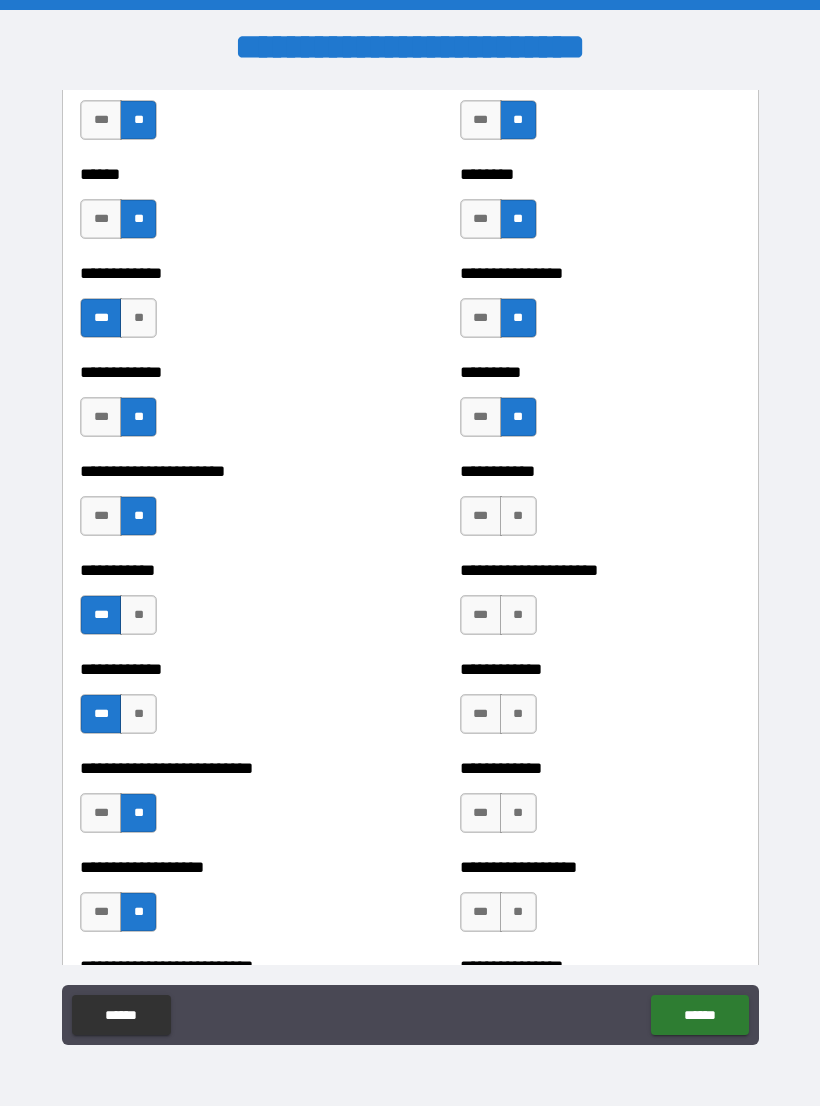 click on "**" at bounding box center (518, 516) 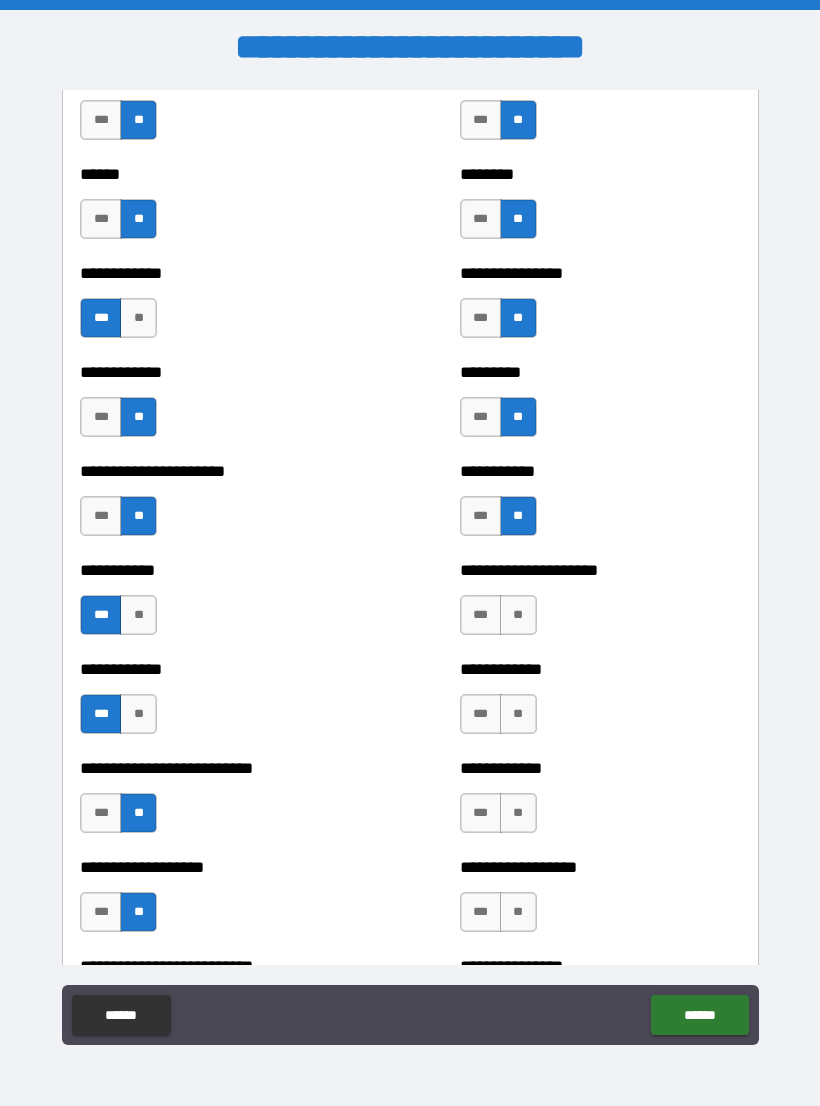 click on "**" at bounding box center (518, 615) 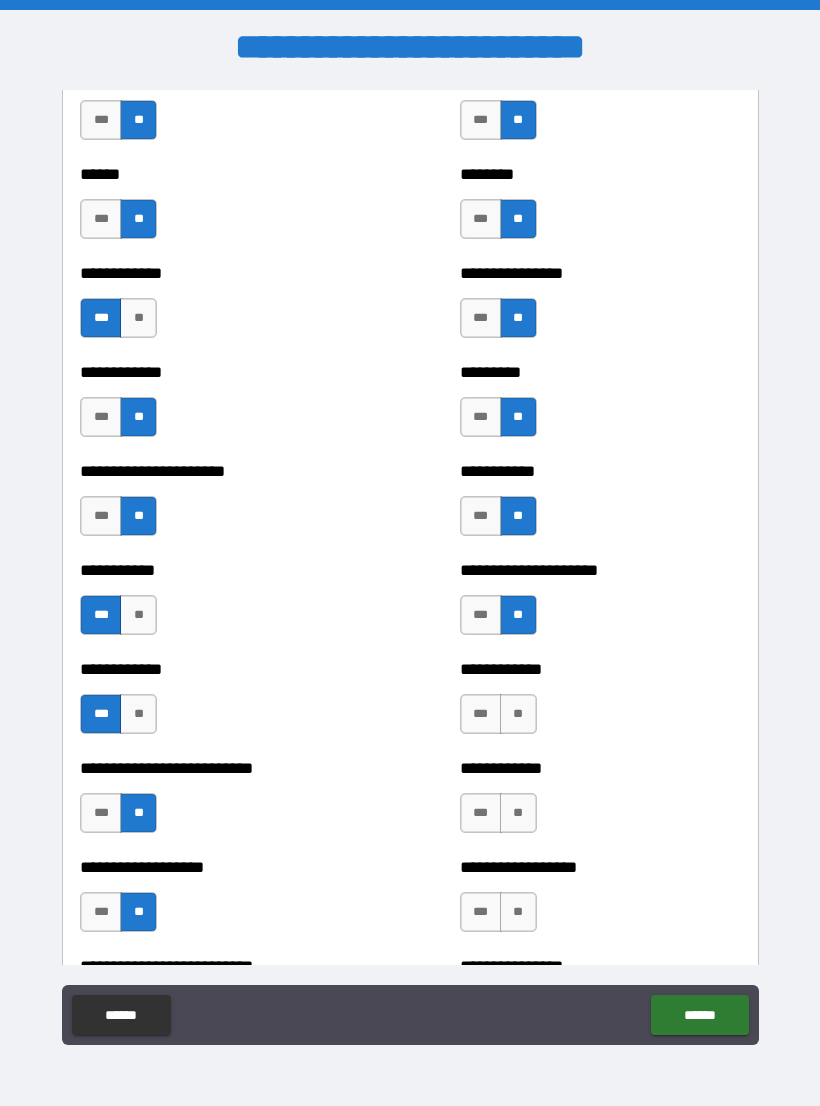 click on "**" at bounding box center (518, 714) 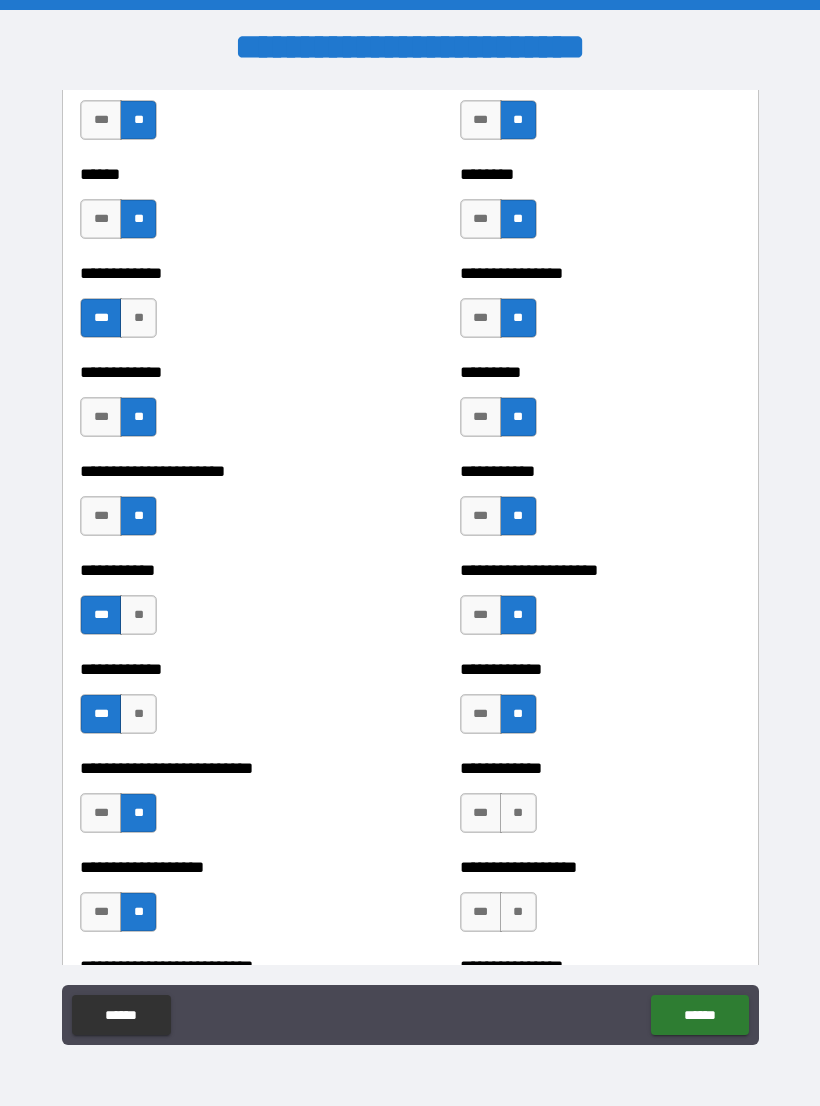 click on "**" at bounding box center [518, 813] 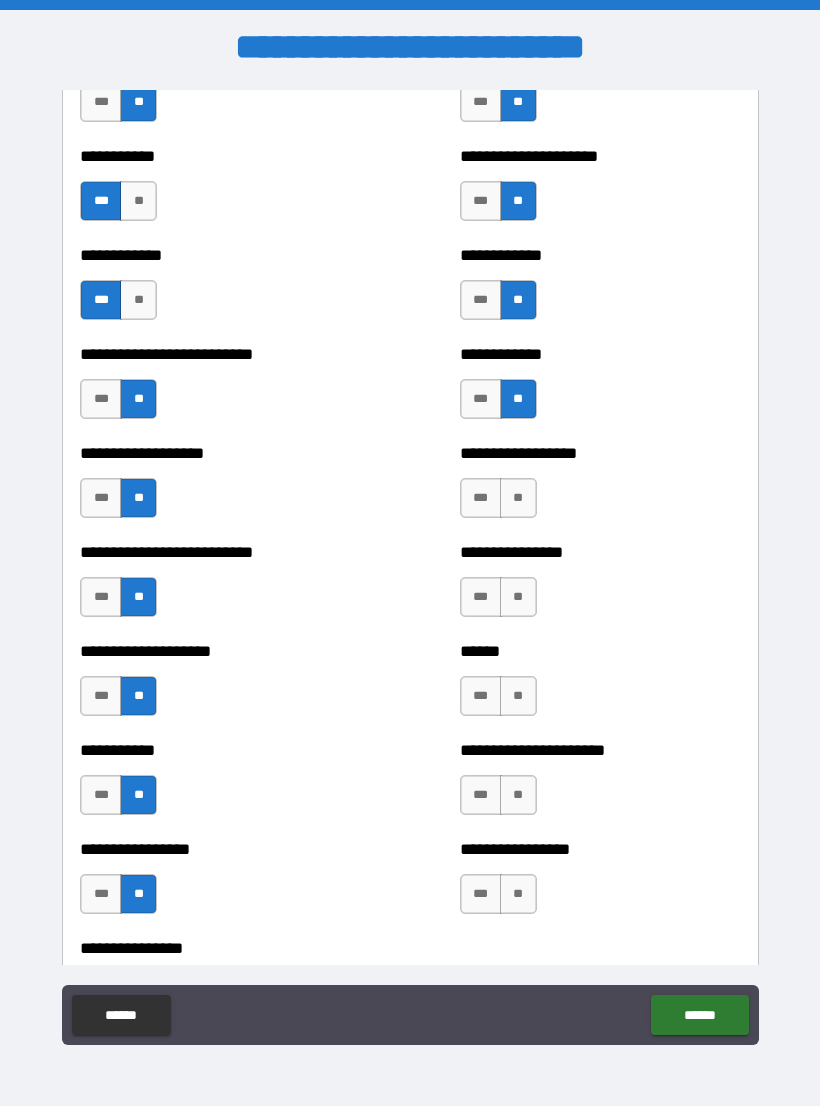 scroll, scrollTop: 5388, scrollLeft: 0, axis: vertical 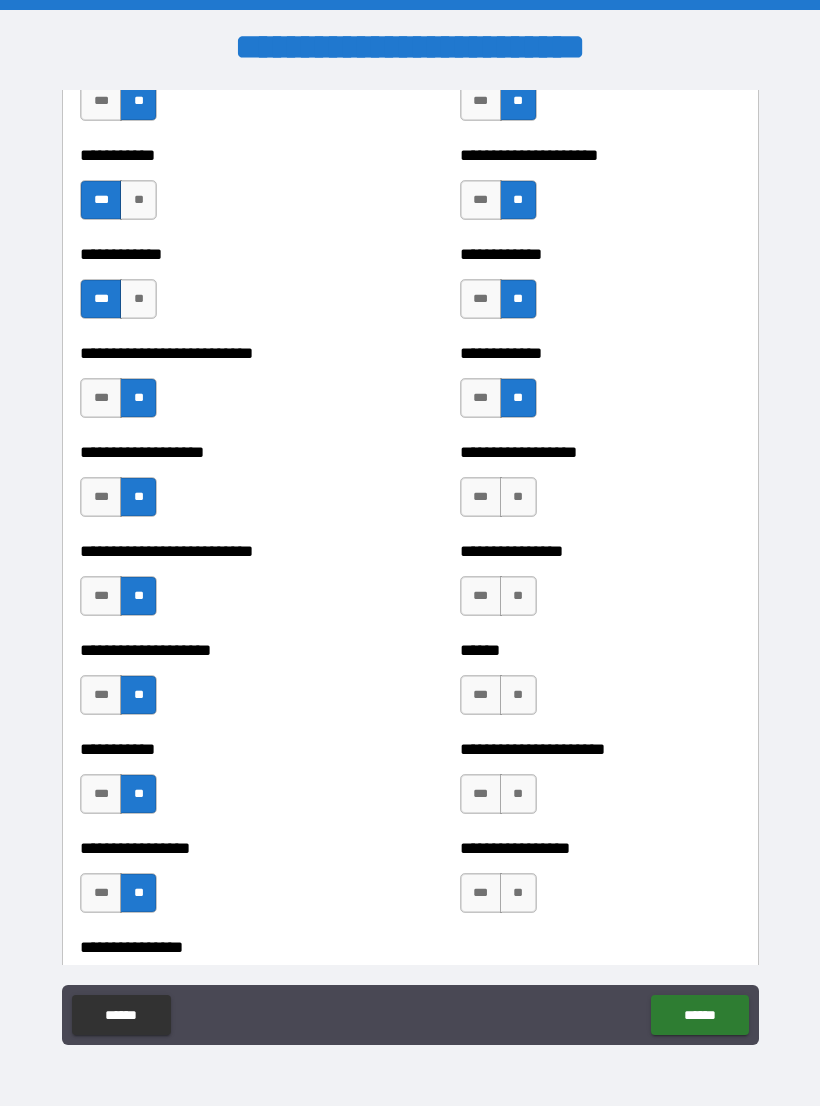 click on "**" at bounding box center (518, 497) 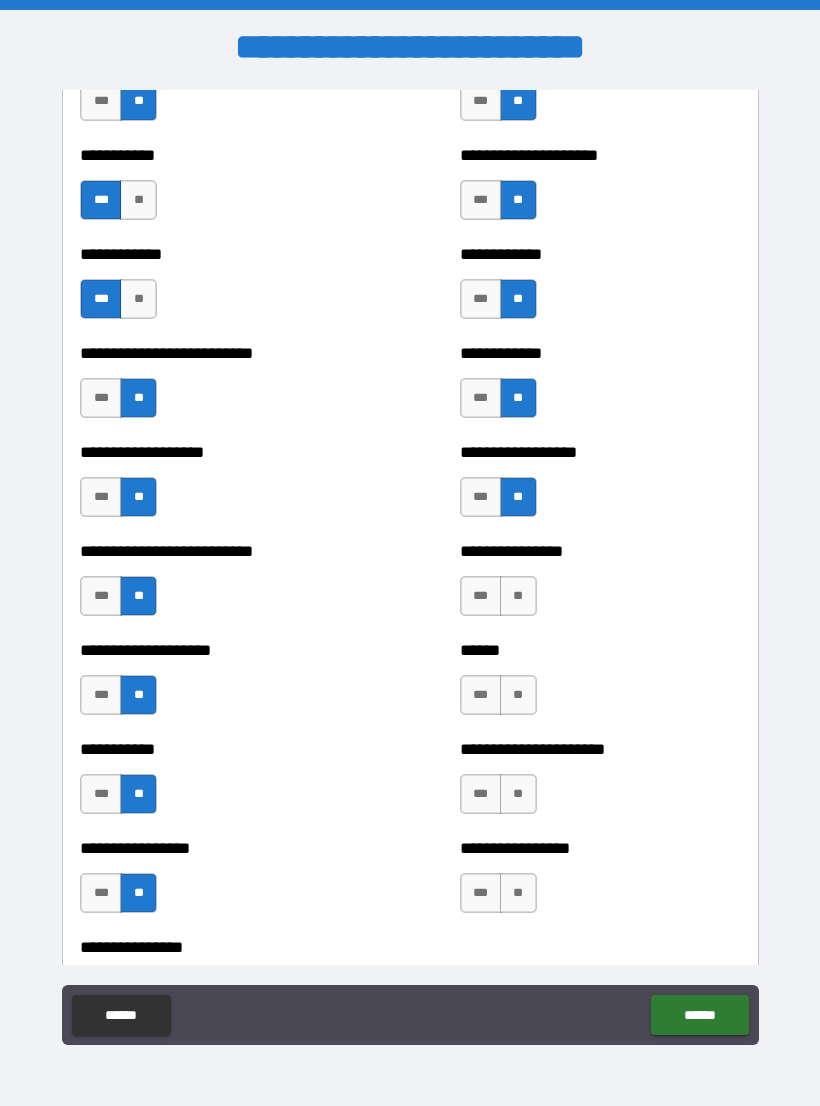 click on "**" at bounding box center [518, 596] 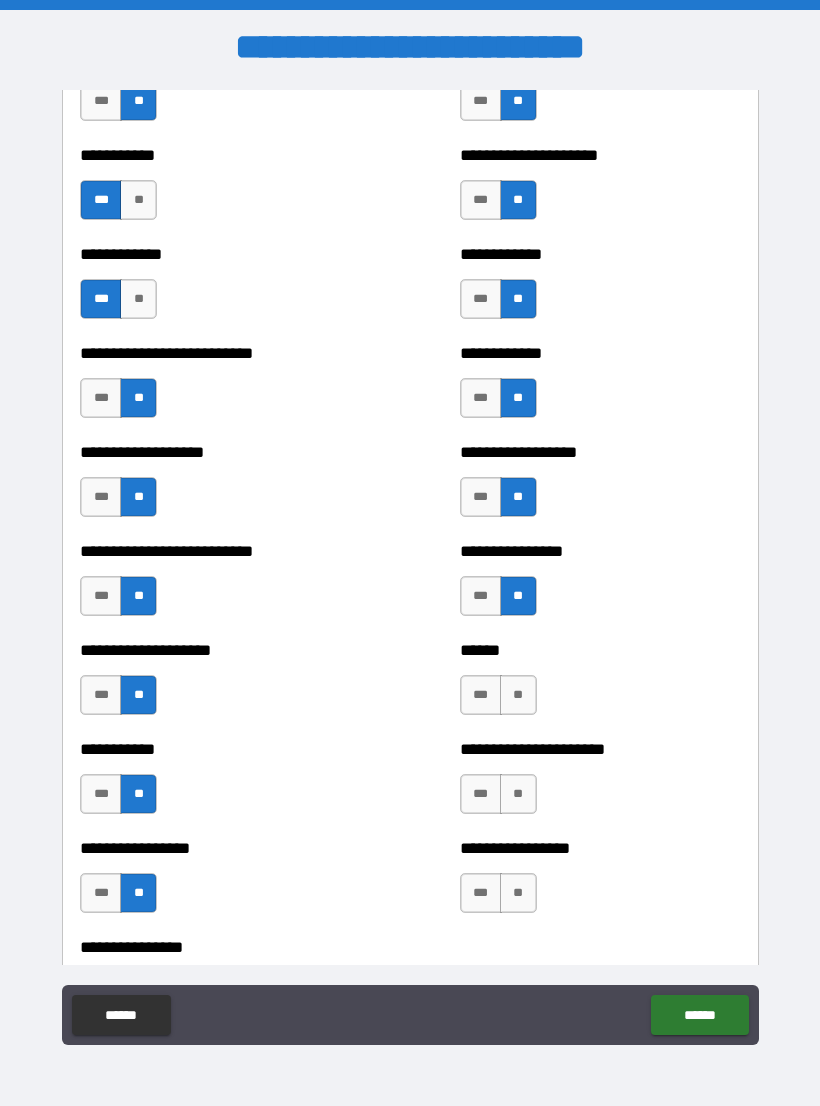 click on "**" at bounding box center [518, 695] 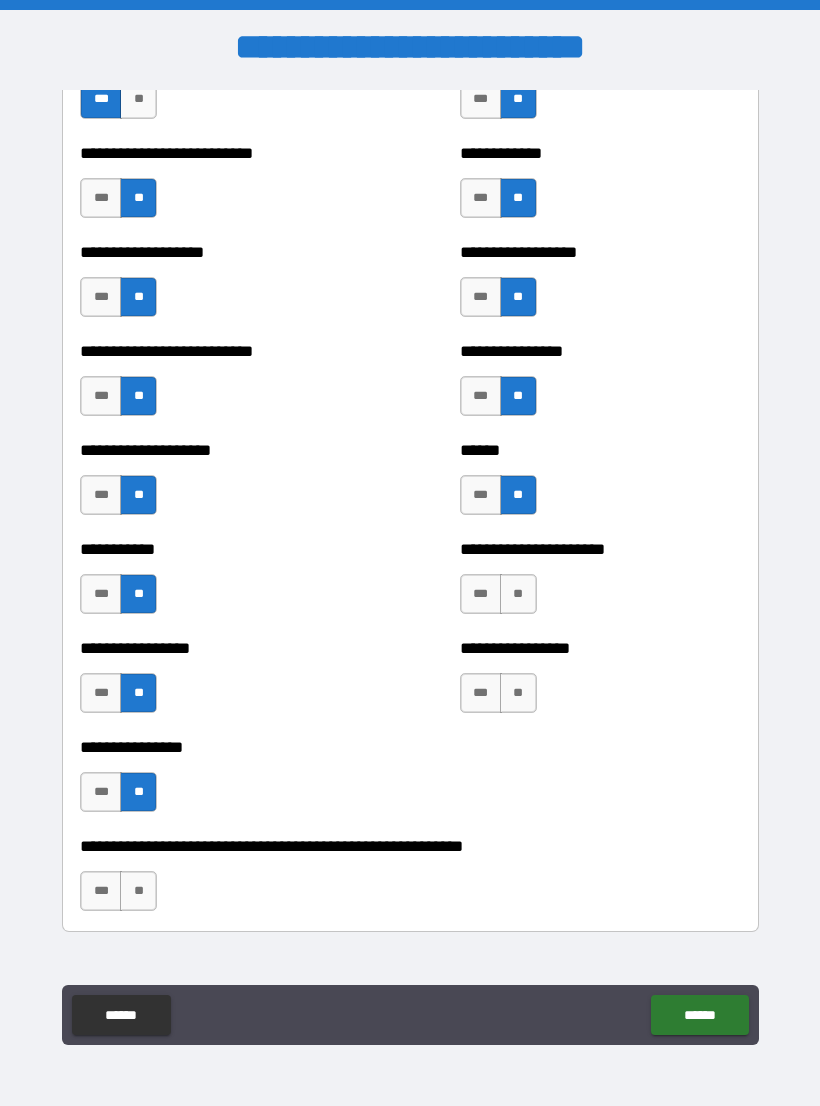 scroll, scrollTop: 5592, scrollLeft: 0, axis: vertical 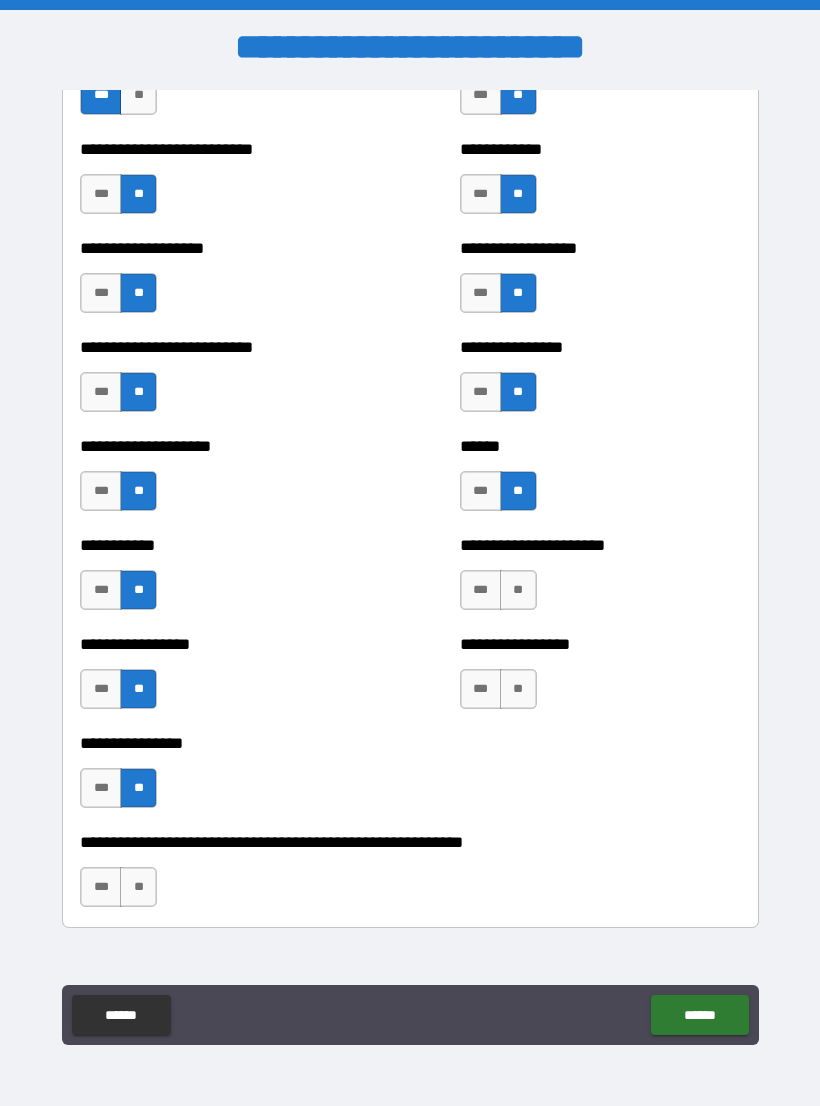 click on "**" at bounding box center [518, 590] 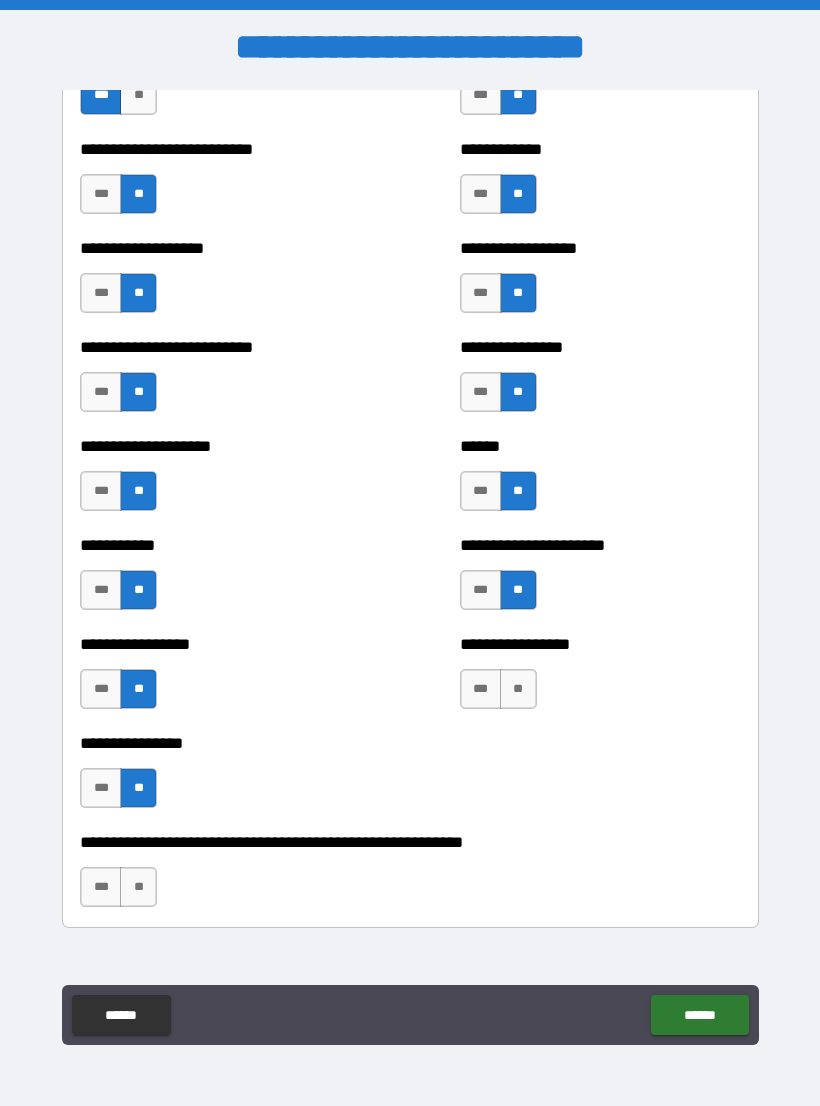 click on "**" at bounding box center [518, 689] 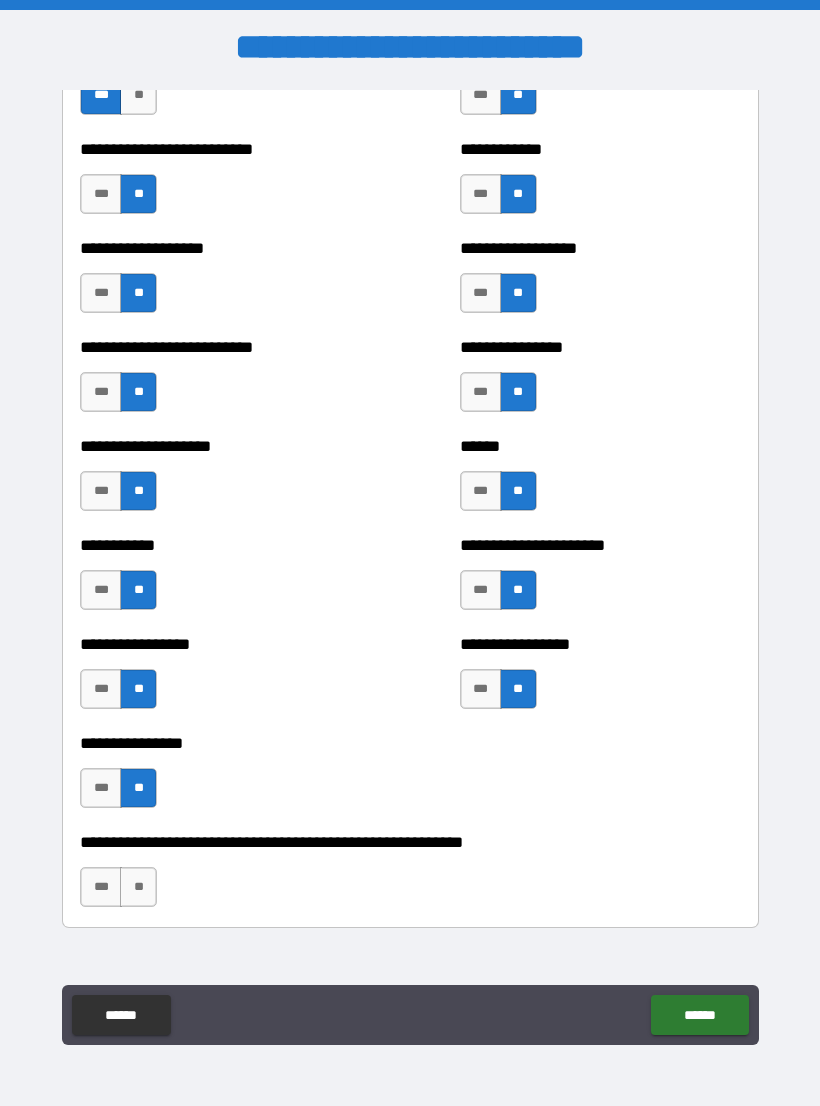 click on "**" at bounding box center (138, 887) 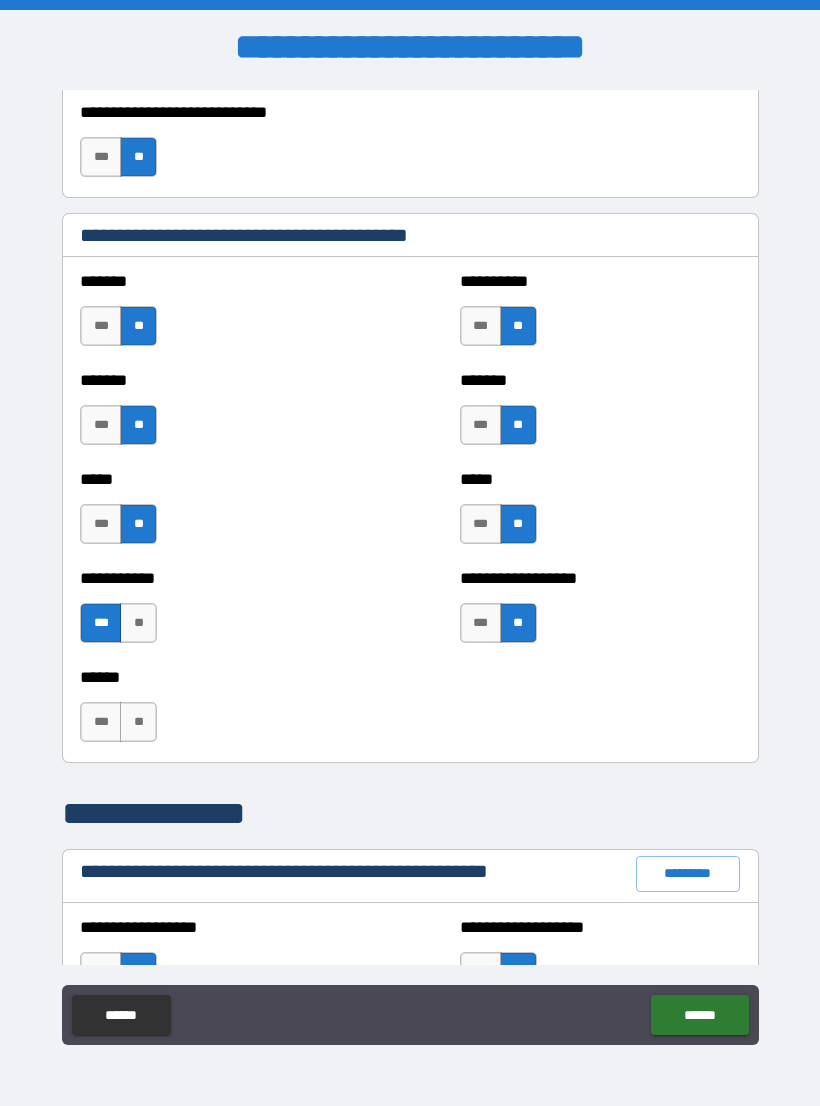 scroll, scrollTop: 1648, scrollLeft: 0, axis: vertical 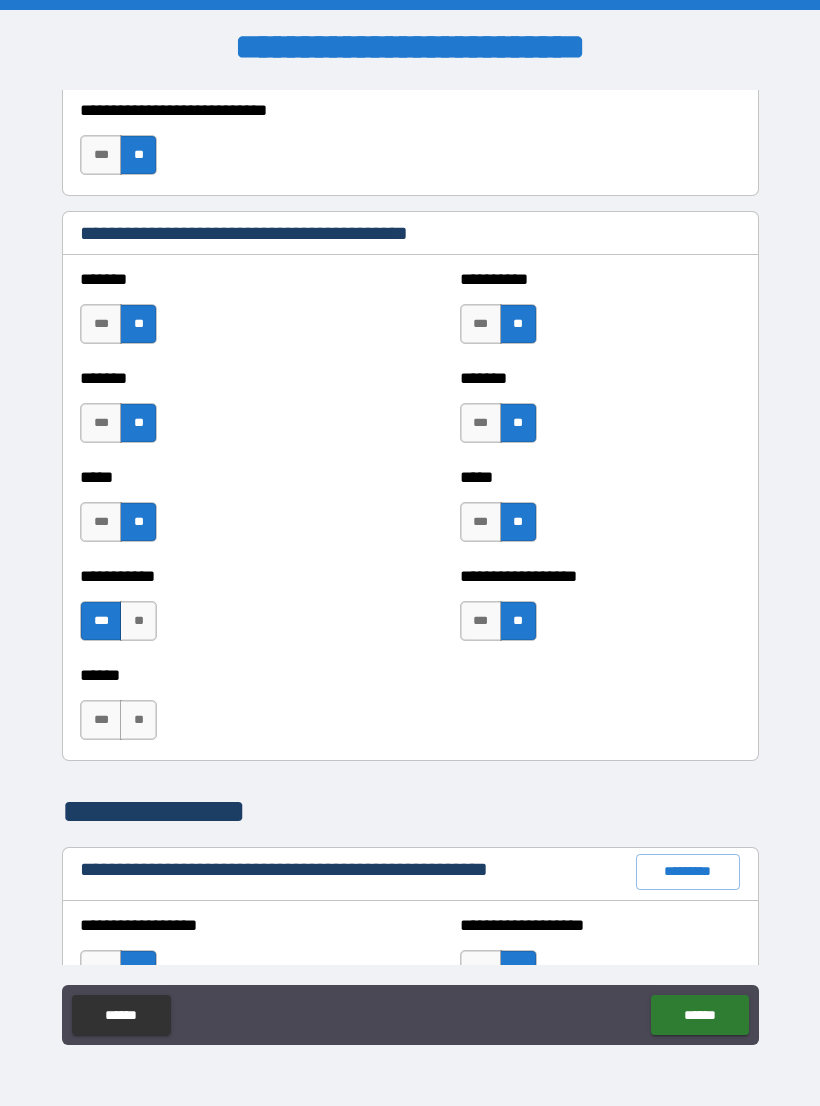 click on "***" at bounding box center [101, 720] 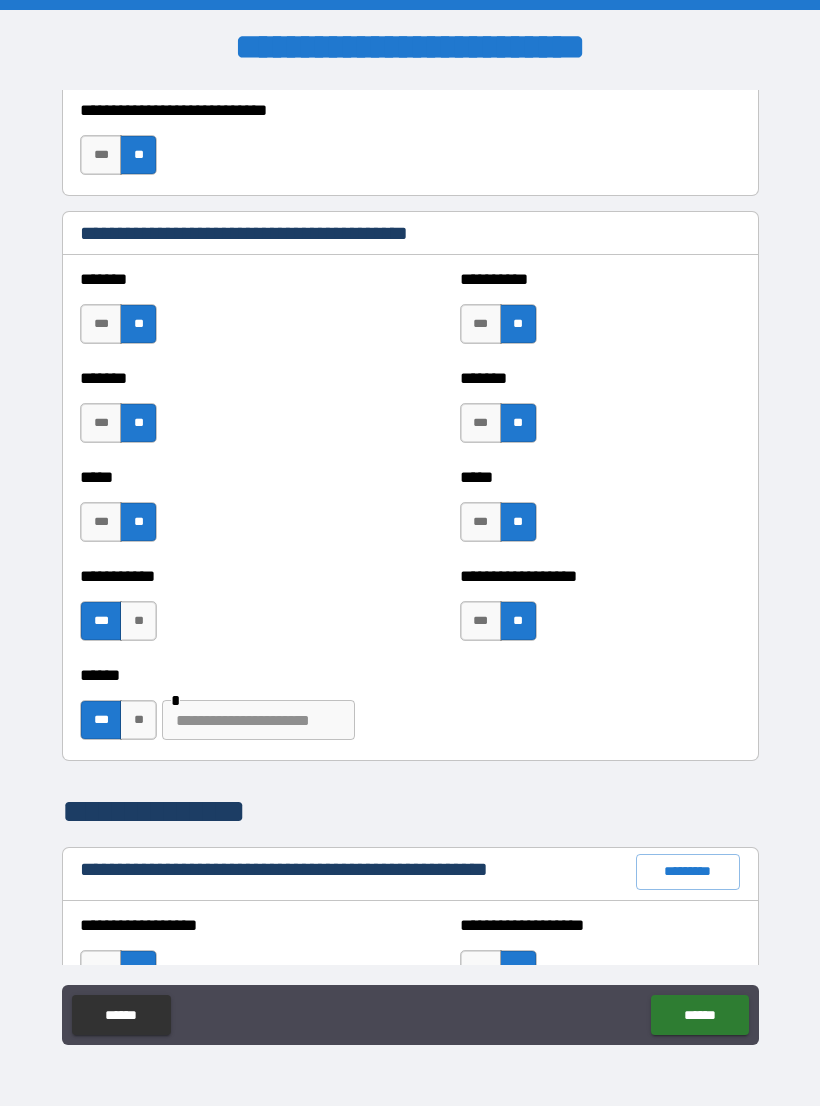 click at bounding box center [258, 720] 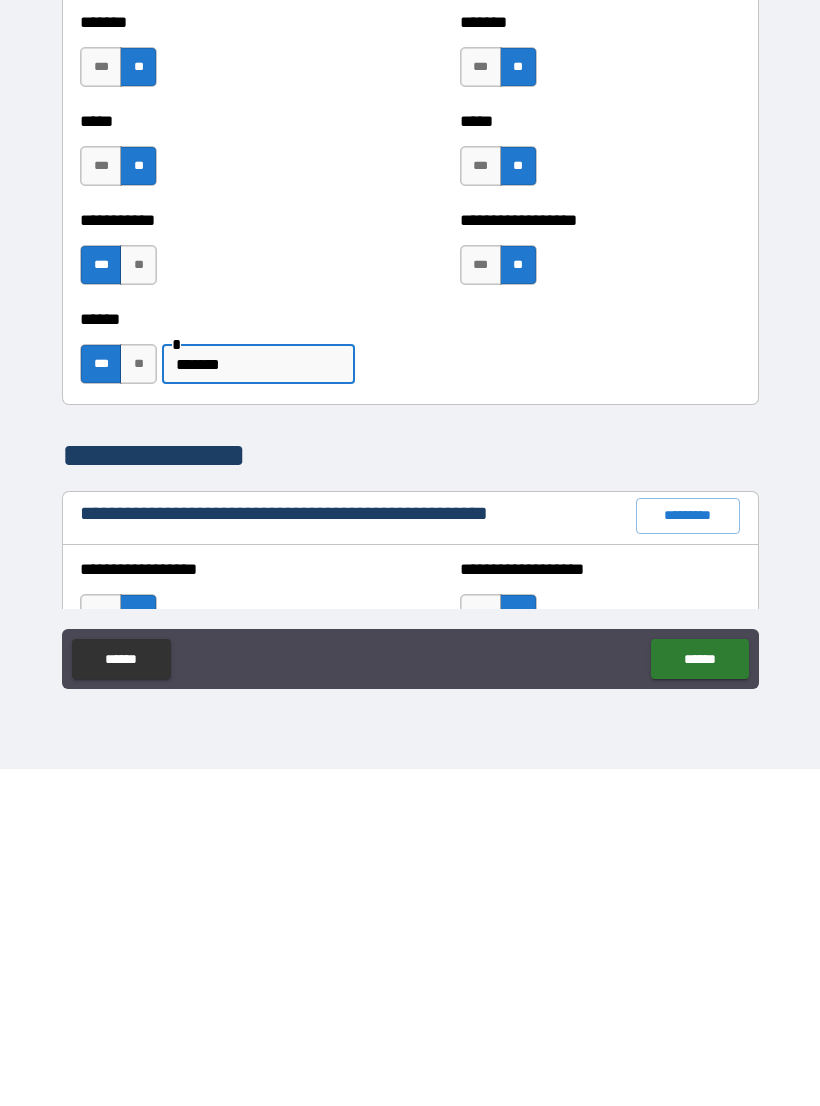 scroll, scrollTop: 31, scrollLeft: 0, axis: vertical 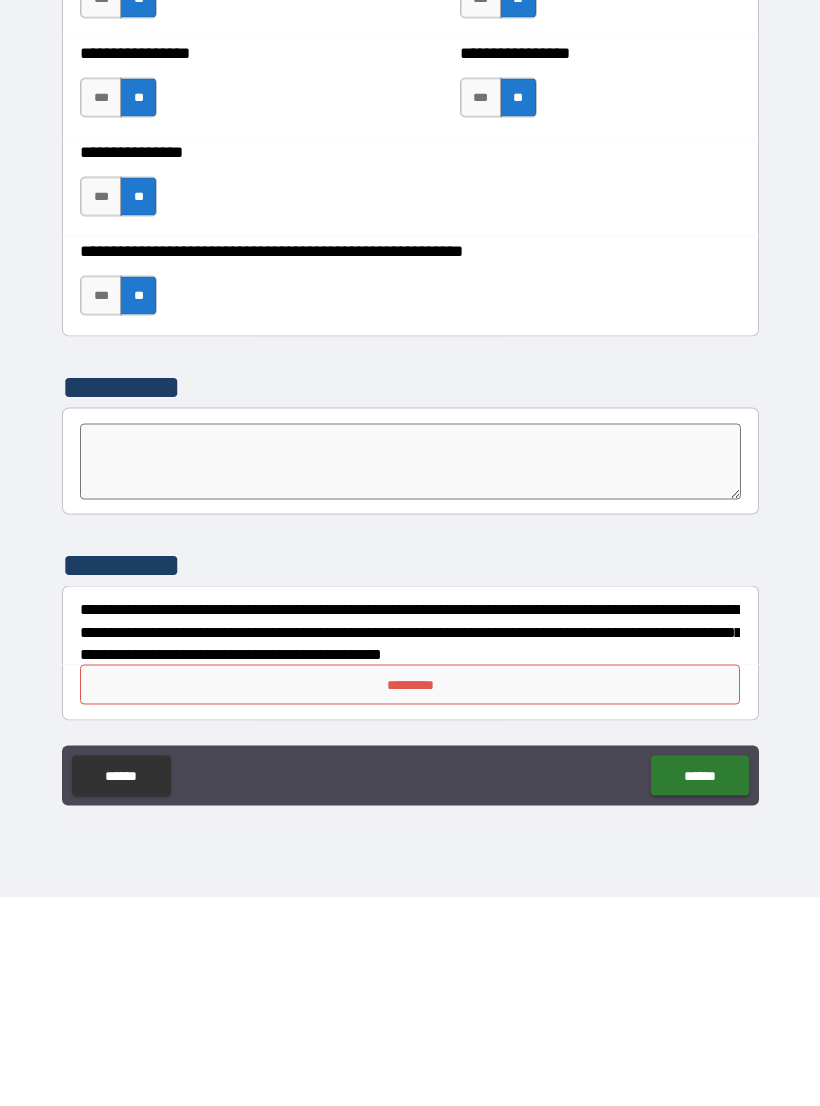 type on "*******" 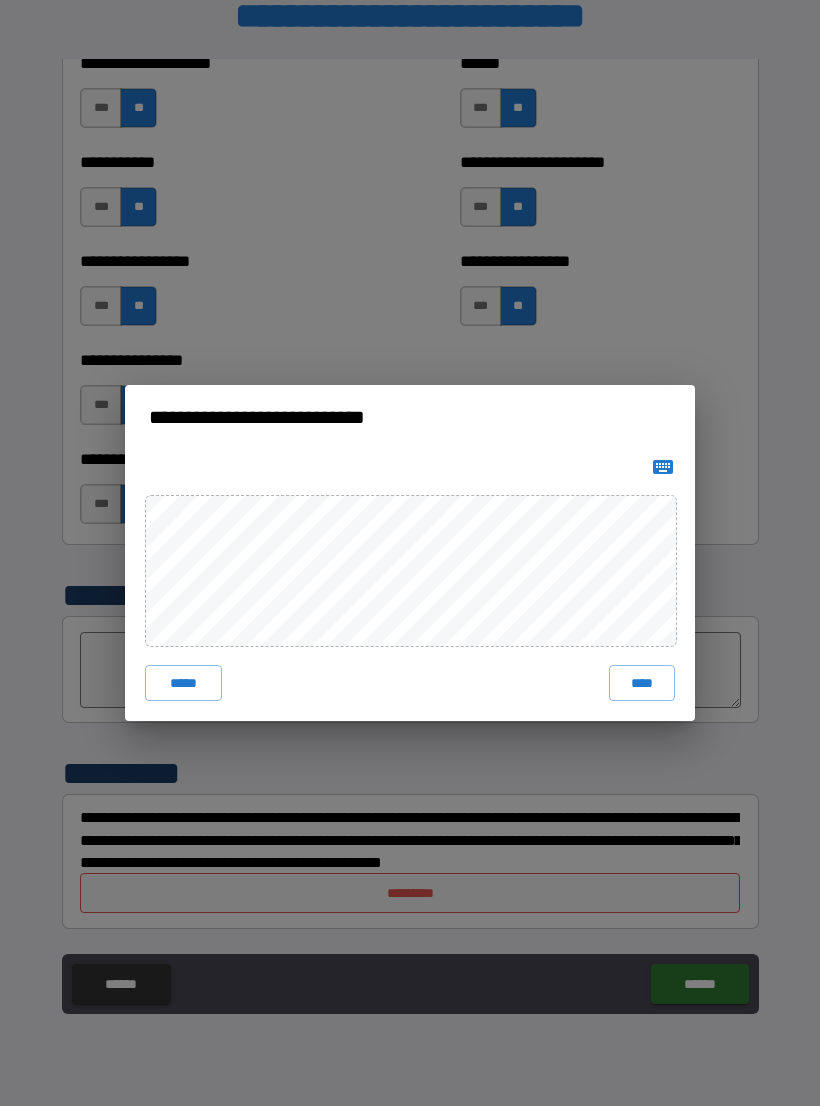 click on "****" at bounding box center [642, 683] 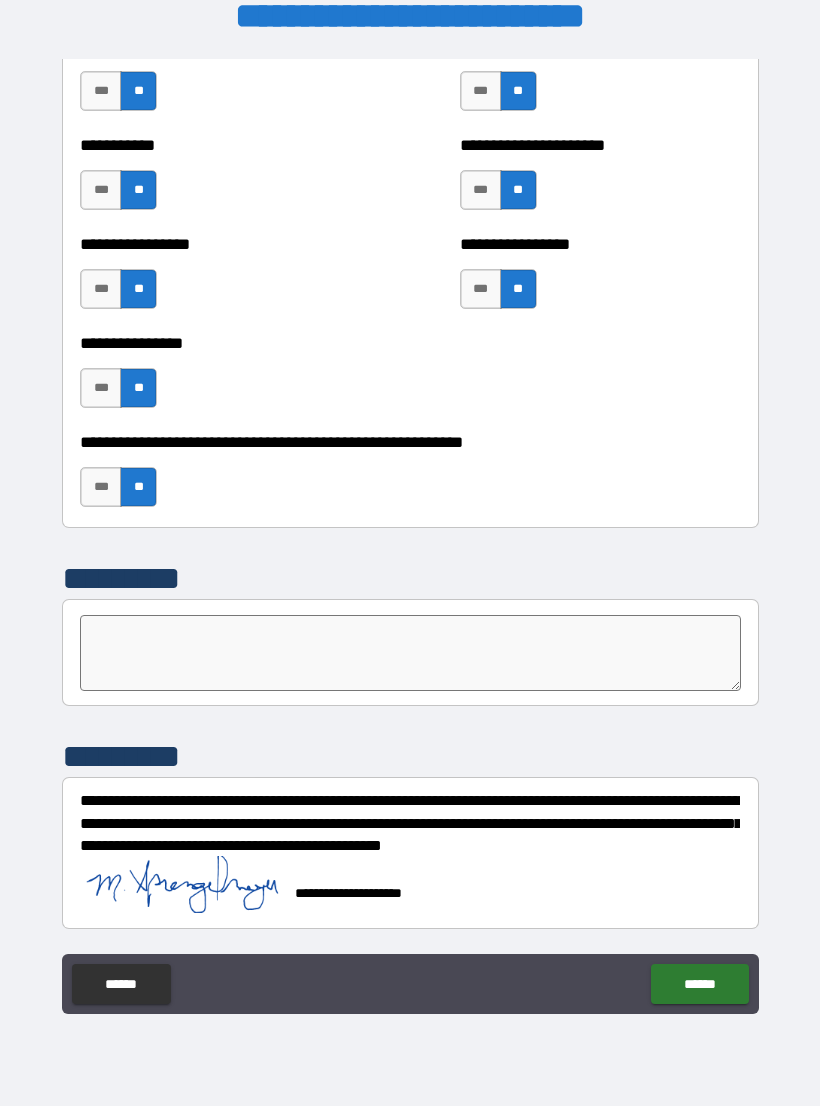 scroll, scrollTop: 5961, scrollLeft: 0, axis: vertical 